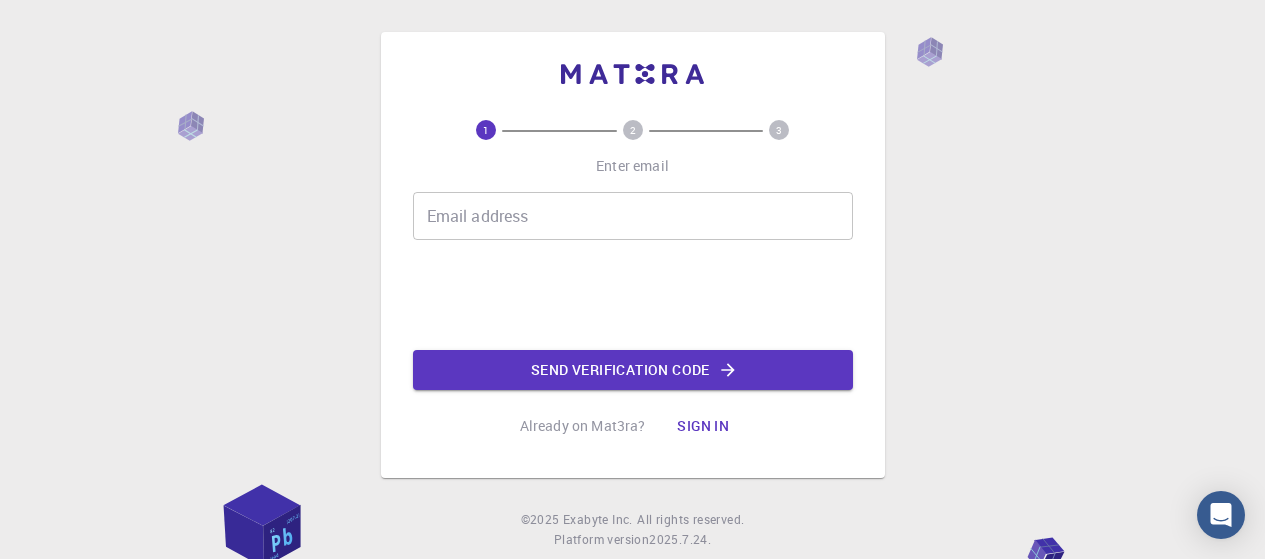 scroll, scrollTop: 0, scrollLeft: 0, axis: both 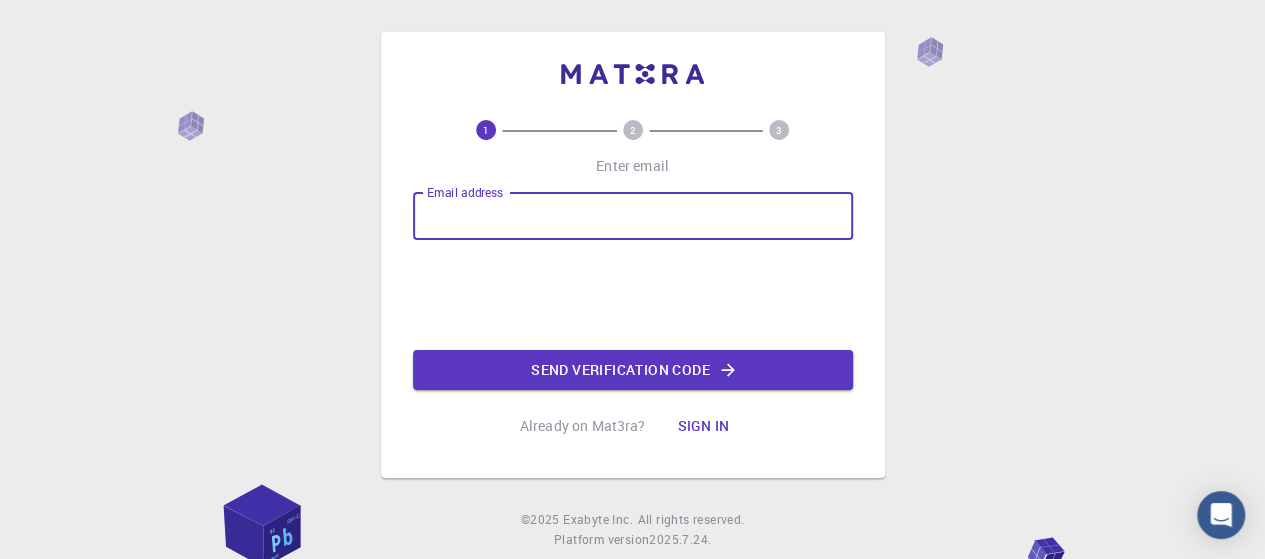 click on "Email address" at bounding box center [633, 216] 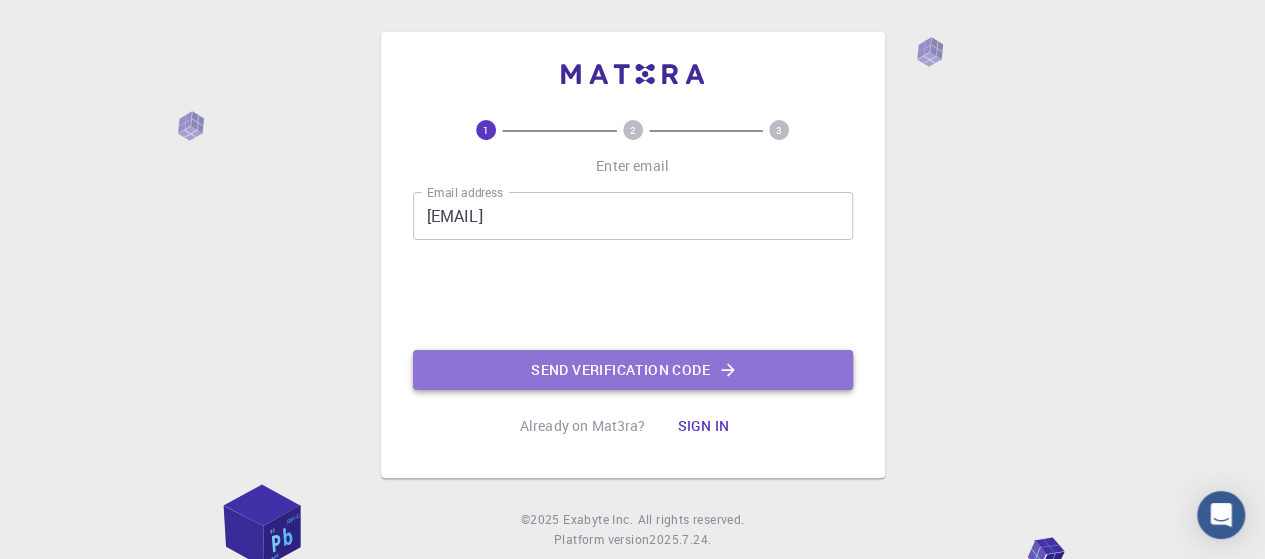 click on "Send verification code" 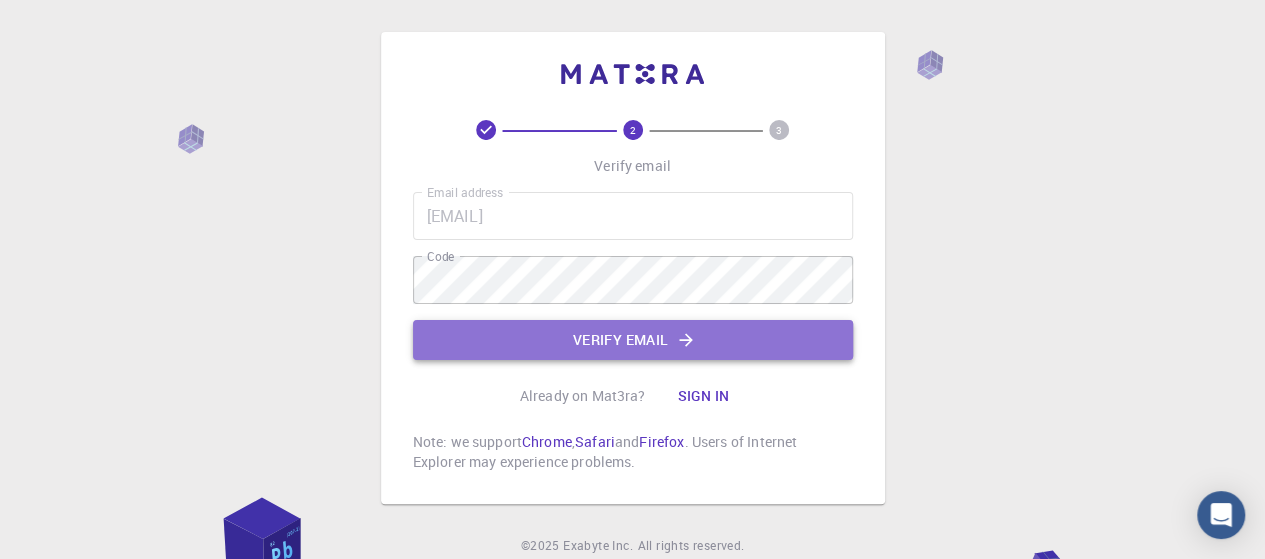 click on "Verify email" 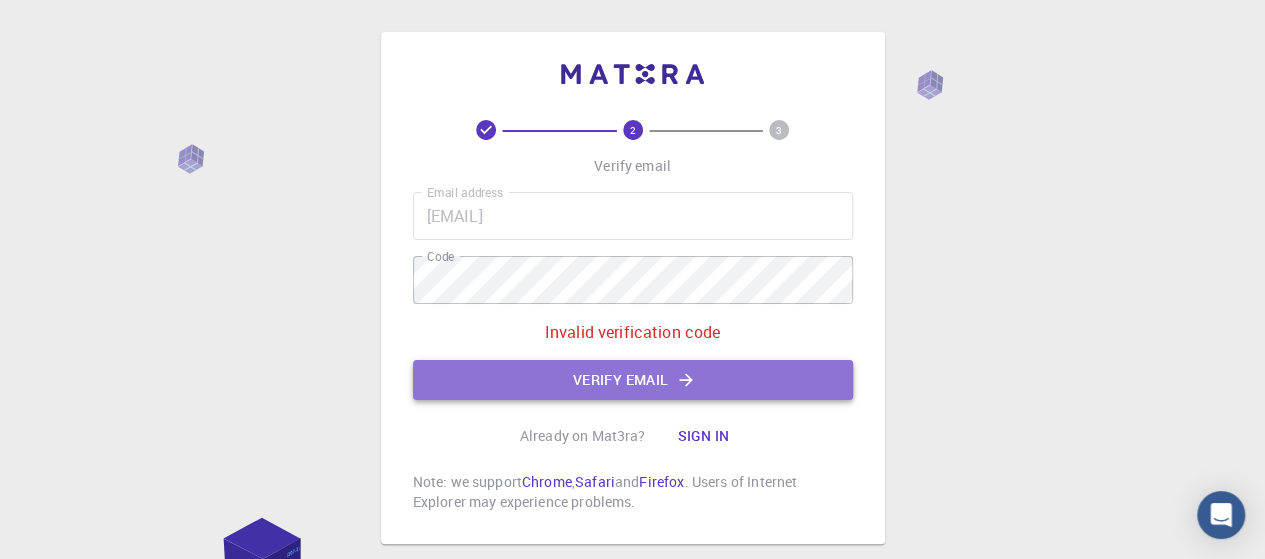click on "Verify email" at bounding box center [633, 380] 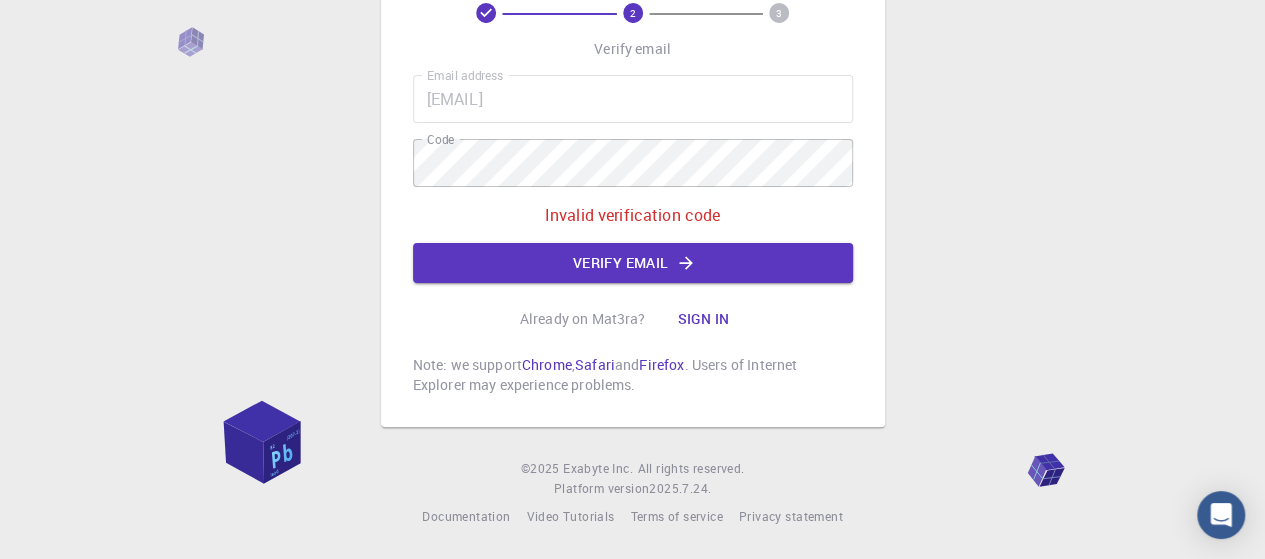 scroll, scrollTop: 0, scrollLeft: 0, axis: both 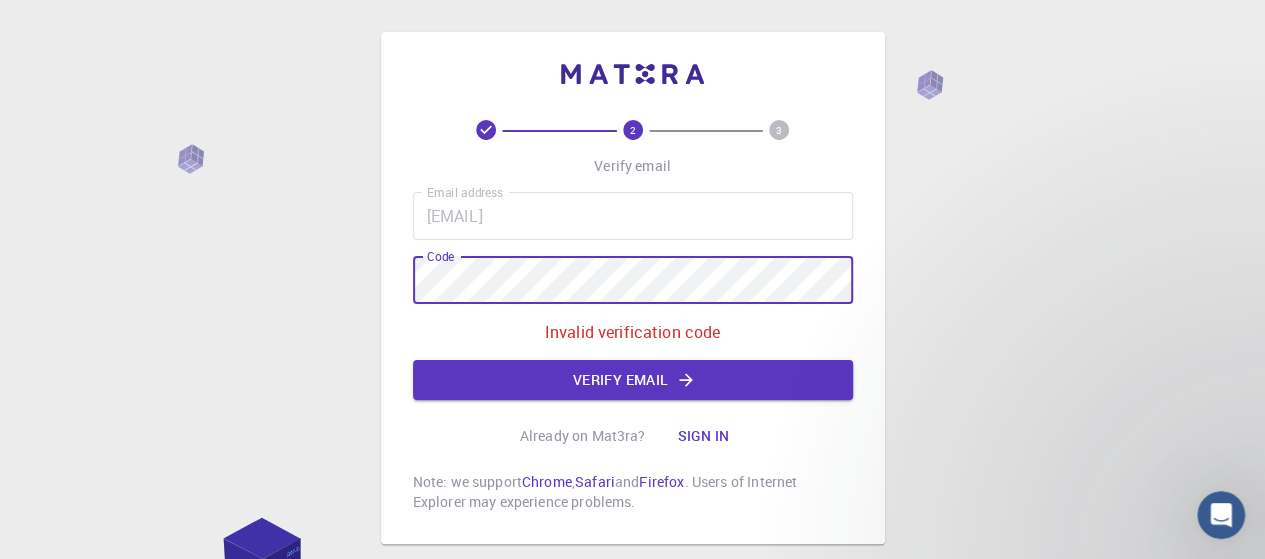 click on "2 3 Verify email Email address [EMAIL] Email address Code Code Invalid verification code Verify email Already on Mat3ra? Sign in Note: we support Chrome , Safari and Firefox . Users of Internet Explorer may experience problems." at bounding box center (633, 288) 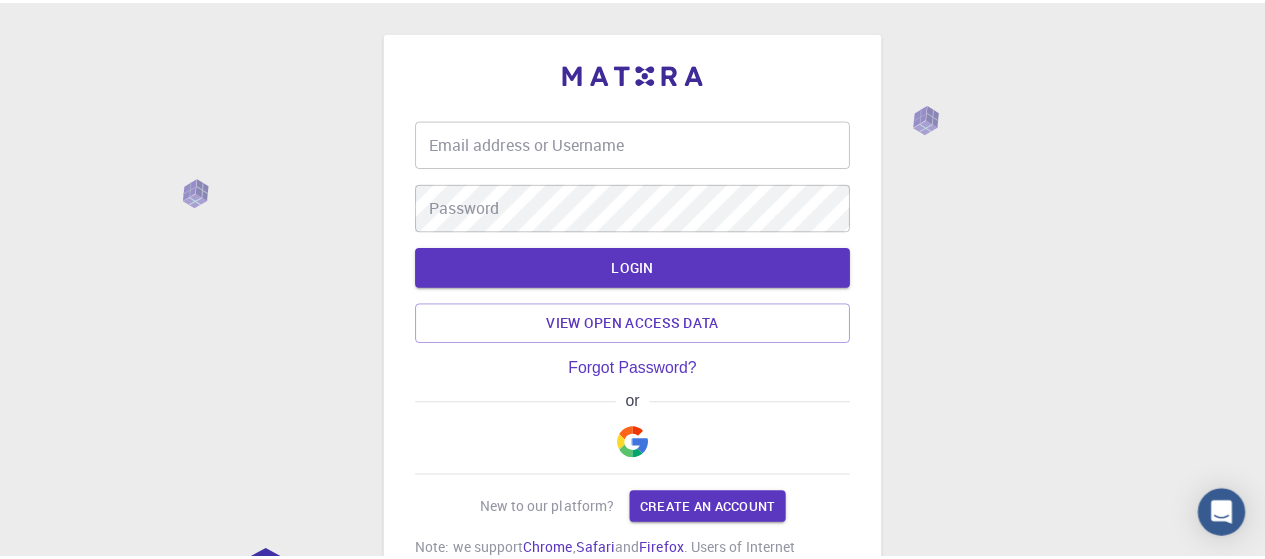 scroll, scrollTop: 0, scrollLeft: 0, axis: both 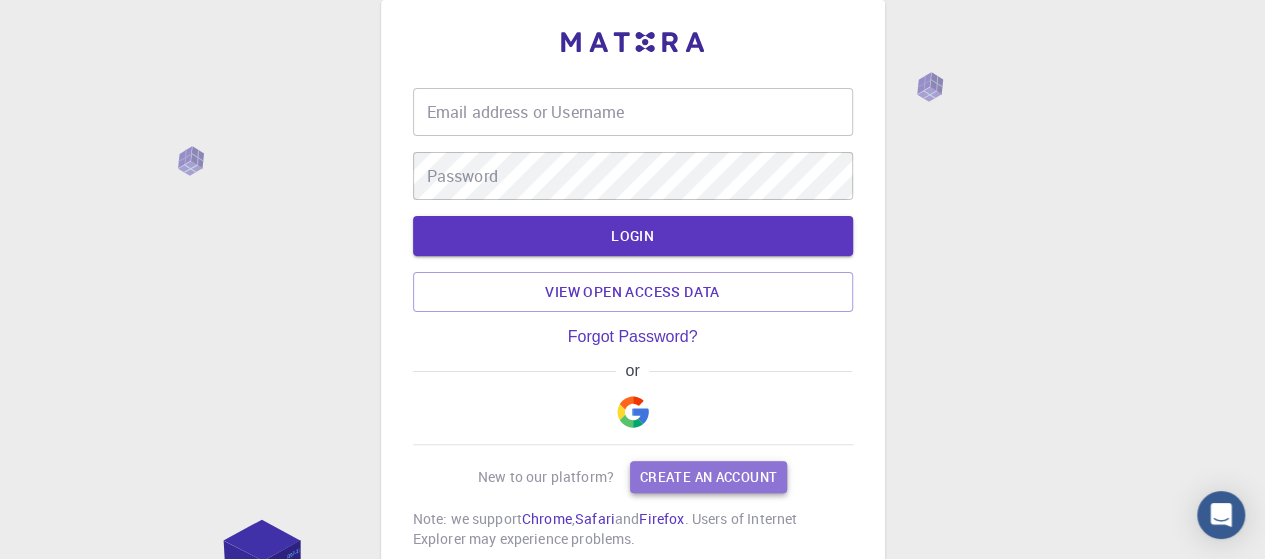 click on "Create an account" at bounding box center [708, 477] 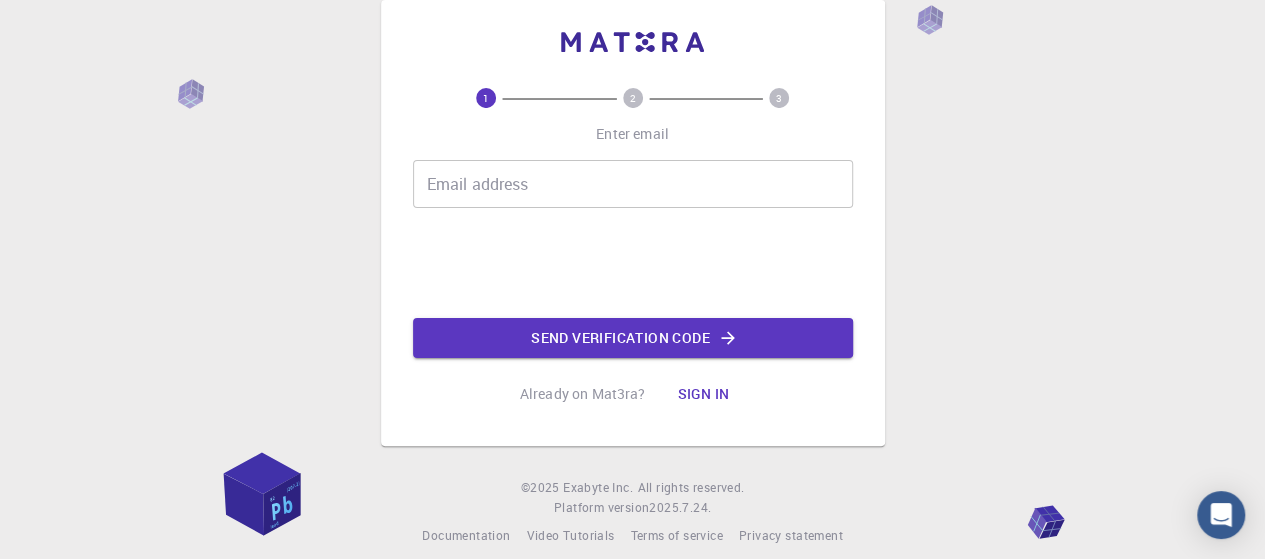 scroll, scrollTop: 0, scrollLeft: 0, axis: both 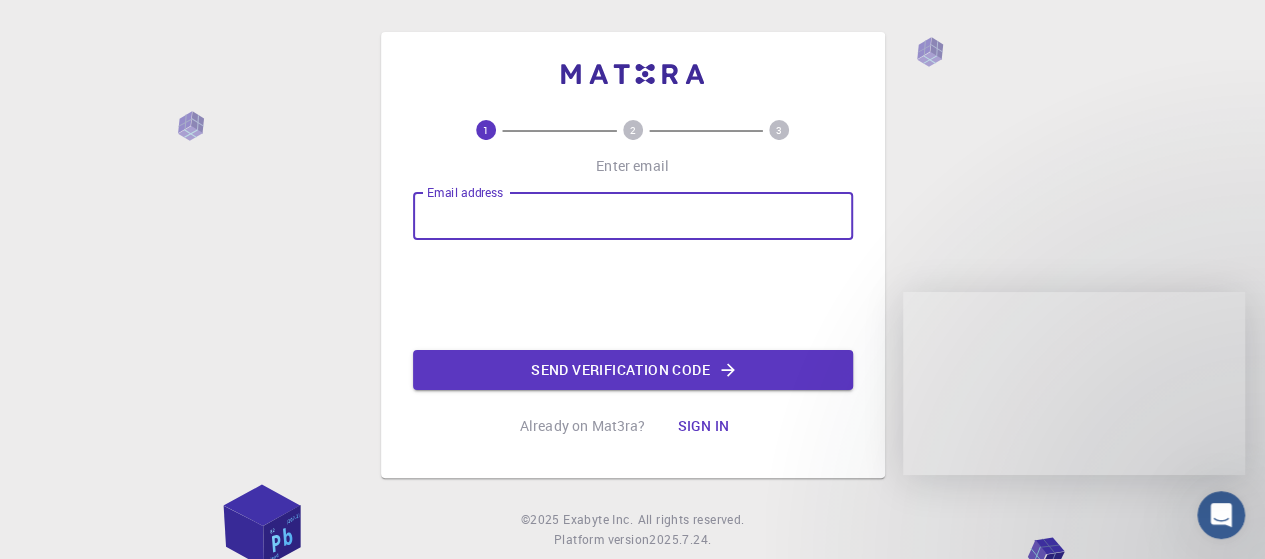 click on "Email address Email address" at bounding box center [633, 216] 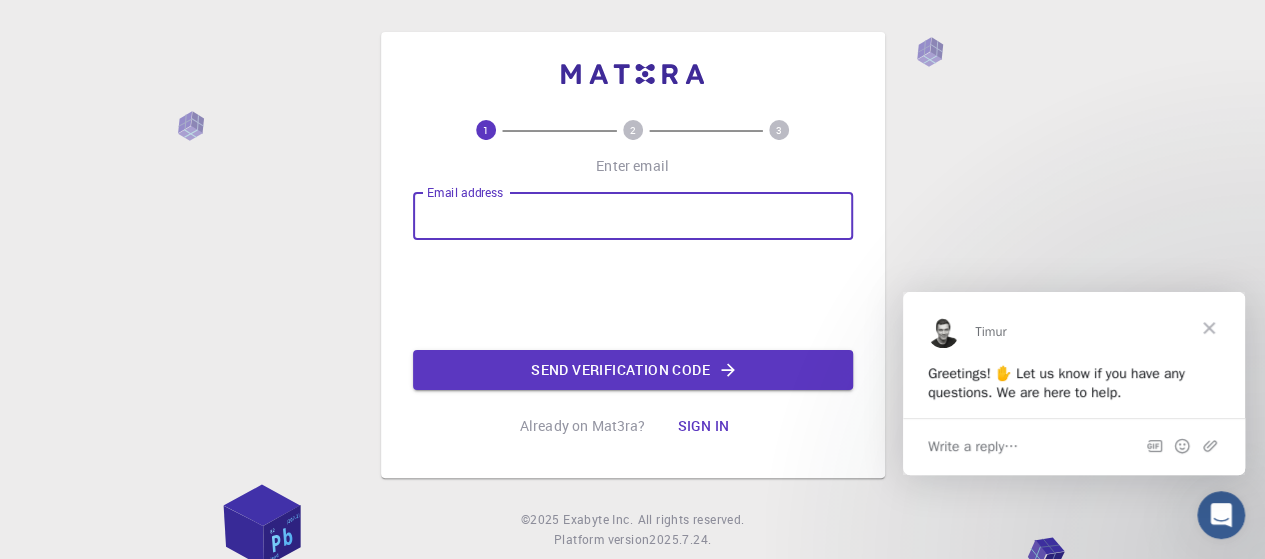 scroll, scrollTop: 0, scrollLeft: 0, axis: both 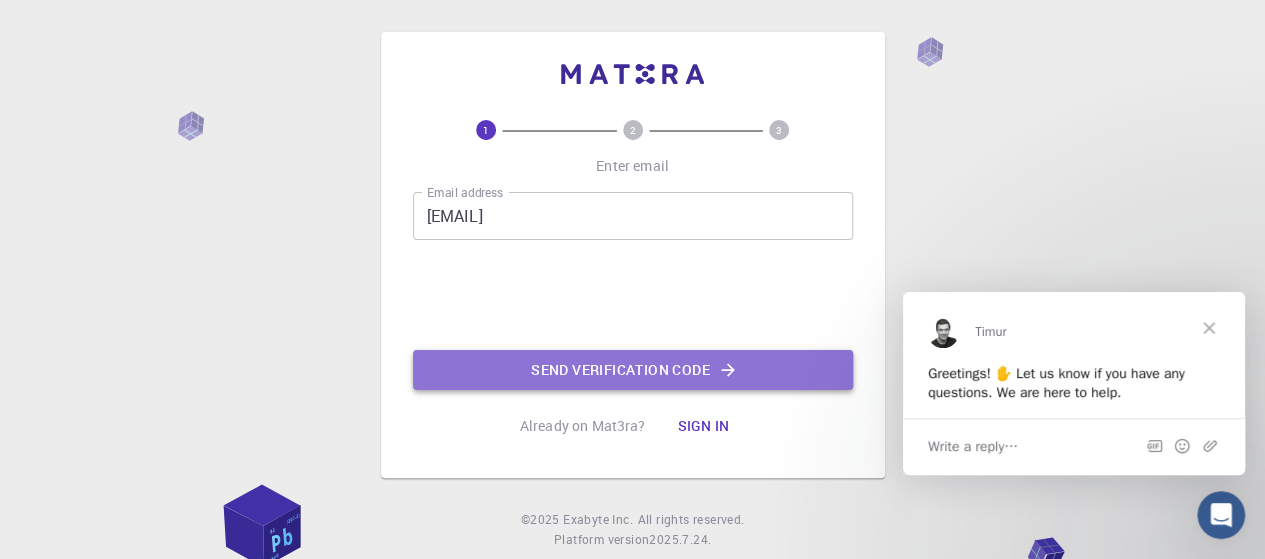 click on "Send verification code" 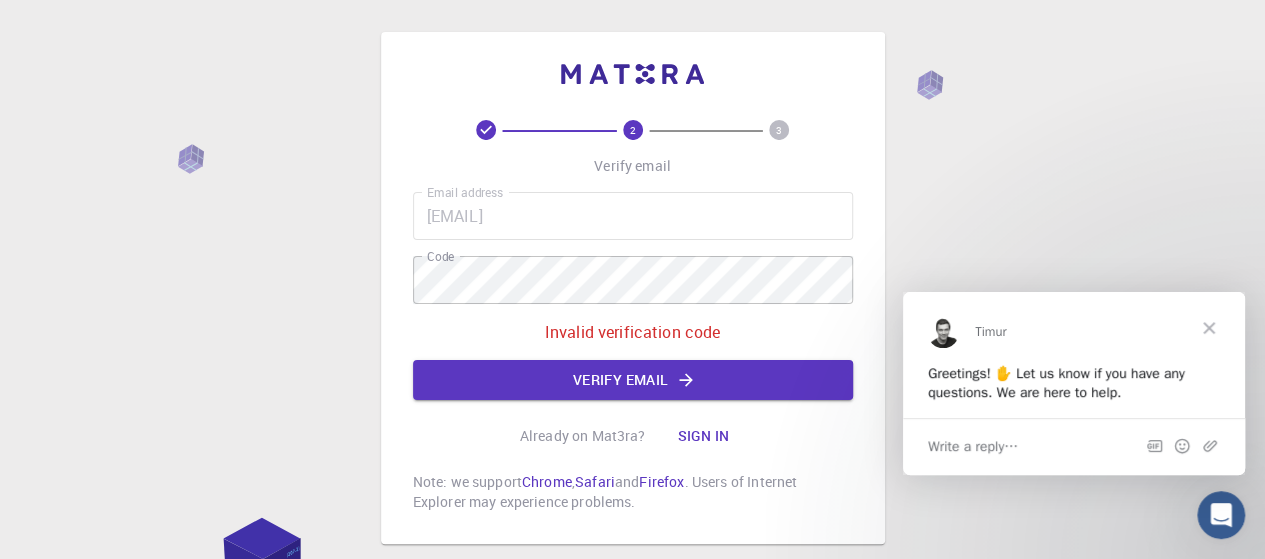 click on "Write a reply…" at bounding box center (973, 446) 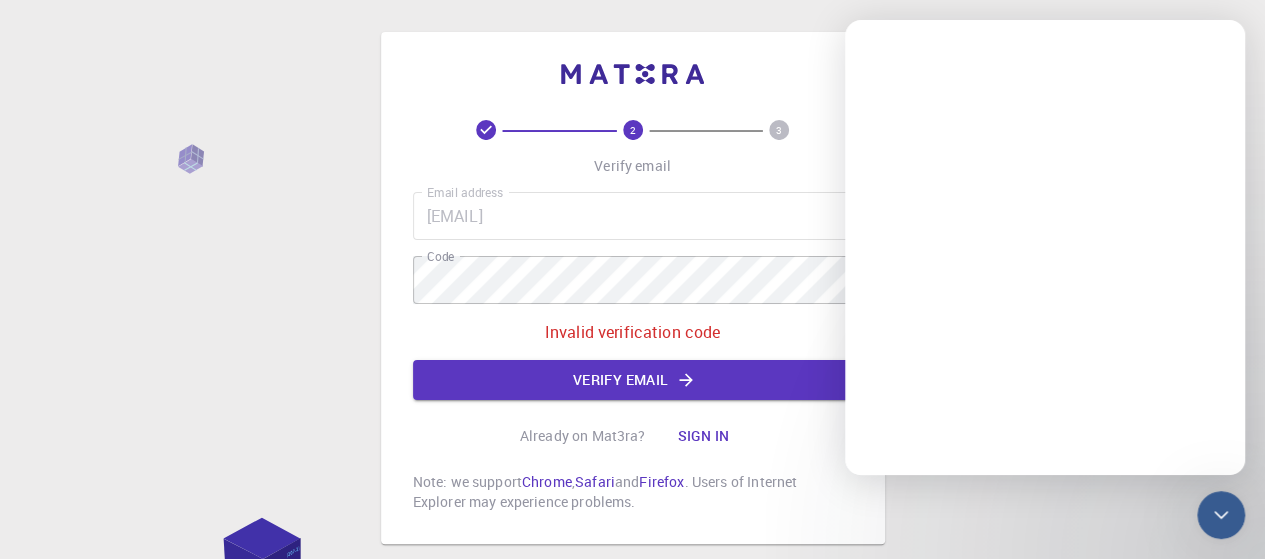 scroll, scrollTop: 0, scrollLeft: 0, axis: both 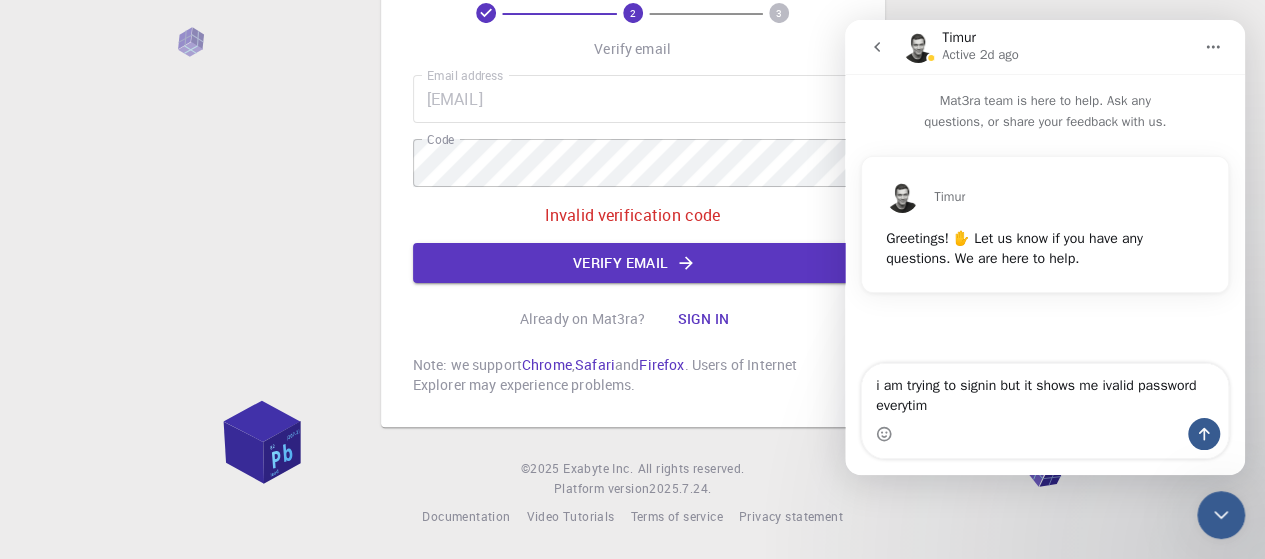 type on "i am trying to signin but it shows me ivalid password everytime" 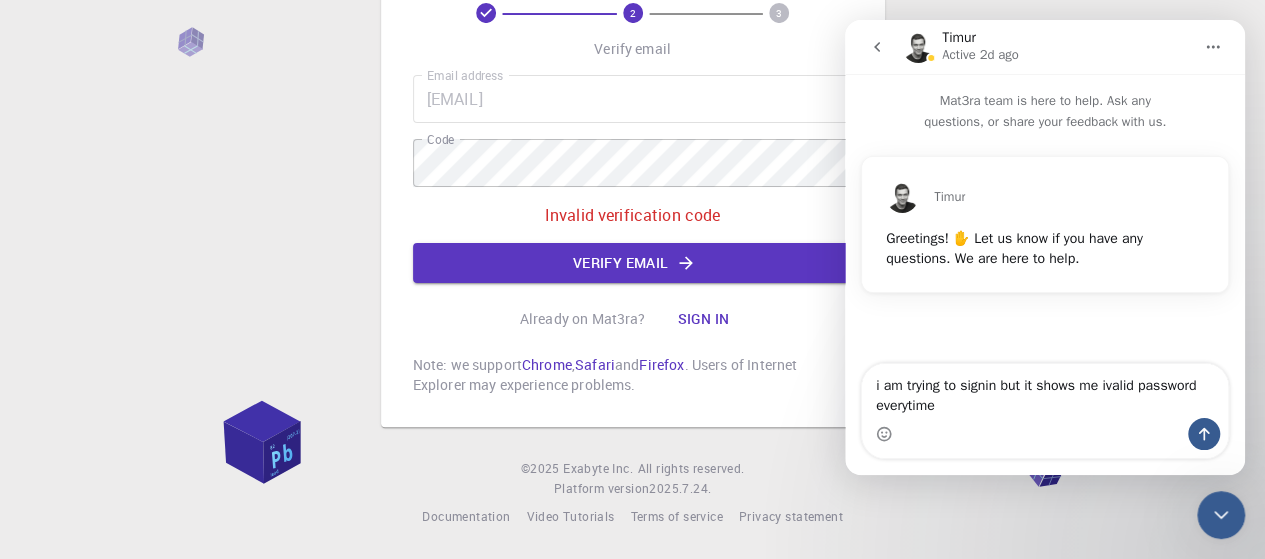 type 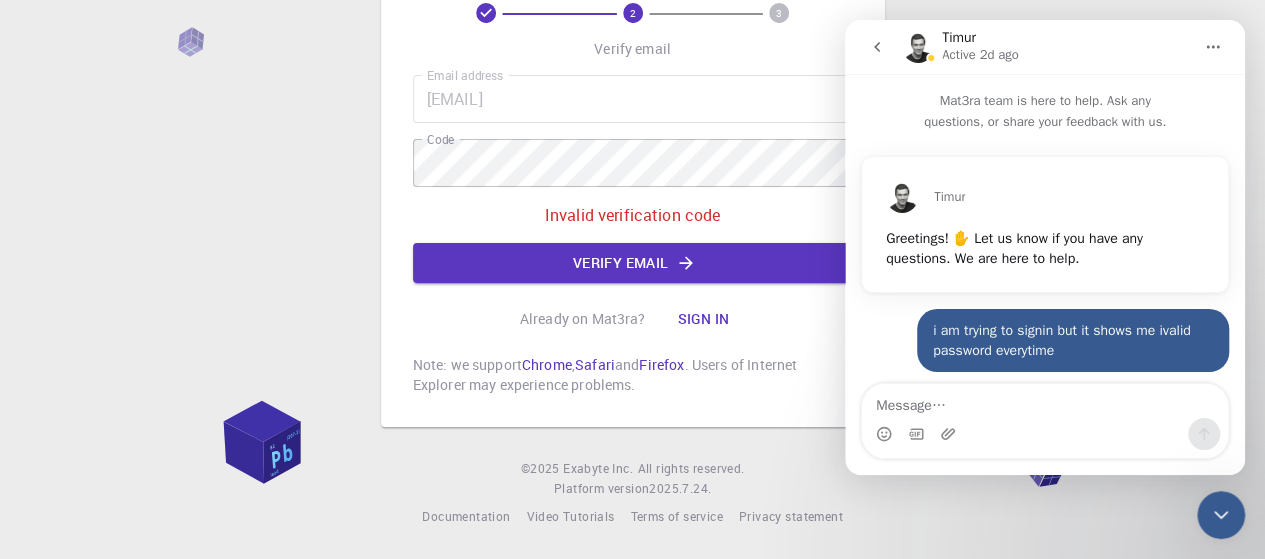scroll, scrollTop: 8, scrollLeft: 0, axis: vertical 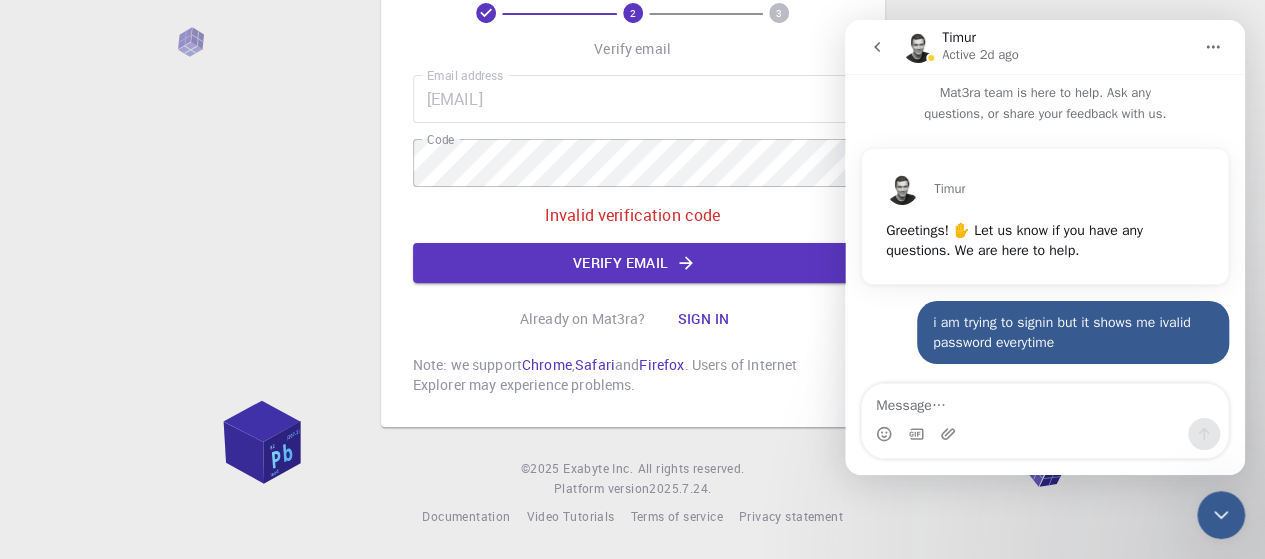 click on "2 3 Verify email Email address uroojshahzadi34@gmail.com Email address Code Code Invalid verification code Verify email Already on Mat3ra? Sign in Note: we support  Chrome ,  Safari  and  Firefox . Users of Internet Explorer may experience problems." at bounding box center [633, 199] 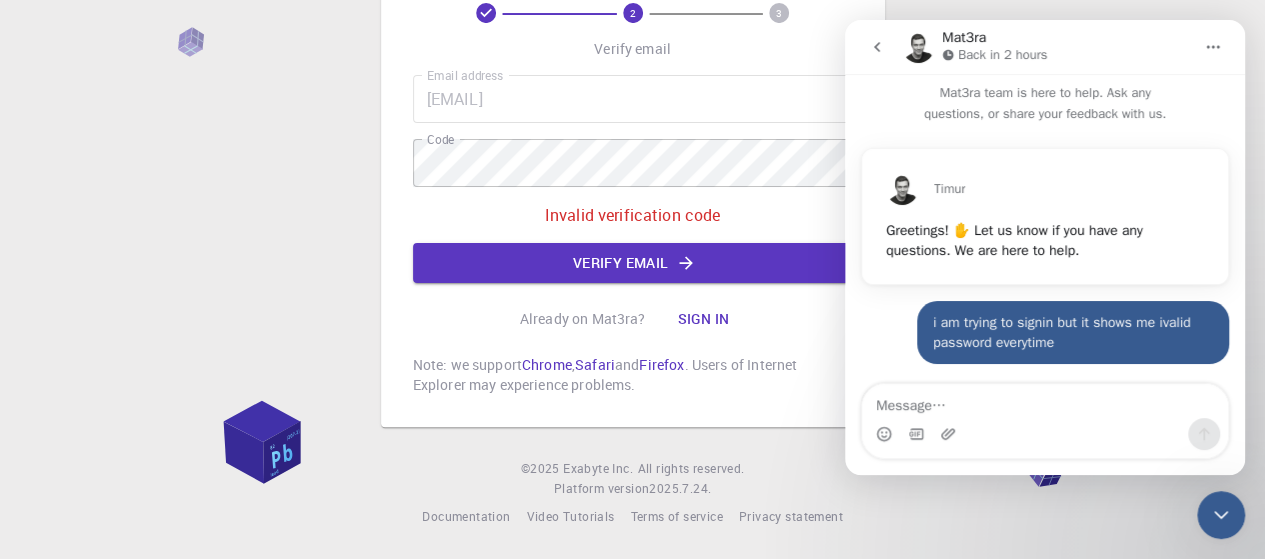 scroll, scrollTop: 309, scrollLeft: 0, axis: vertical 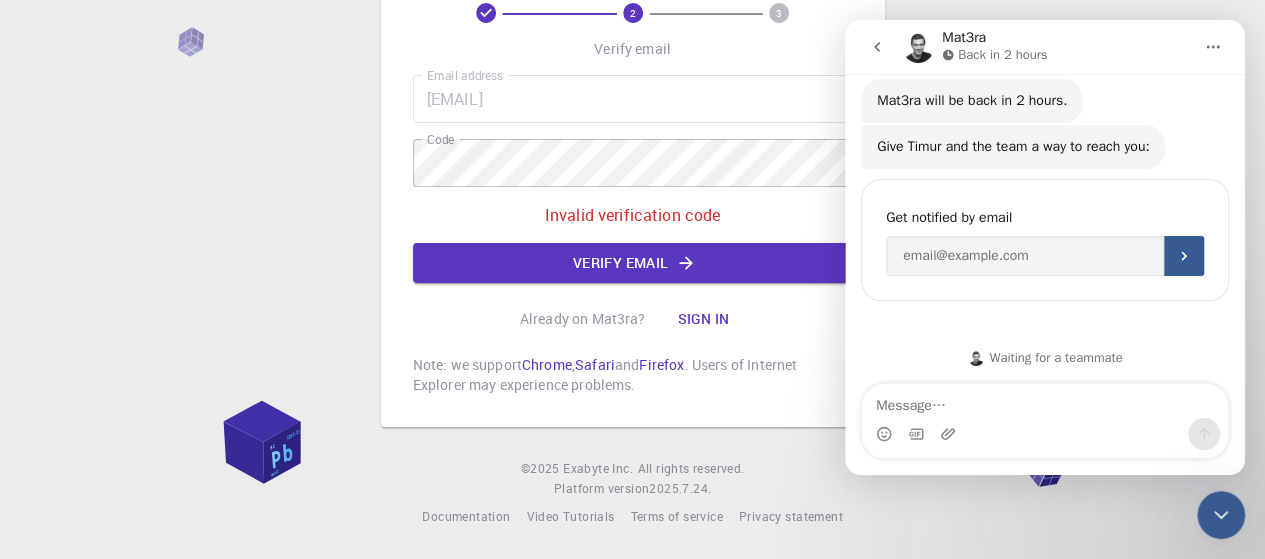 click on "2 3 Verify email Email address uroojshahzadi34@gmail.com Email address Code Code Invalid verification code Verify email Already on Mat3ra? Sign in Note: we support  Chrome ,  Safari  and  Firefox . Users of Internet Explorer may experience problems." at bounding box center [633, 171] 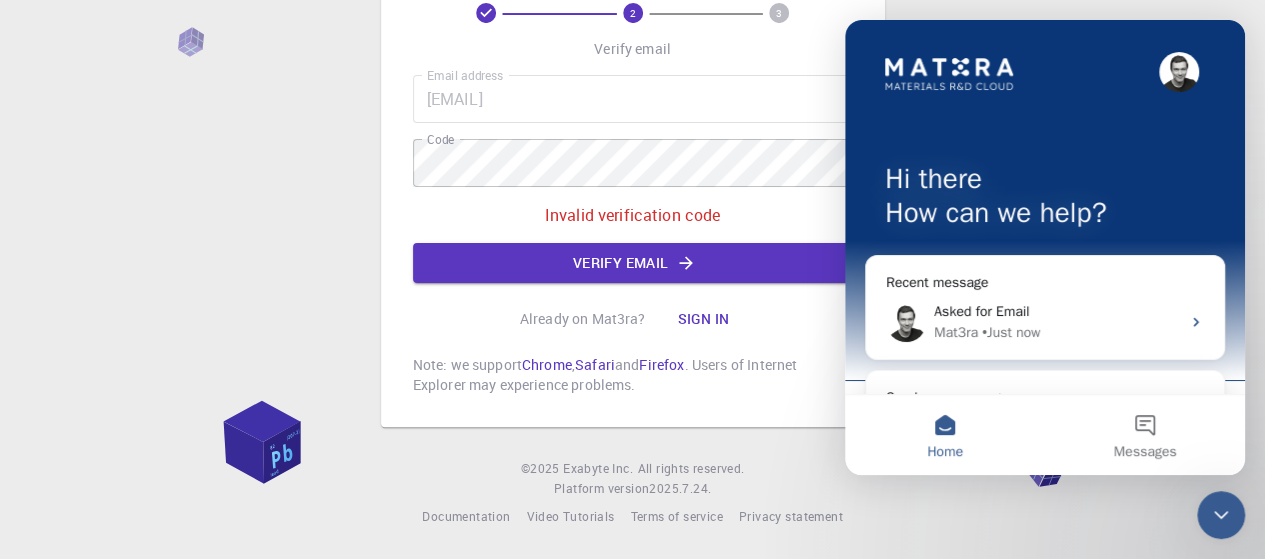 scroll, scrollTop: 0, scrollLeft: 0, axis: both 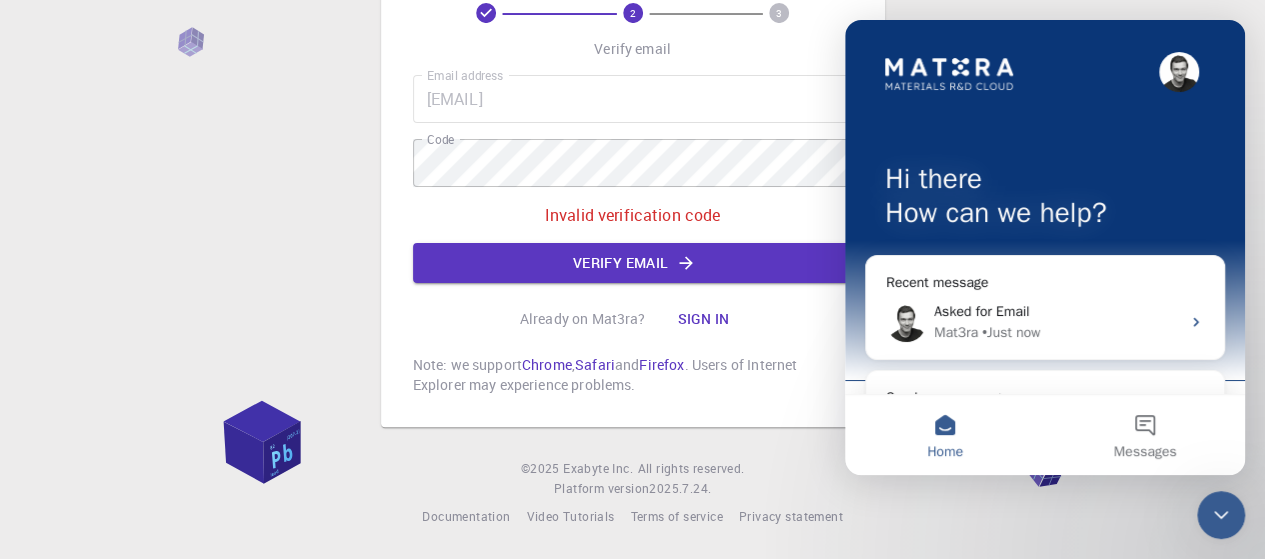 click on "Email address uroojshahzadi34@gmail.com Email address Code Code Invalid verification code Verify email" at bounding box center [633, 179] 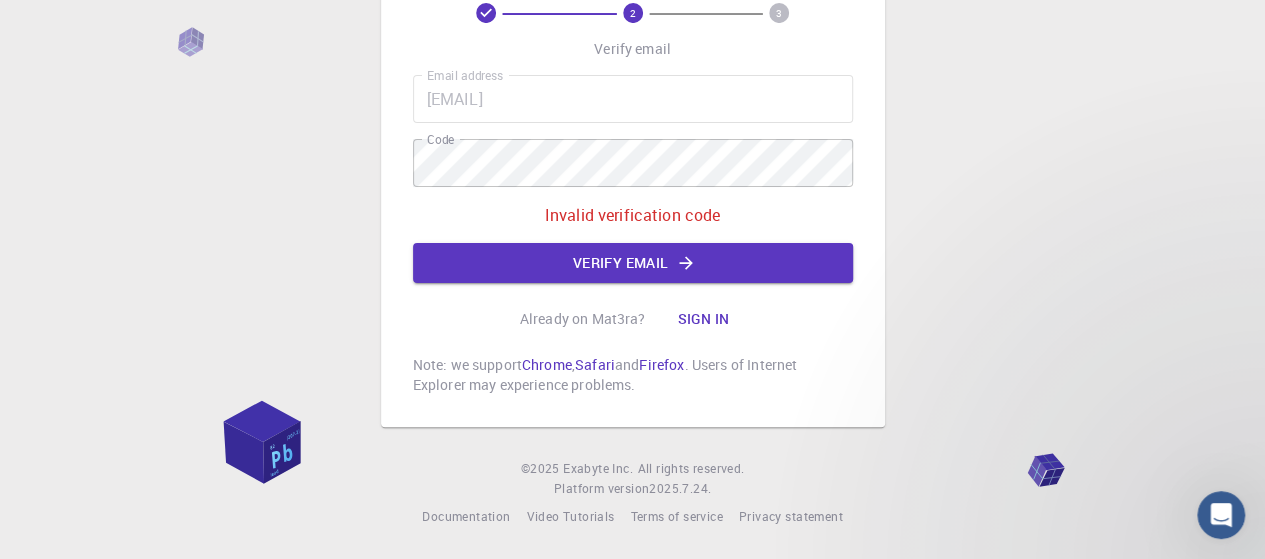 scroll, scrollTop: 0, scrollLeft: 0, axis: both 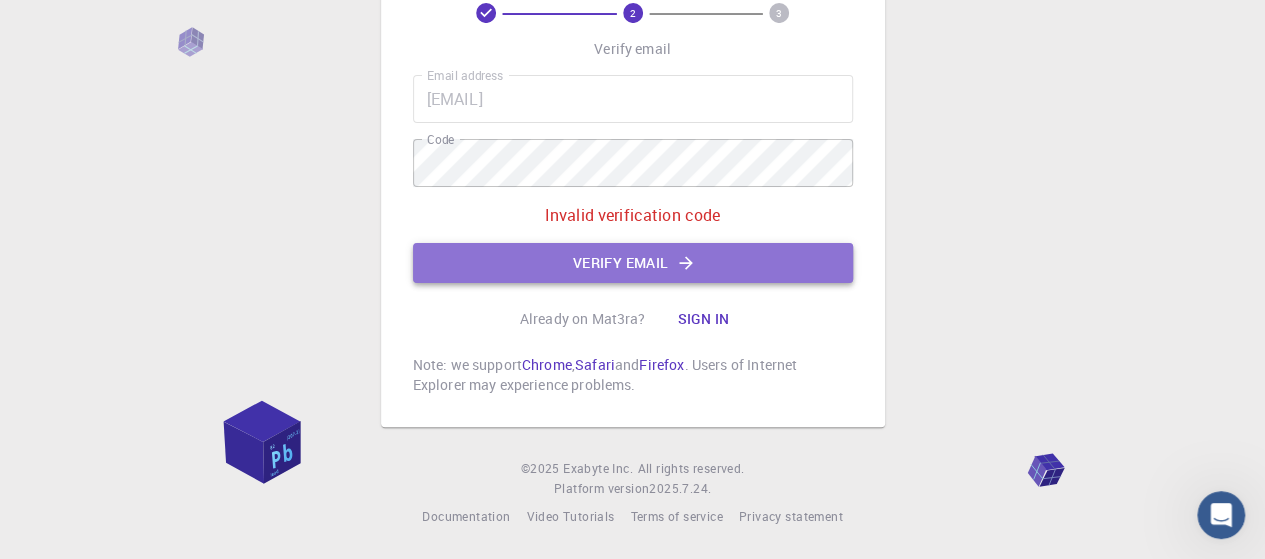click on "Verify email" at bounding box center (633, 263) 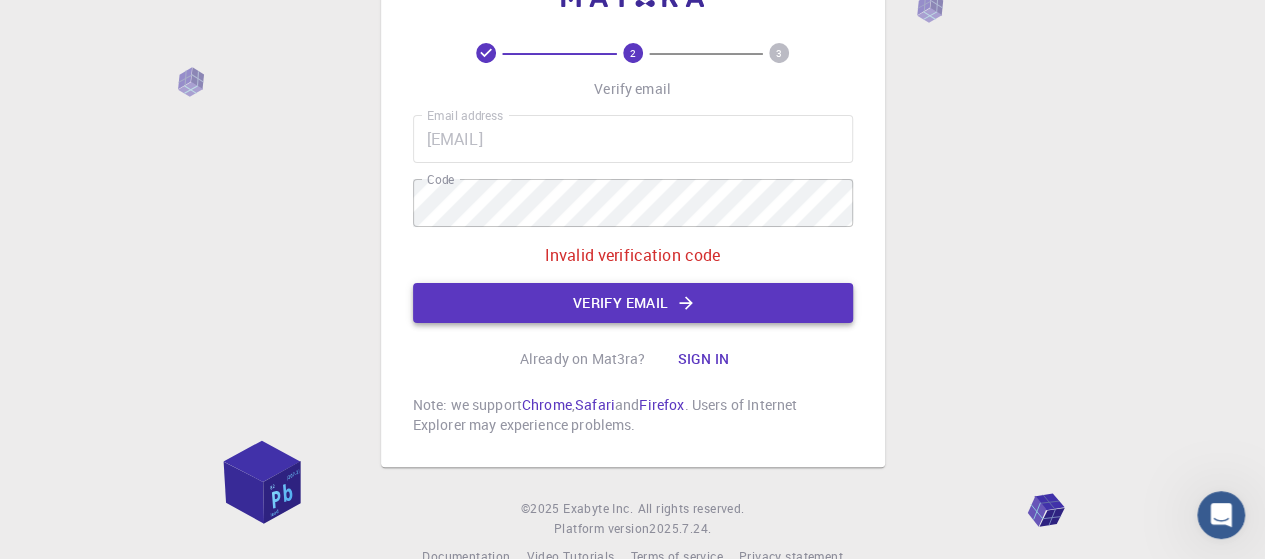 scroll, scrollTop: 117, scrollLeft: 0, axis: vertical 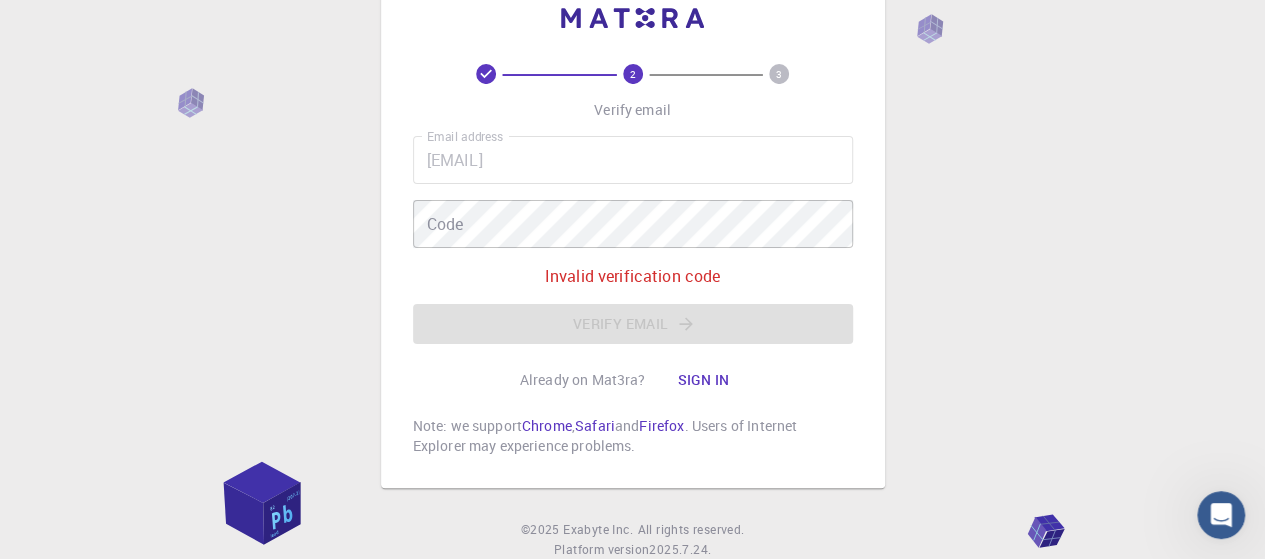 click on "Invalid verification code" at bounding box center [633, 276] 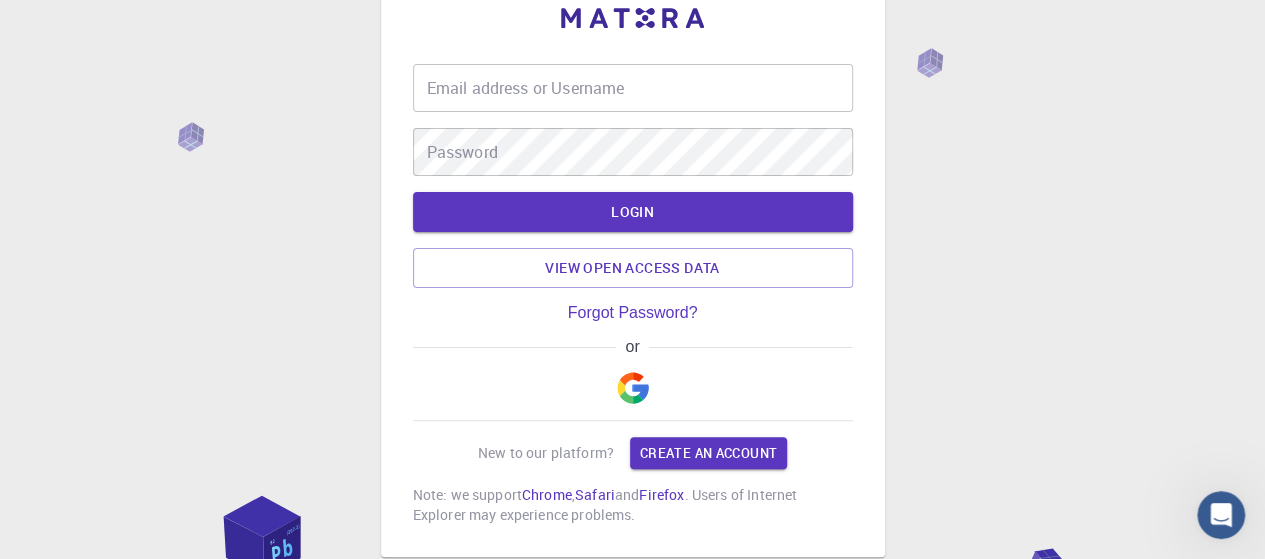 scroll, scrollTop: 0, scrollLeft: 0, axis: both 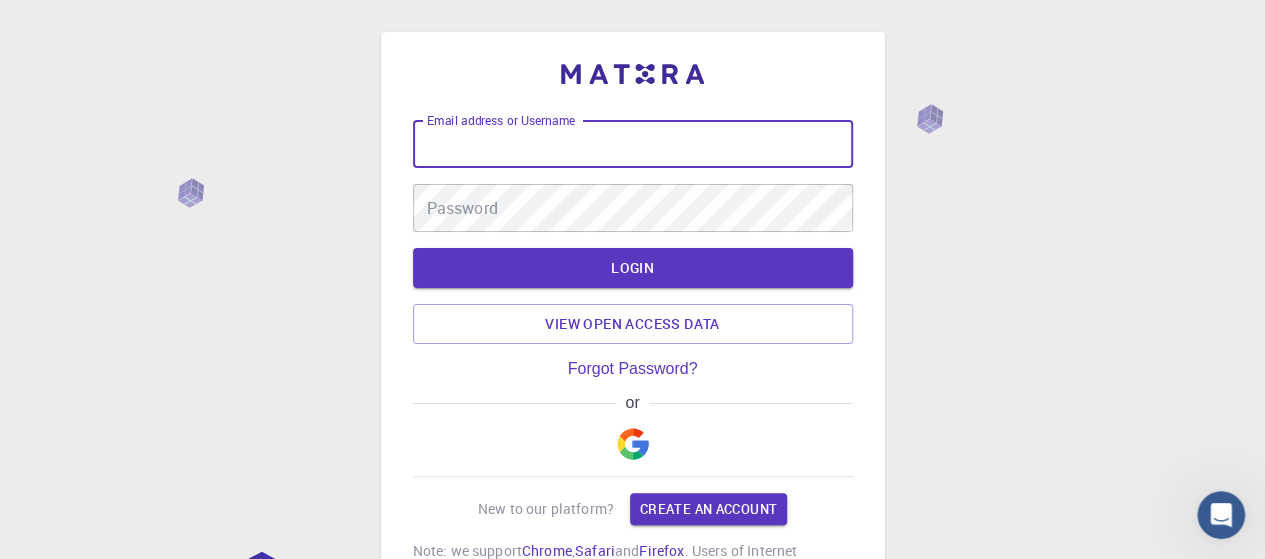 click on "Email address or Username" at bounding box center (633, 144) 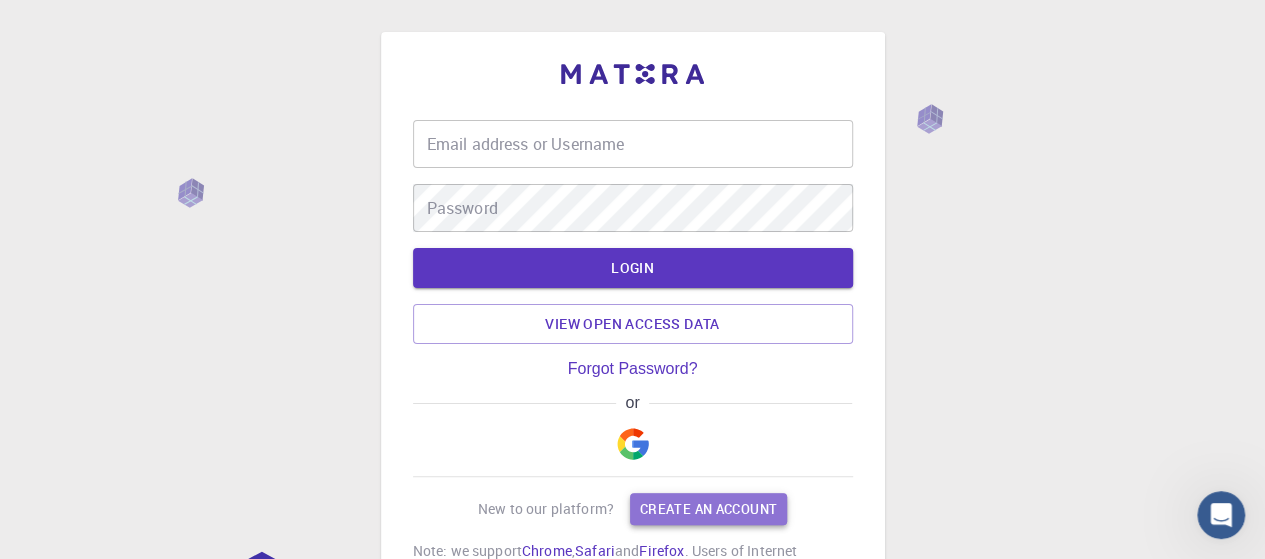 click on "Create an account" at bounding box center (708, 509) 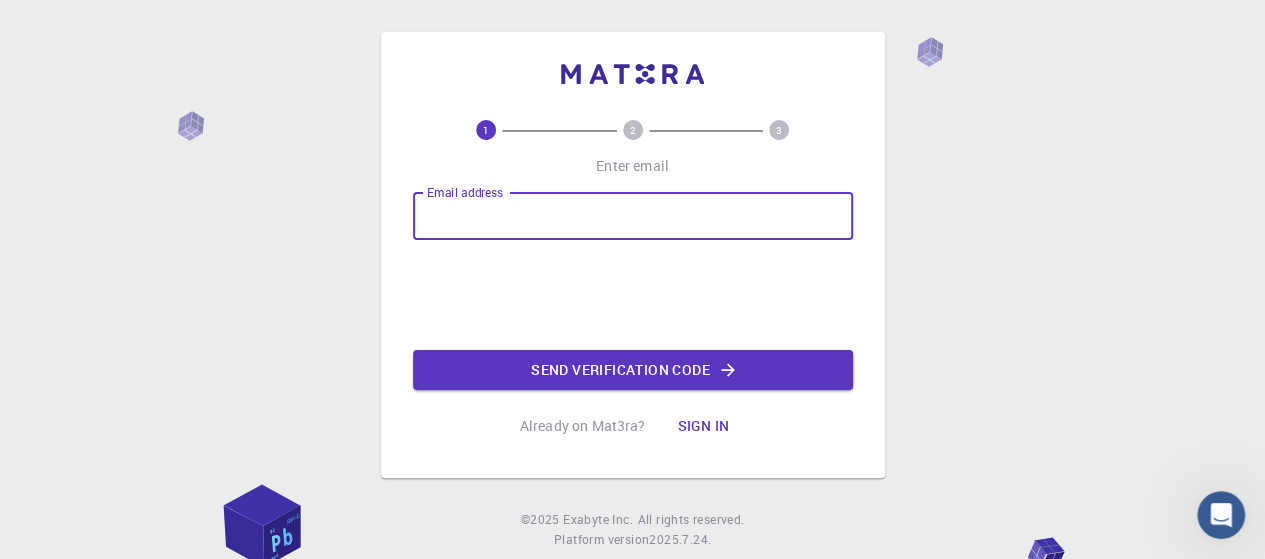 click on "Email address" at bounding box center [633, 216] 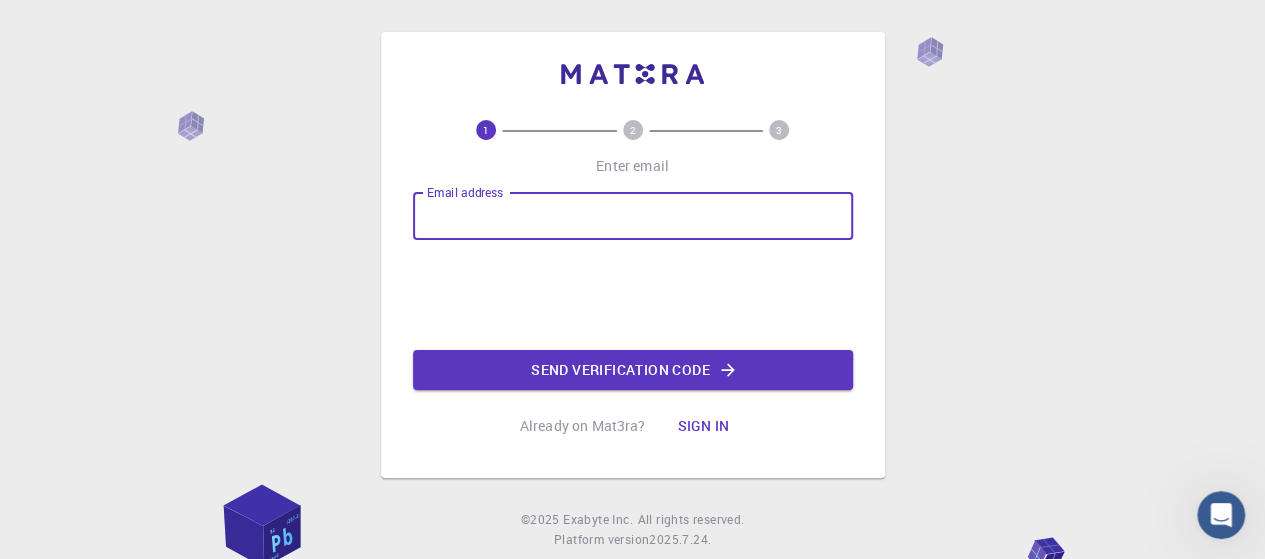 type on "[USERNAME]@[EXAMPLE.COM]" 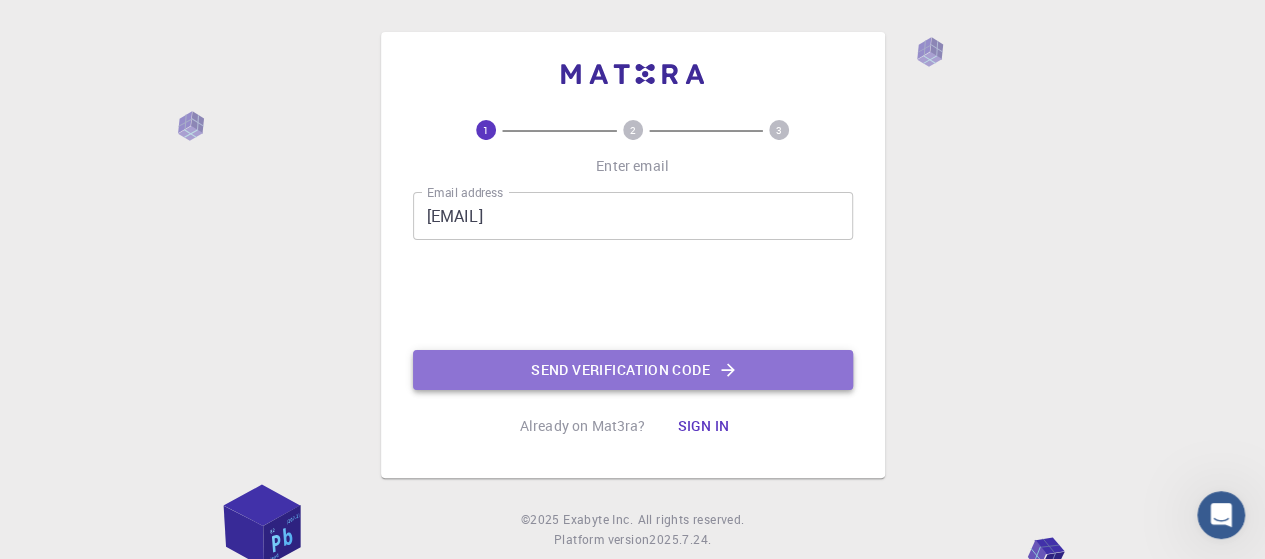 click on "Send verification code" 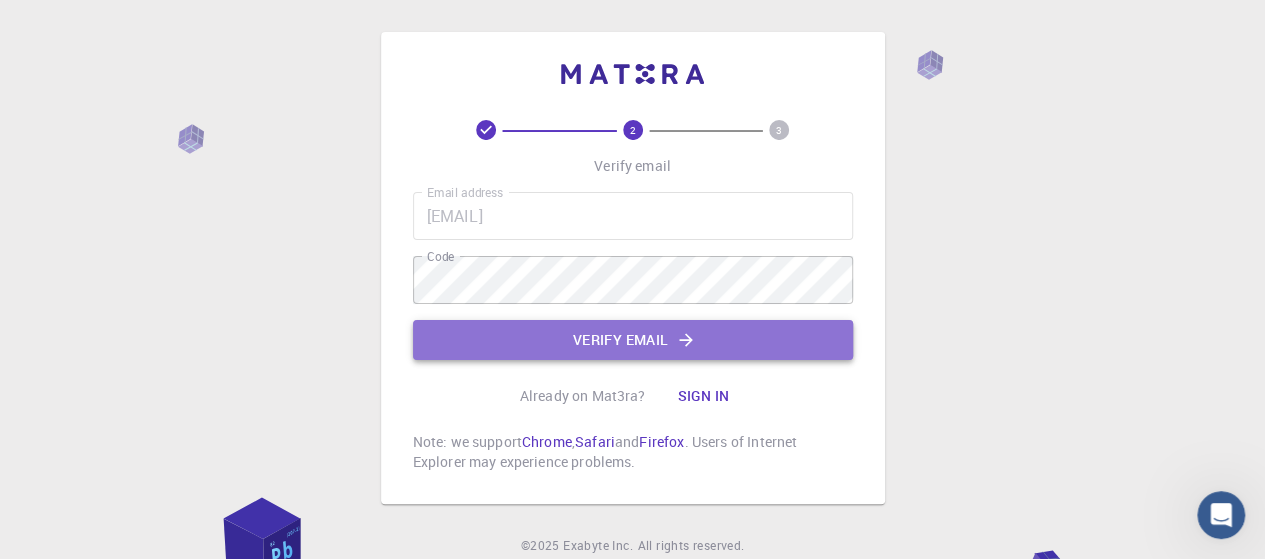 click on "Verify email" 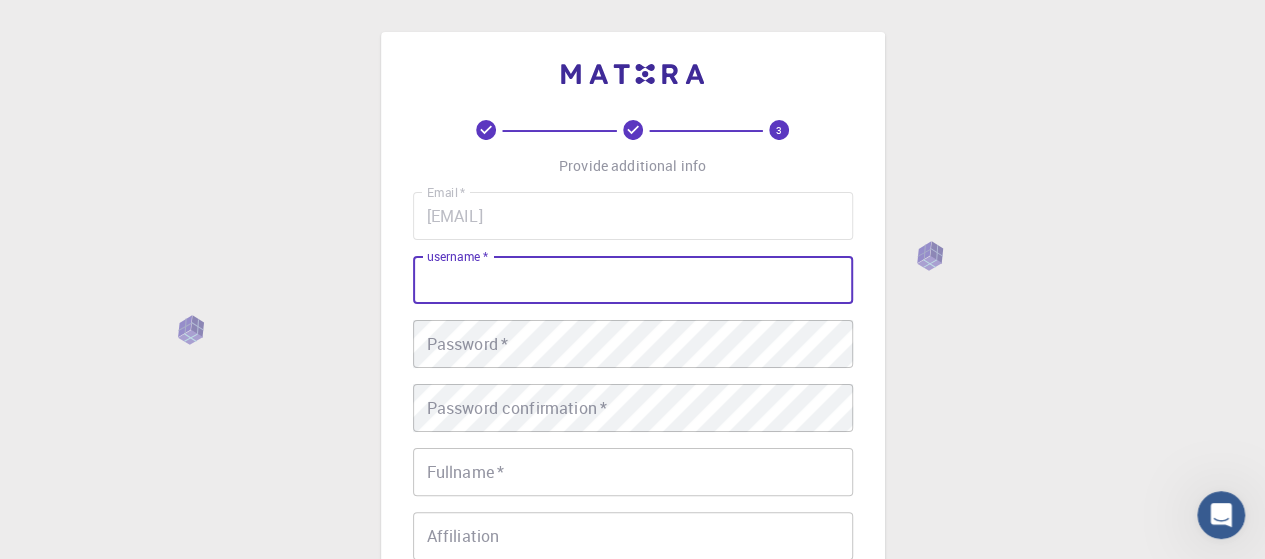 click on "username   *" at bounding box center [633, 280] 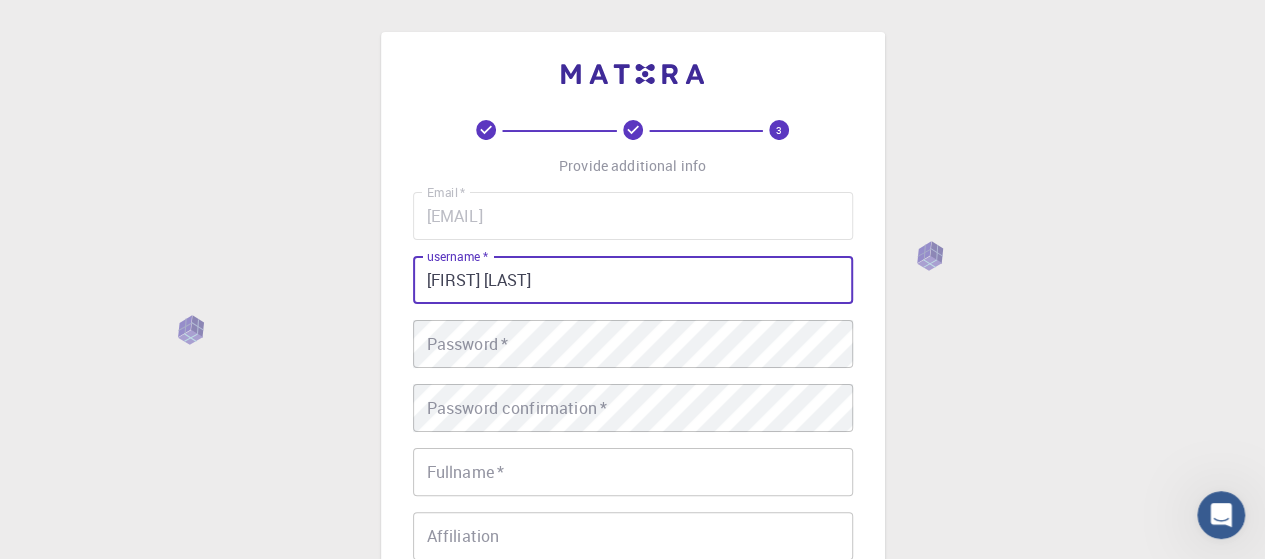 type on "urooj shahzadi" 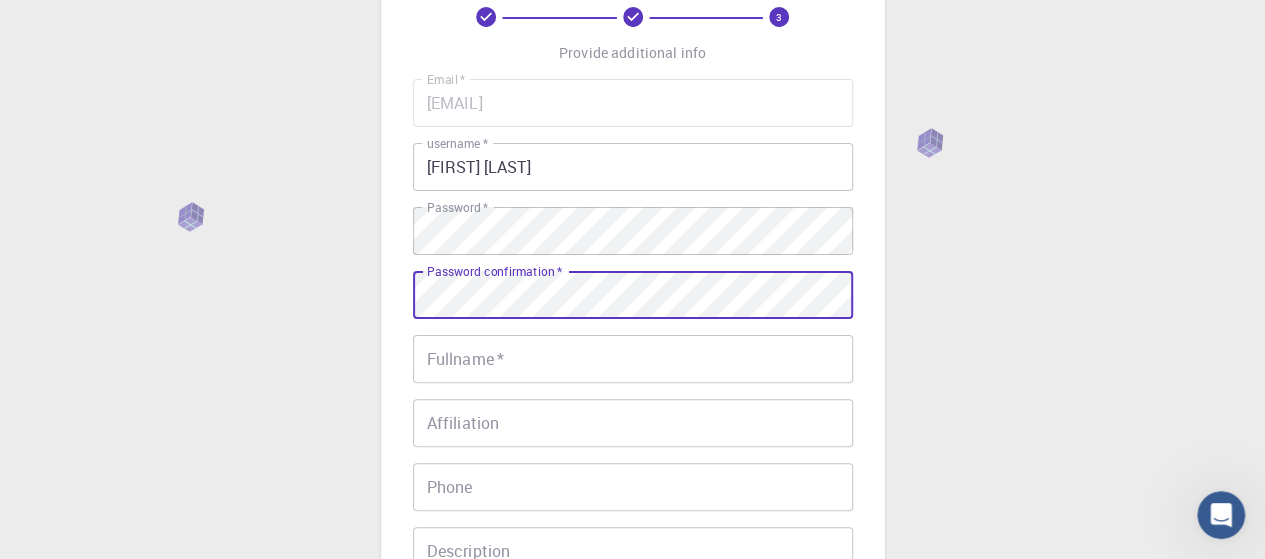 scroll, scrollTop: 114, scrollLeft: 0, axis: vertical 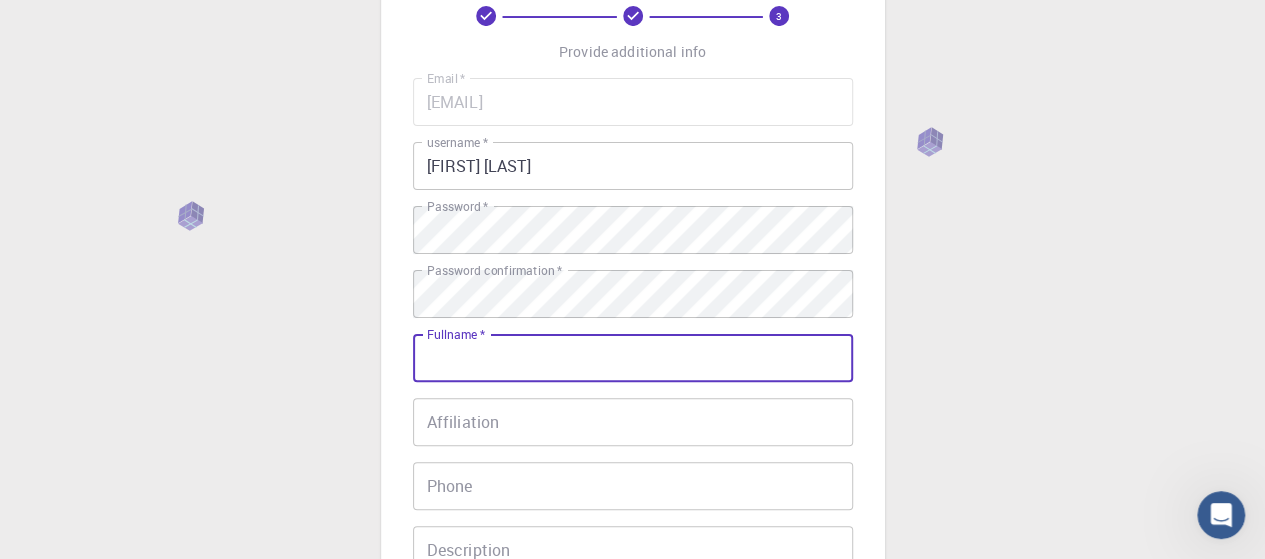 click on "Fullname   *" at bounding box center [633, 358] 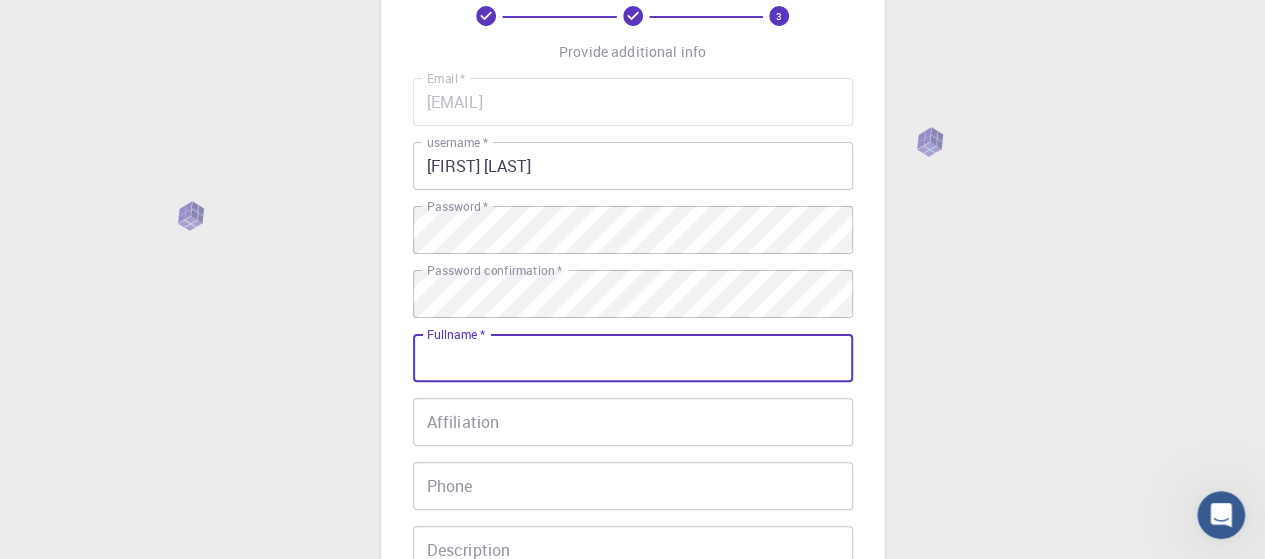 type on "[FIRST] [LAST]" 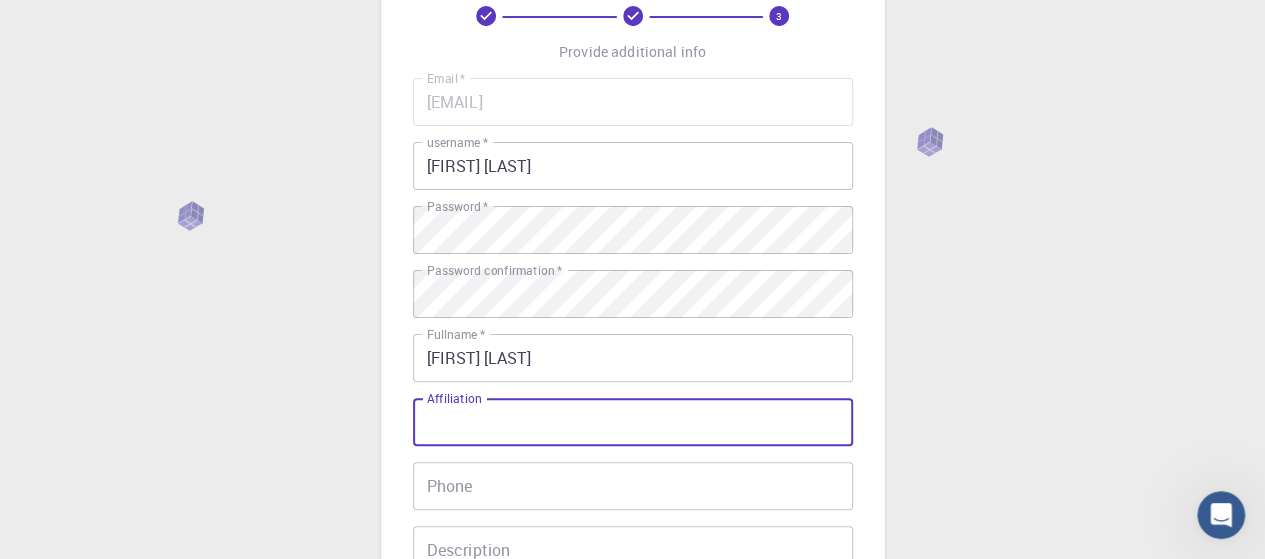 click on "Affiliation" at bounding box center (633, 422) 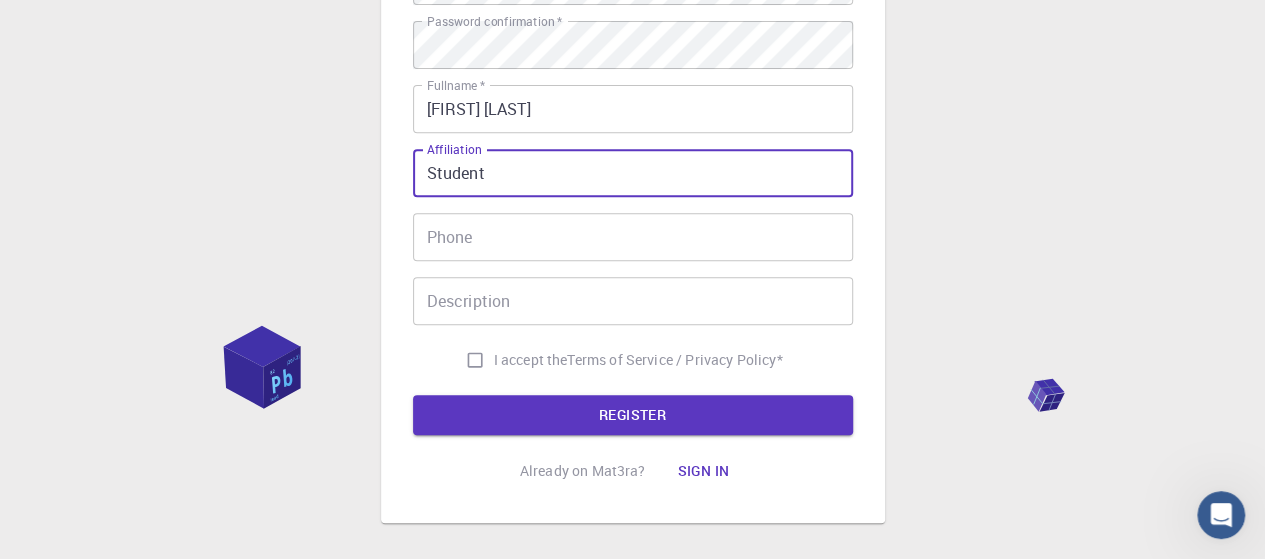 scroll, scrollTop: 370, scrollLeft: 0, axis: vertical 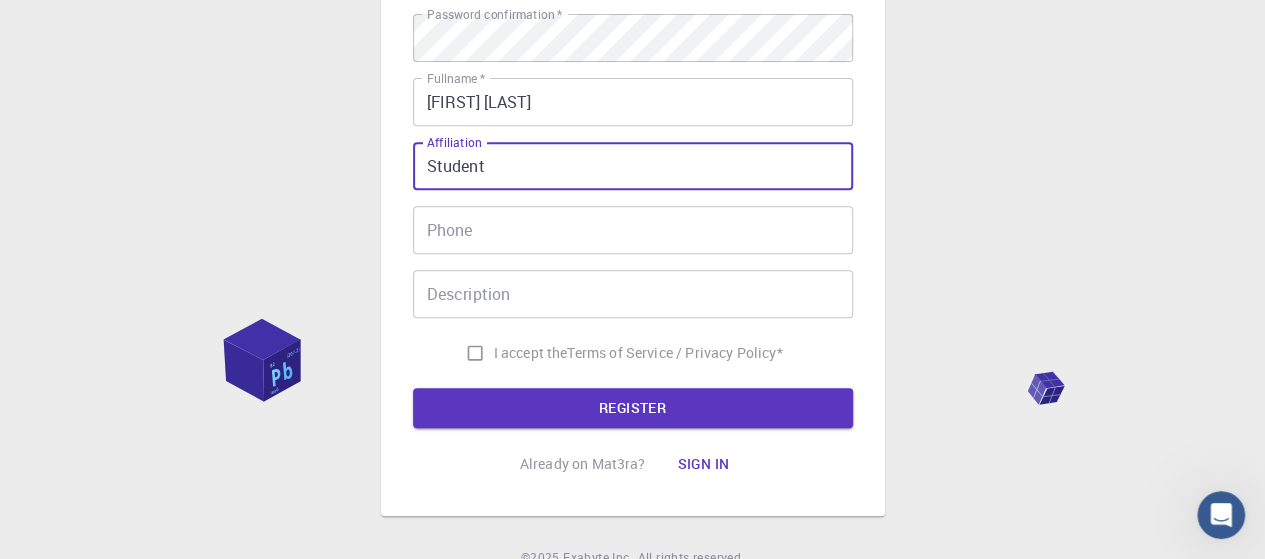 type on "Student" 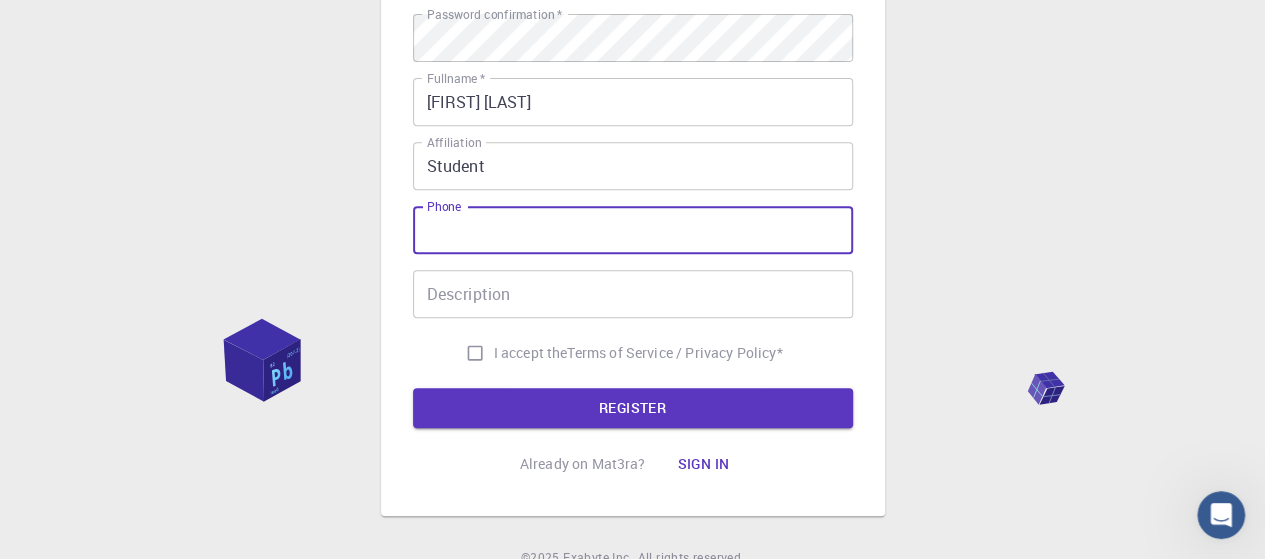 click on "Phone" at bounding box center [633, 230] 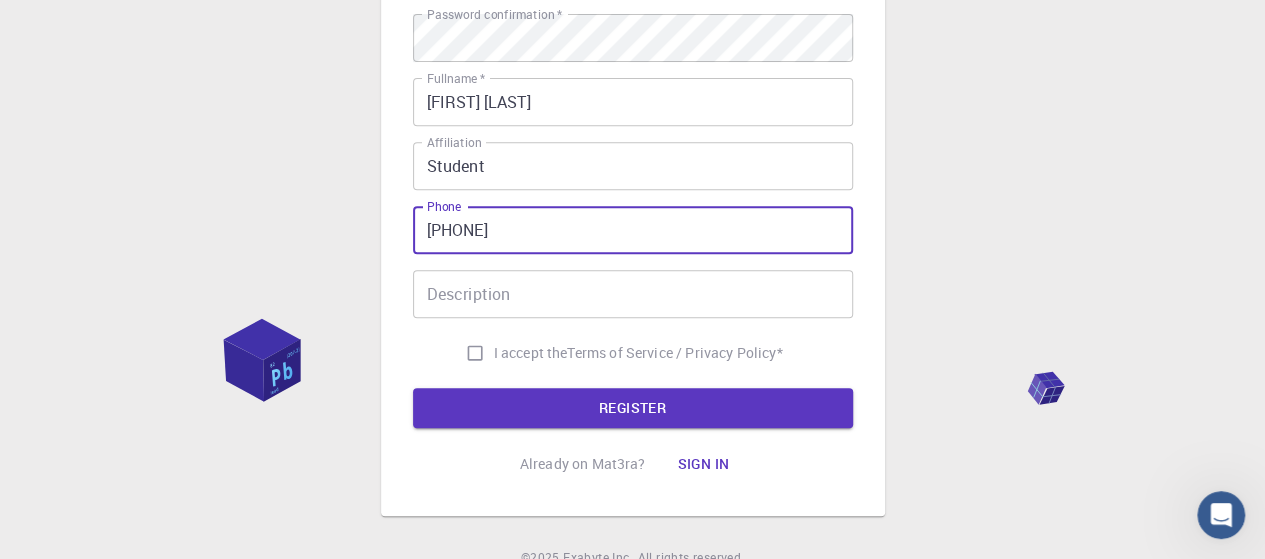 type on "16634832273" 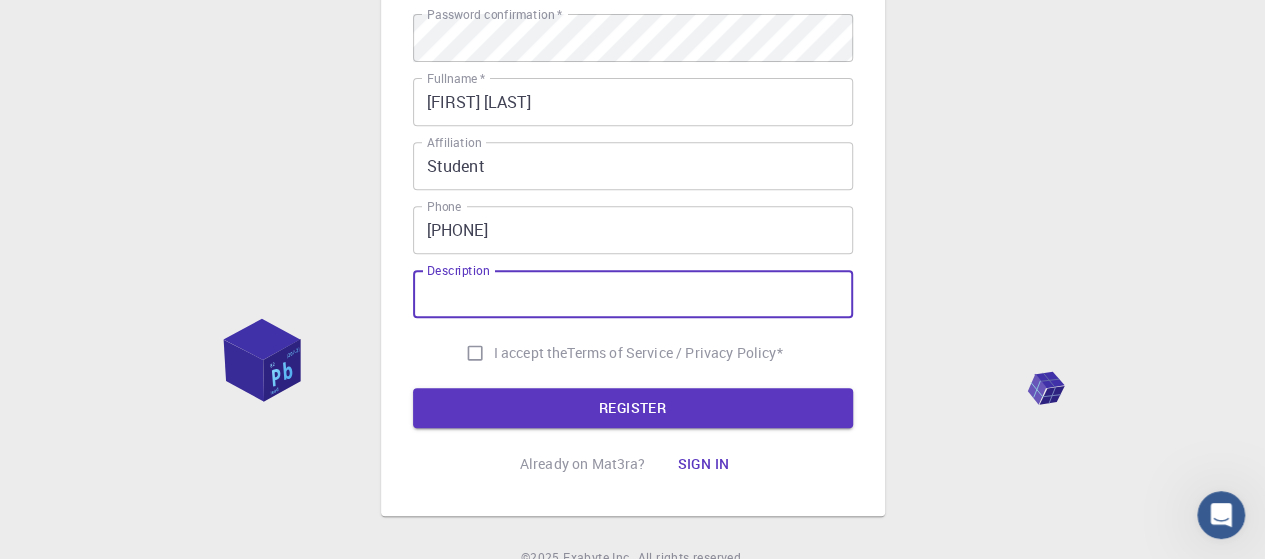 click on "Description" at bounding box center [633, 294] 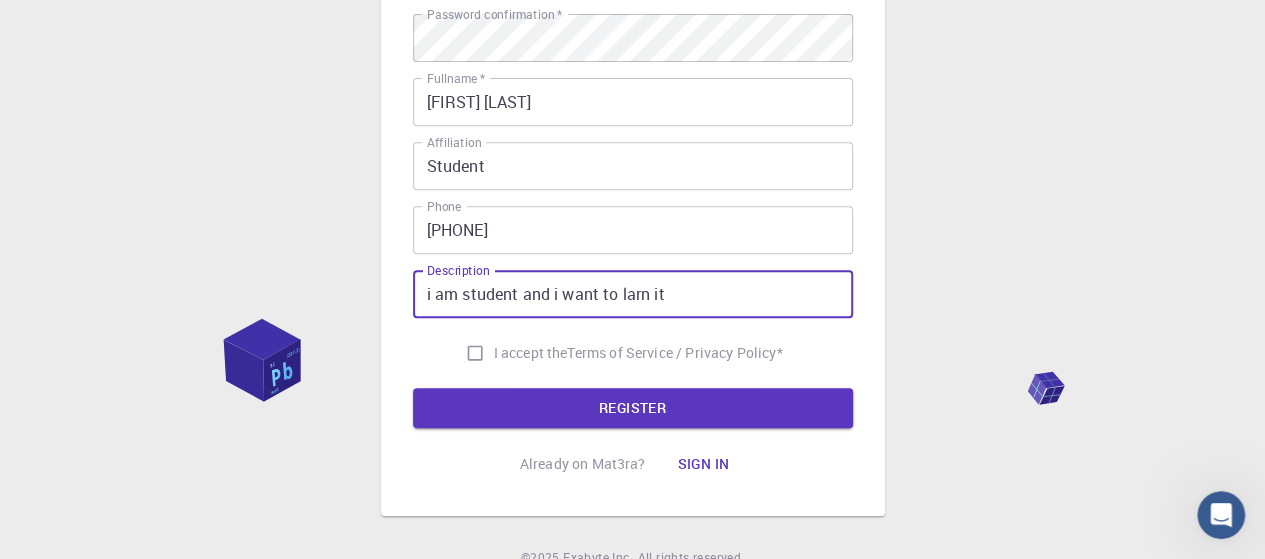 type on "i am student and i want to larn it" 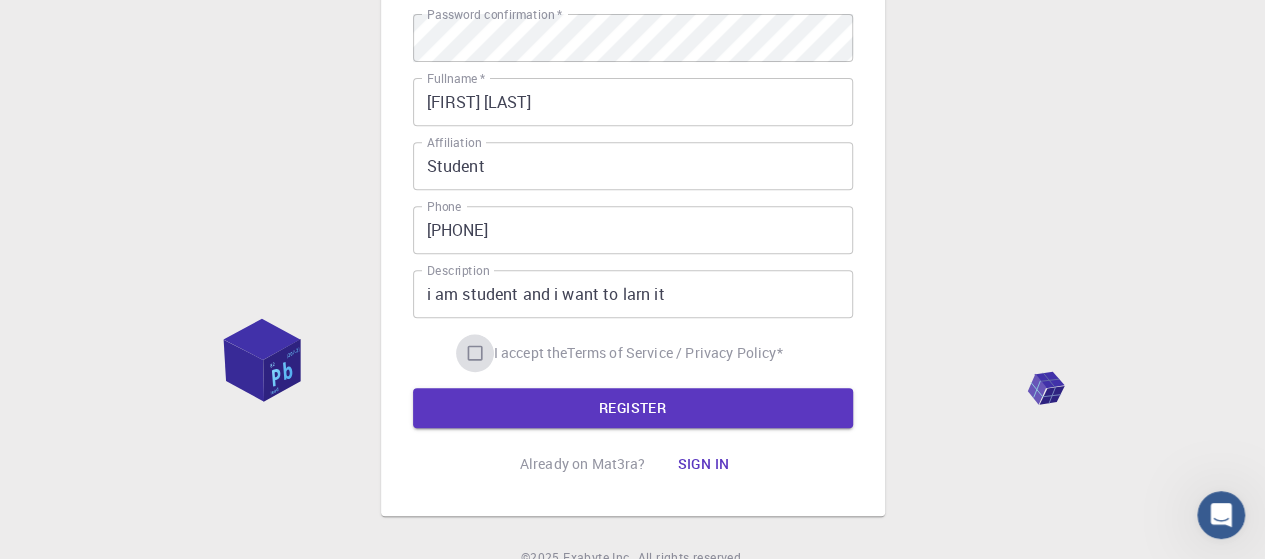 click on "I accept the  Terms of Service / Privacy Policy  *" at bounding box center [475, 353] 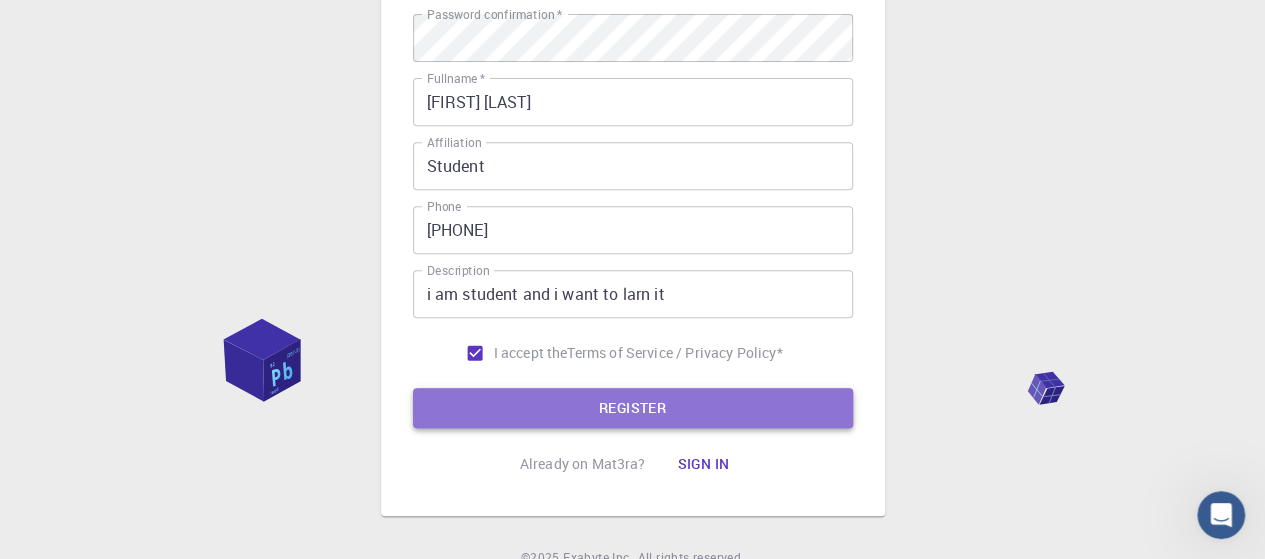click on "REGISTER" at bounding box center [633, 408] 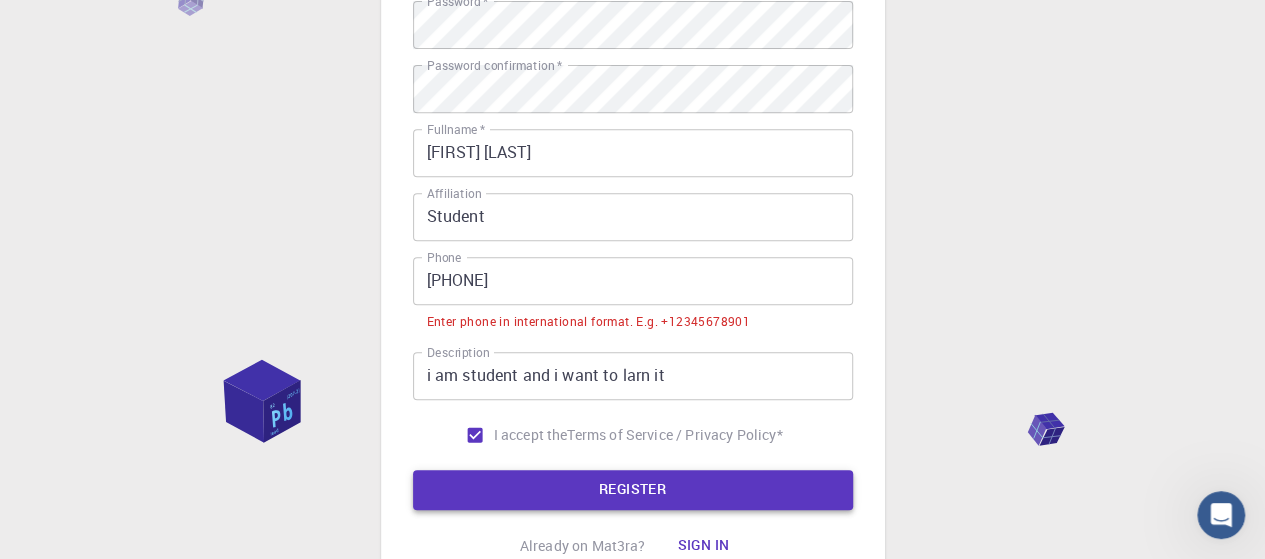 scroll, scrollTop: 420, scrollLeft: 0, axis: vertical 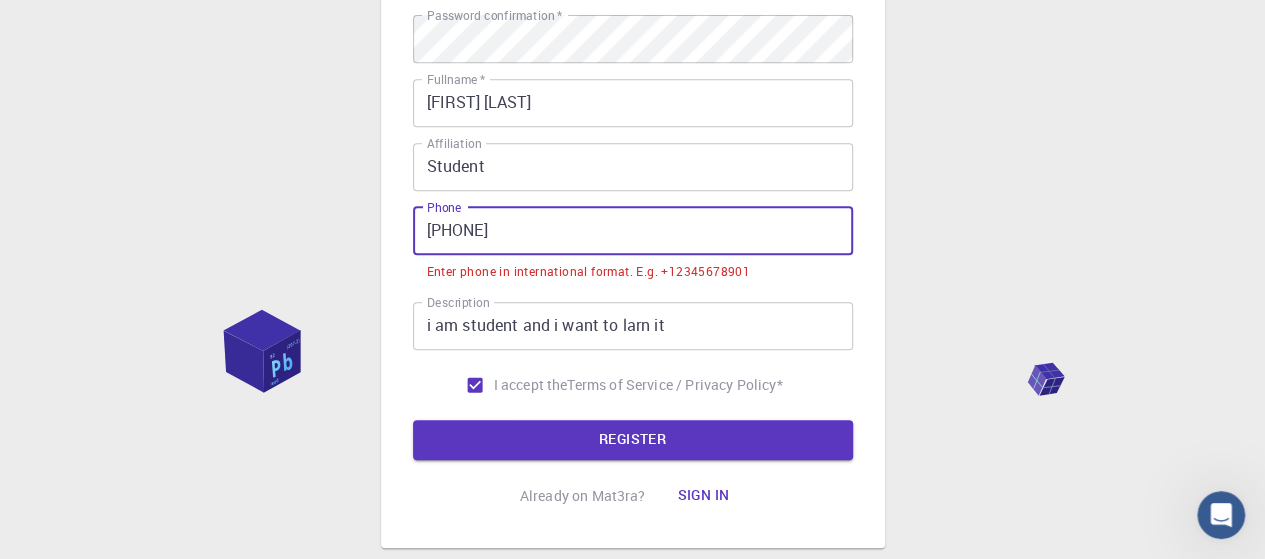 click on "16634832273" at bounding box center (633, 231) 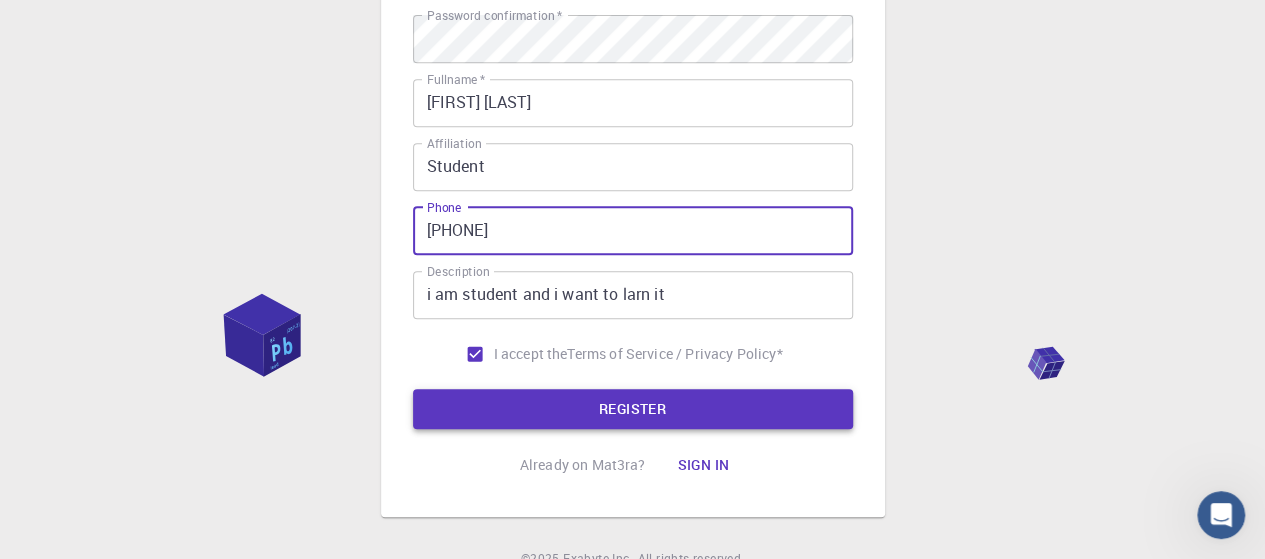 type on "+16634832273" 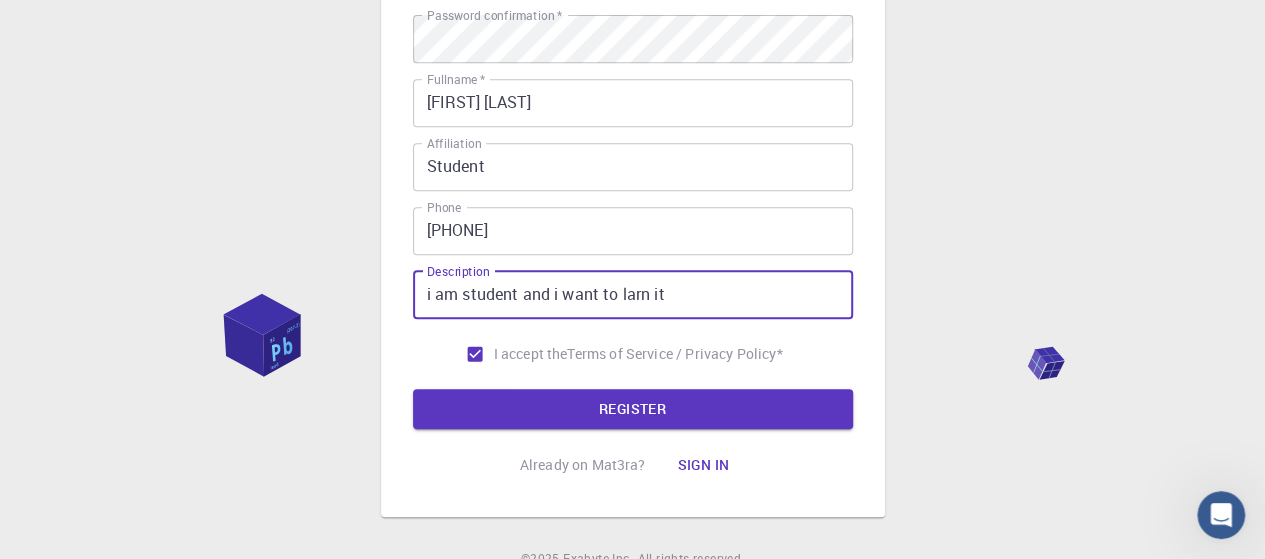 click on "i am student and i want to larn it" at bounding box center (633, 295) 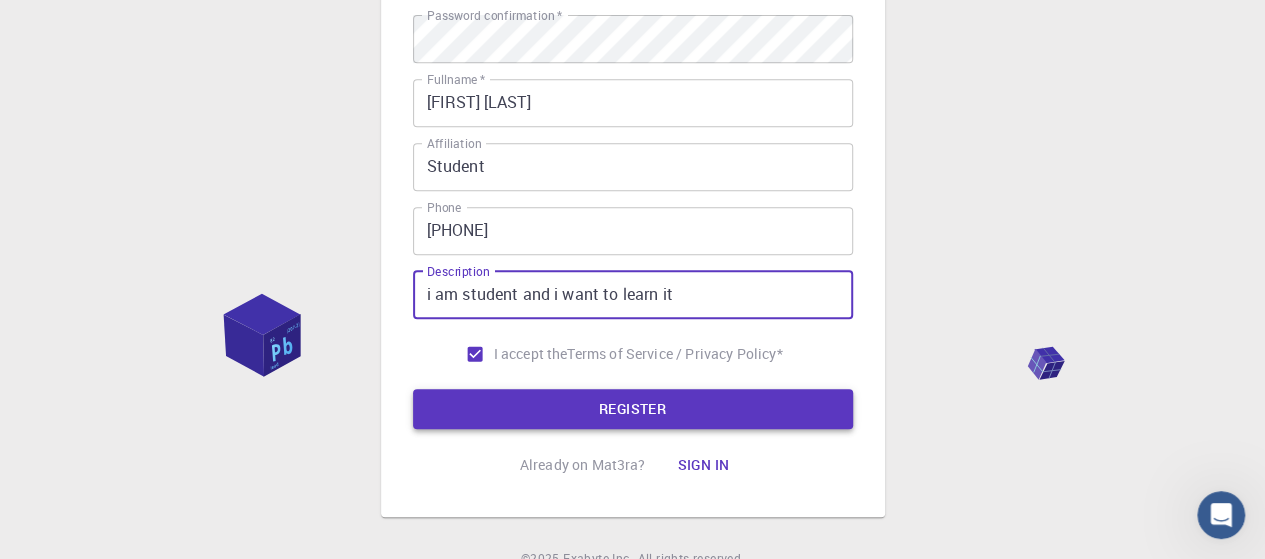 type on "i am student and i want to learn it" 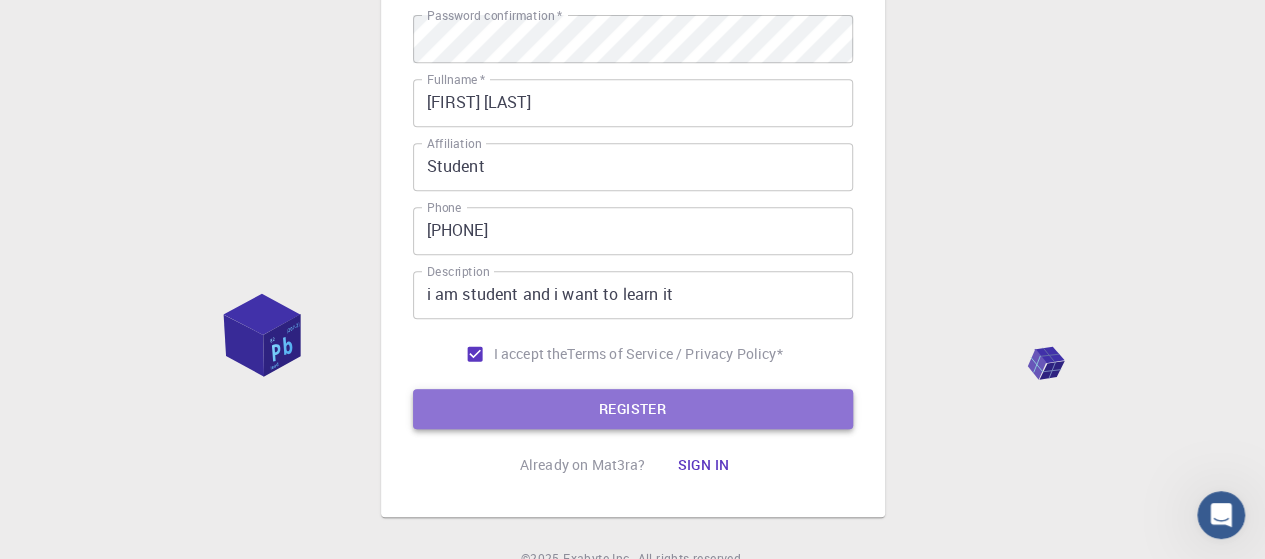 click on "REGISTER" at bounding box center [633, 409] 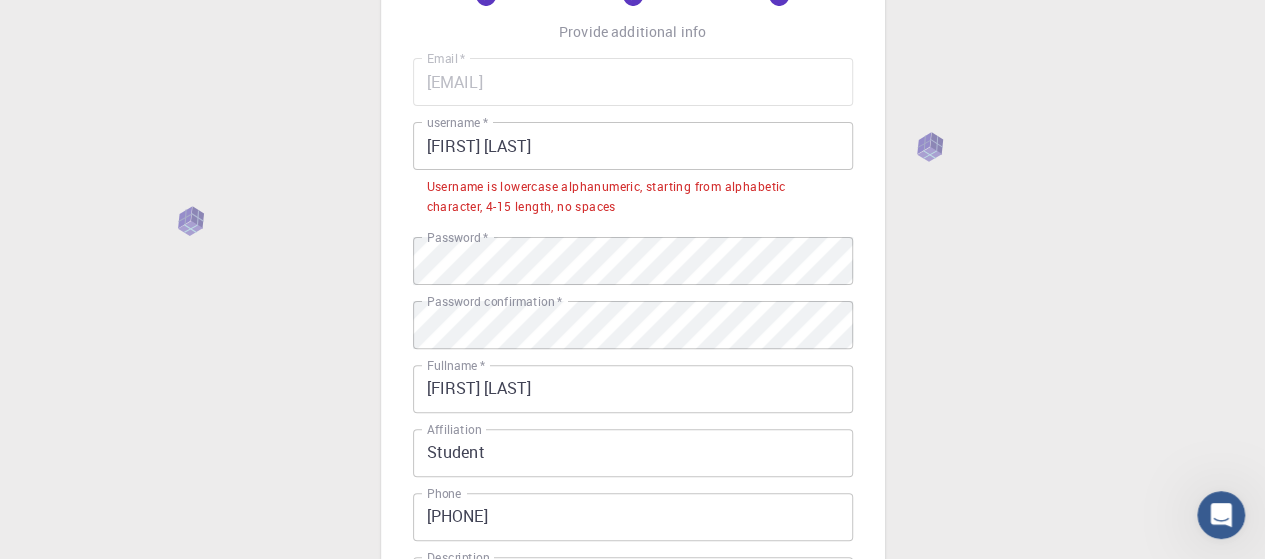 scroll, scrollTop: 132, scrollLeft: 0, axis: vertical 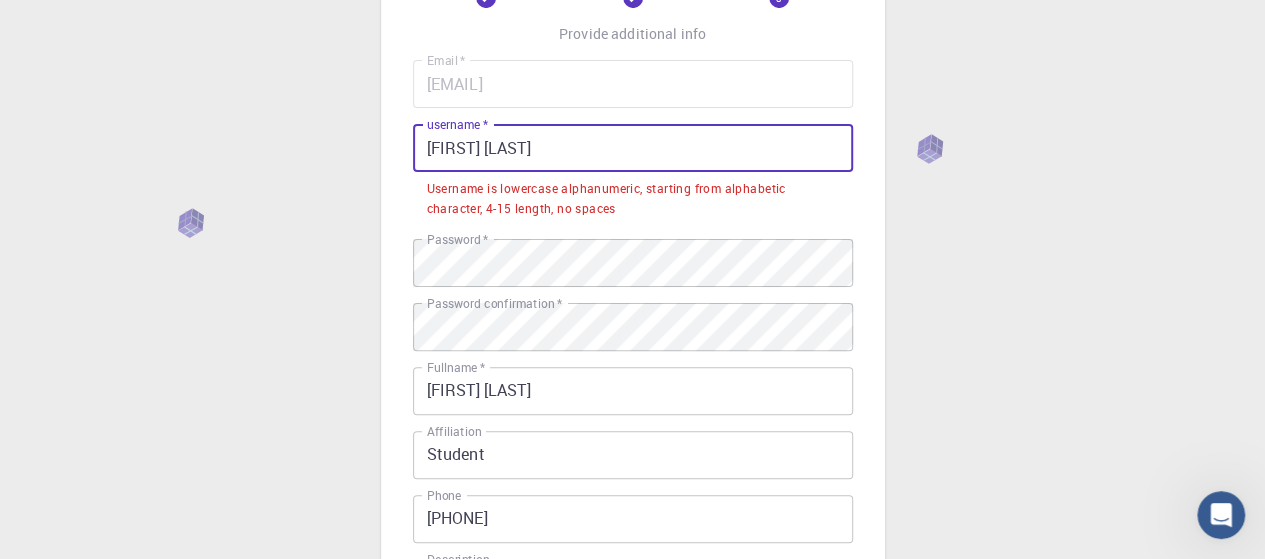 click on "urooj shahzadi" at bounding box center (633, 148) 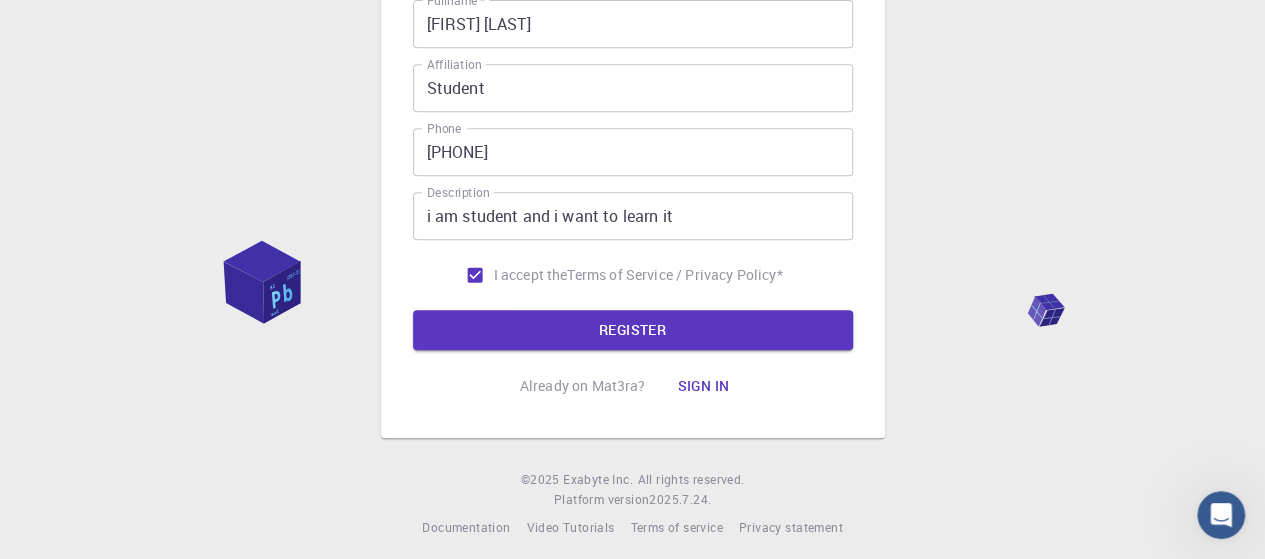 scroll, scrollTop: 459, scrollLeft: 0, axis: vertical 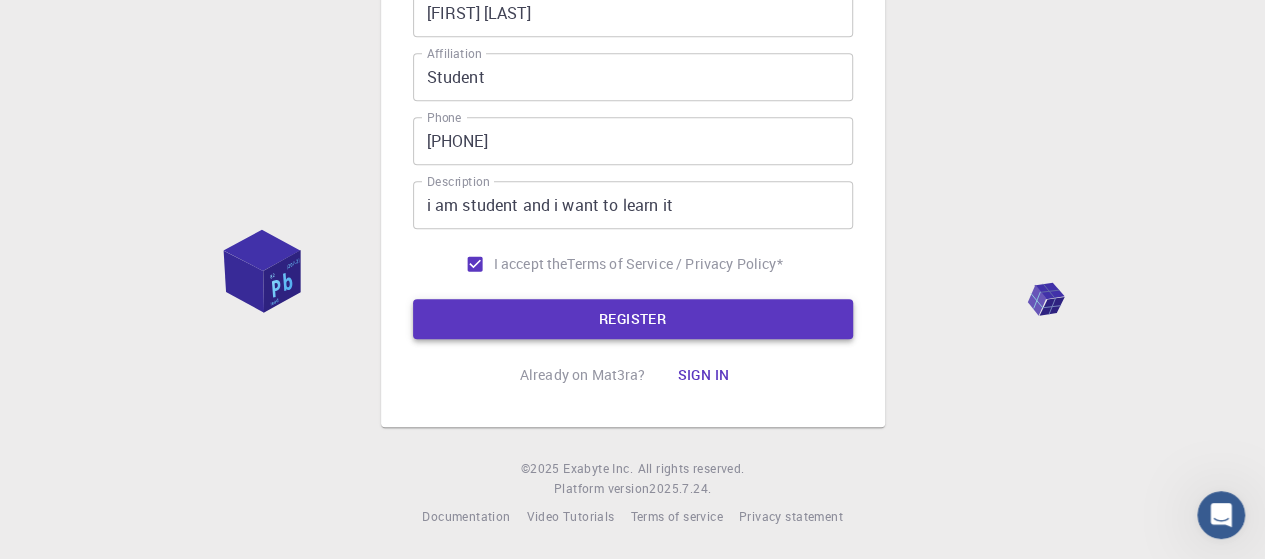 type on "uroojshahzadi" 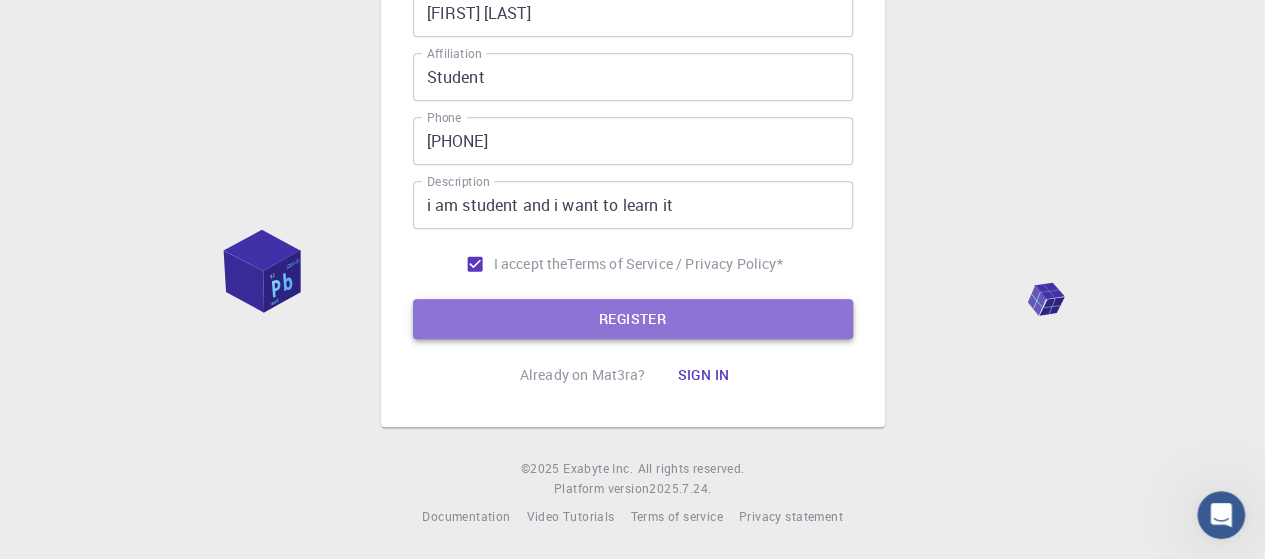 click on "REGISTER" at bounding box center [633, 319] 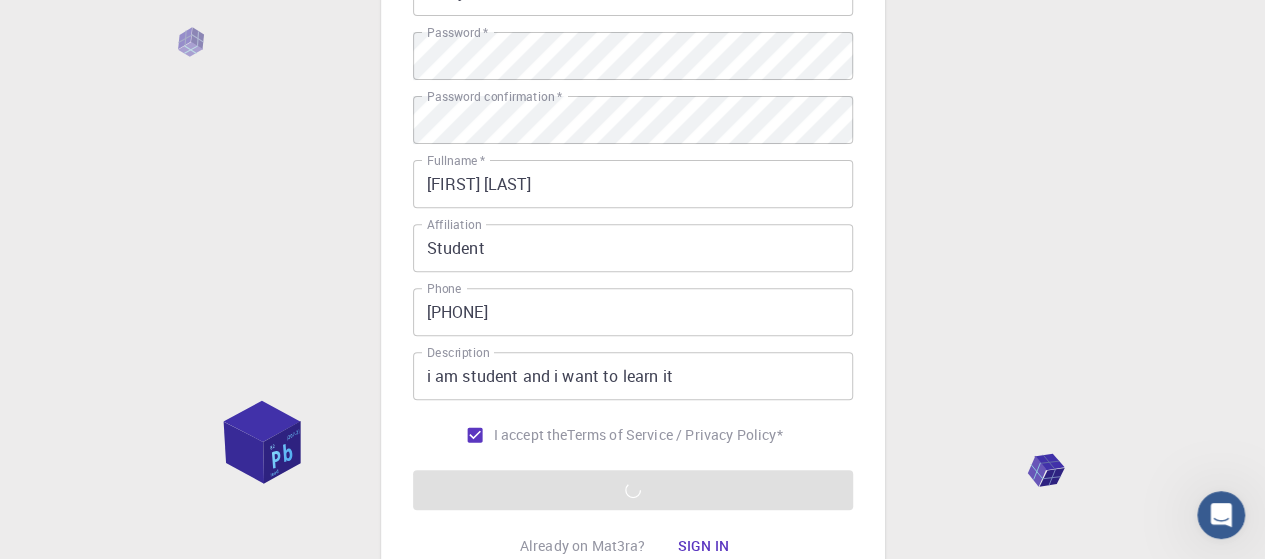 scroll, scrollTop: 287, scrollLeft: 0, axis: vertical 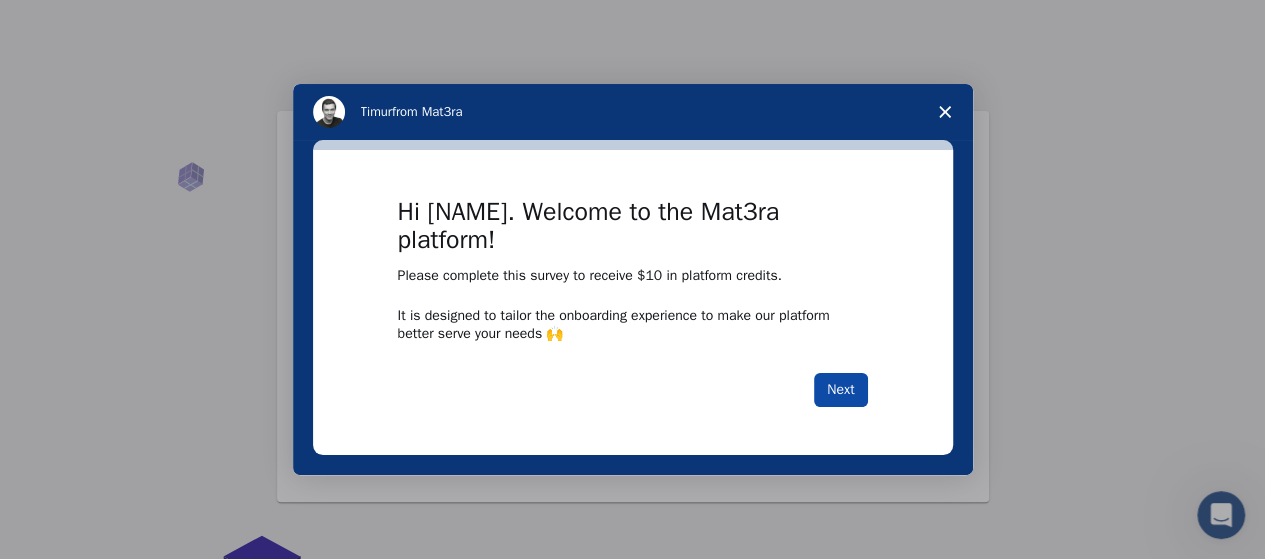 click on "Next" at bounding box center (840, 390) 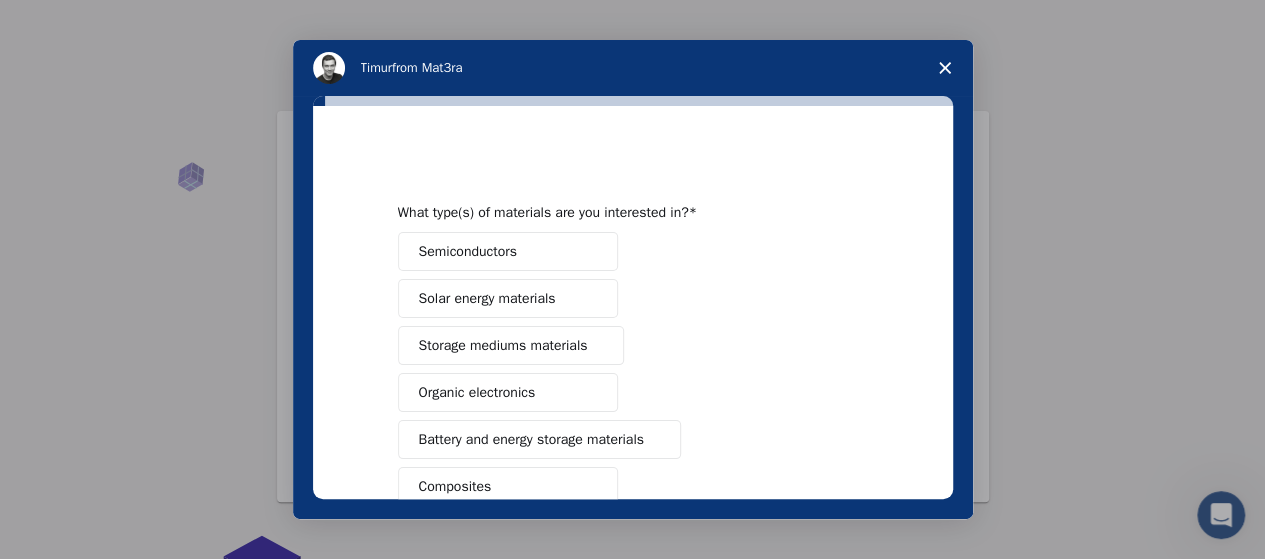 click on "Semiconductors" at bounding box center (508, 251) 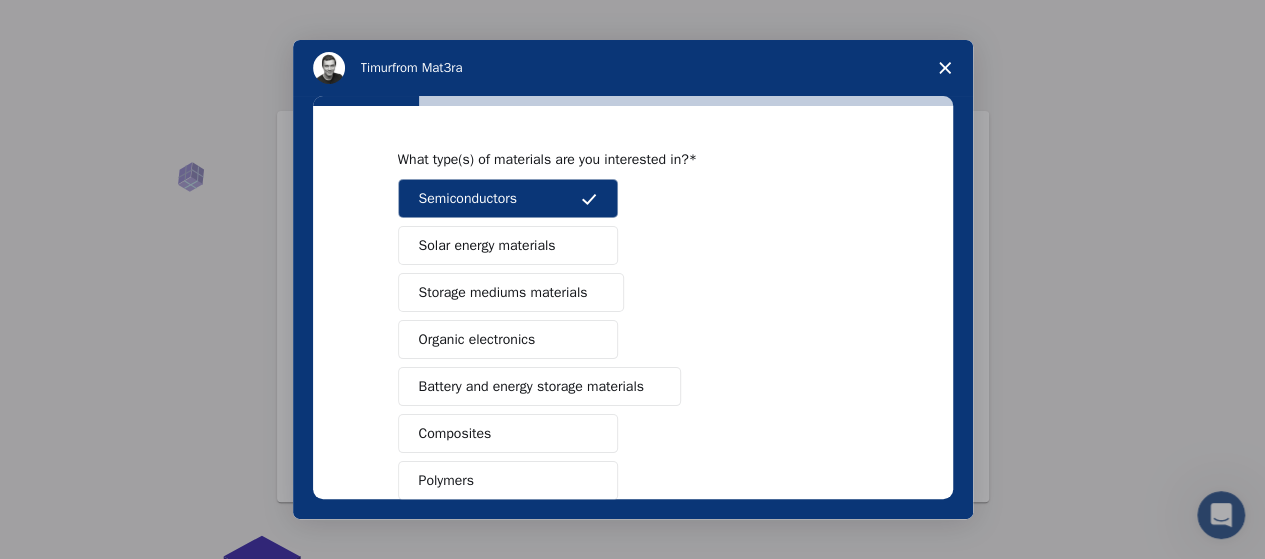 scroll, scrollTop: 52, scrollLeft: 0, axis: vertical 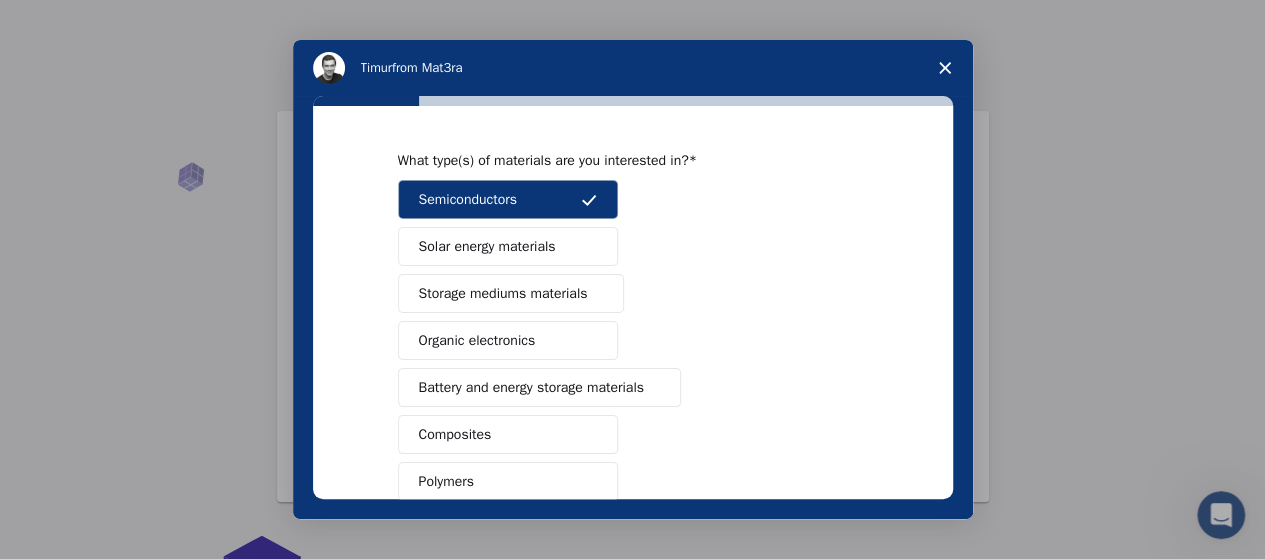 click on "Solar energy materials" at bounding box center [487, 246] 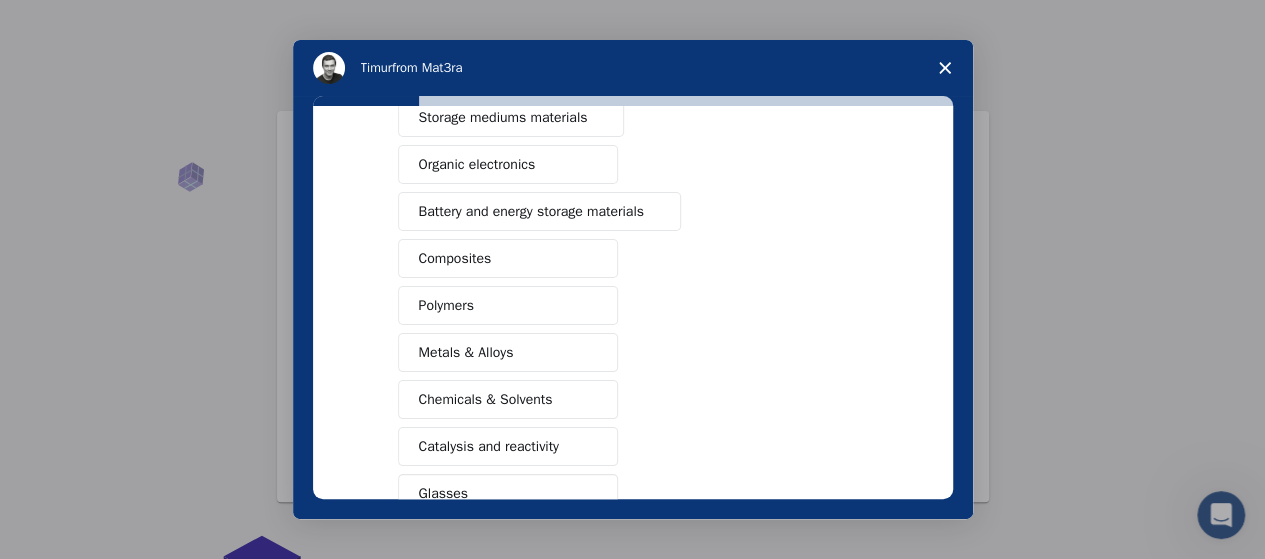 scroll, scrollTop: 230, scrollLeft: 0, axis: vertical 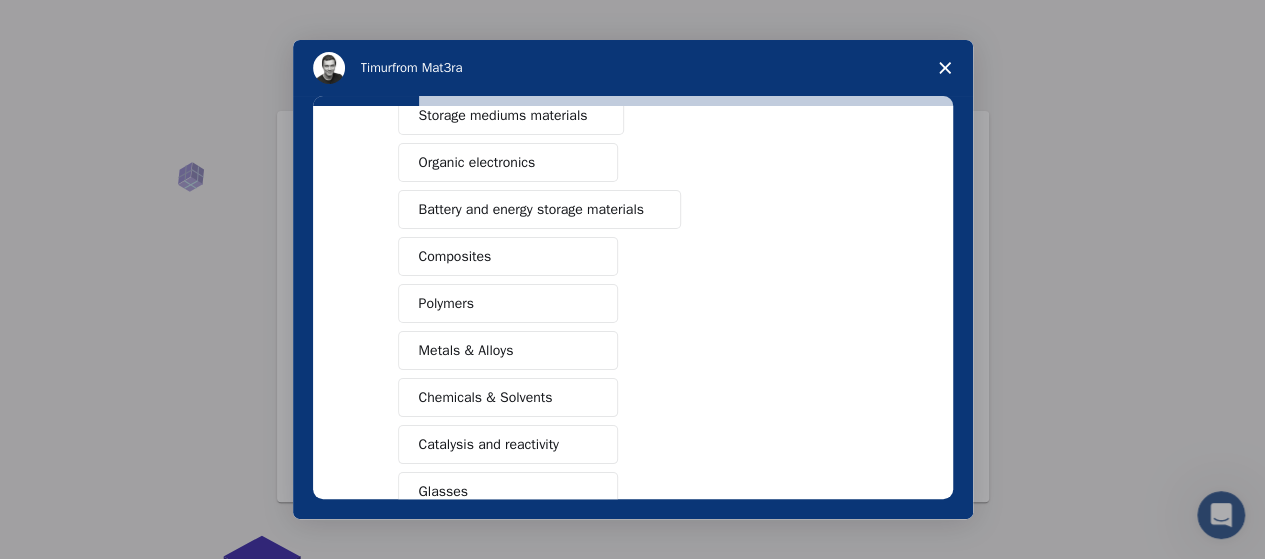 click on "Battery and energy storage materials" at bounding box center (531, 209) 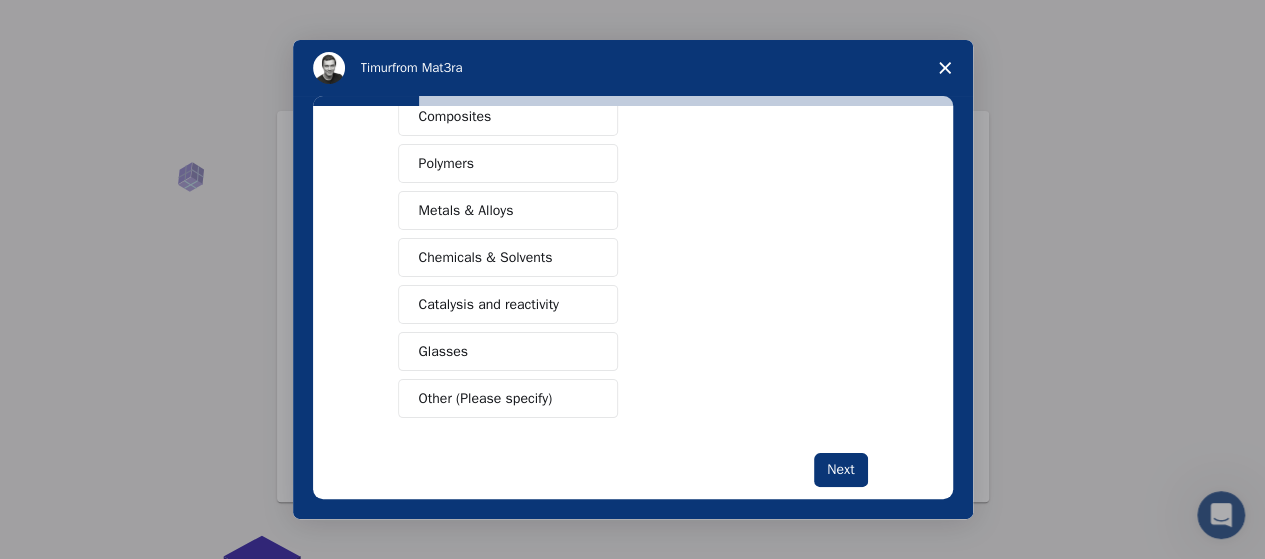 scroll, scrollTop: 372, scrollLeft: 0, axis: vertical 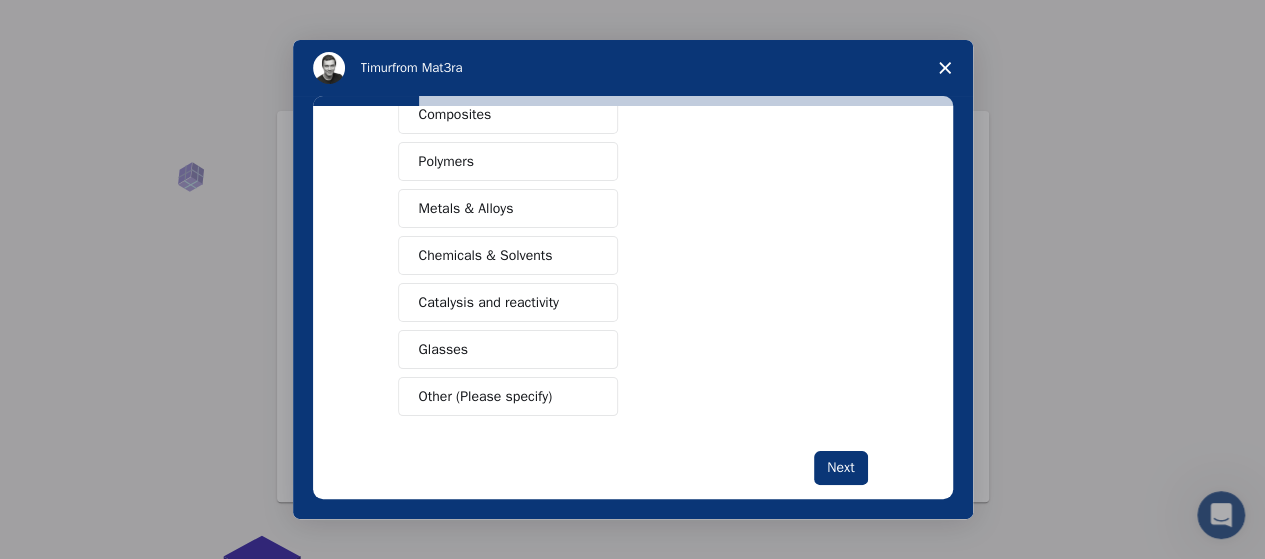 click on "Metals & Alloys" at bounding box center [466, 208] 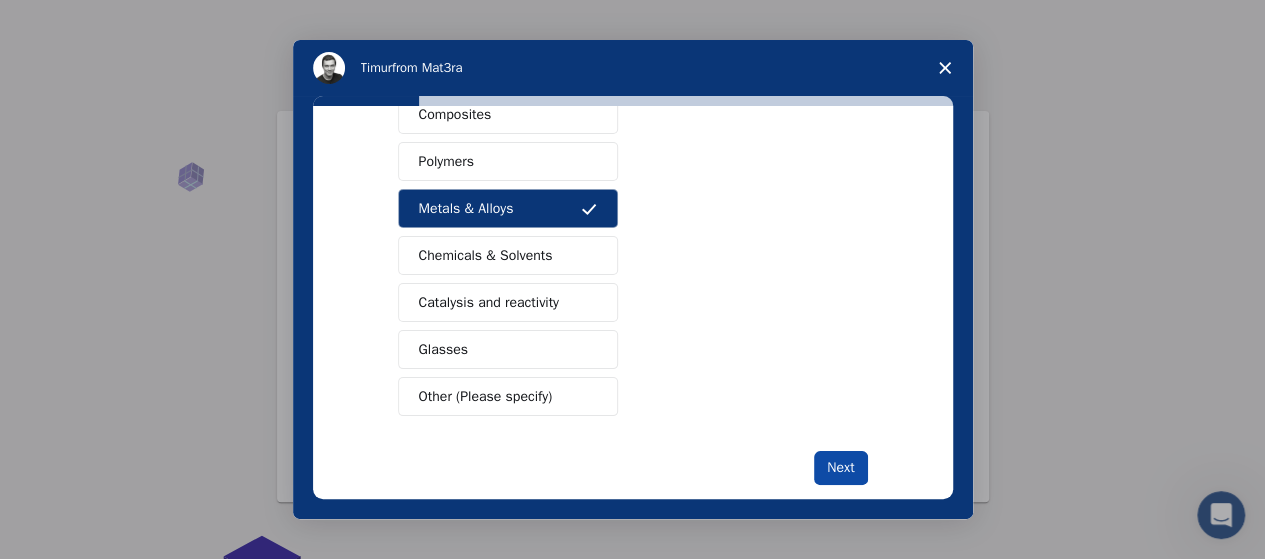 click on "Next" at bounding box center [840, 468] 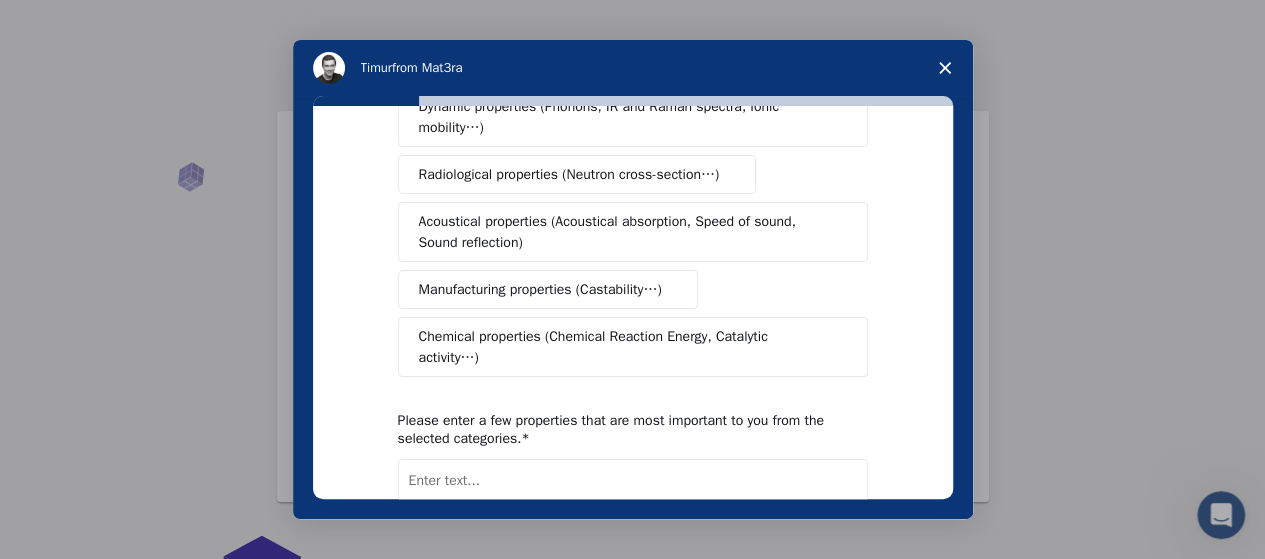 scroll, scrollTop: 0, scrollLeft: 0, axis: both 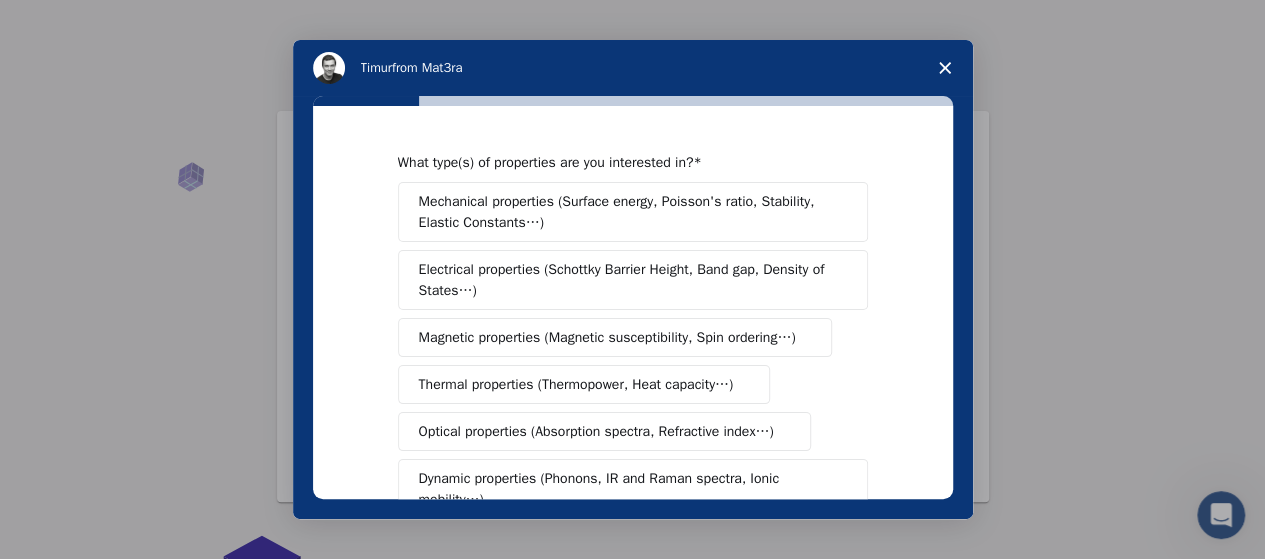 click on "Thermal properties (Thermopower, Heat capacity…)" at bounding box center (576, 384) 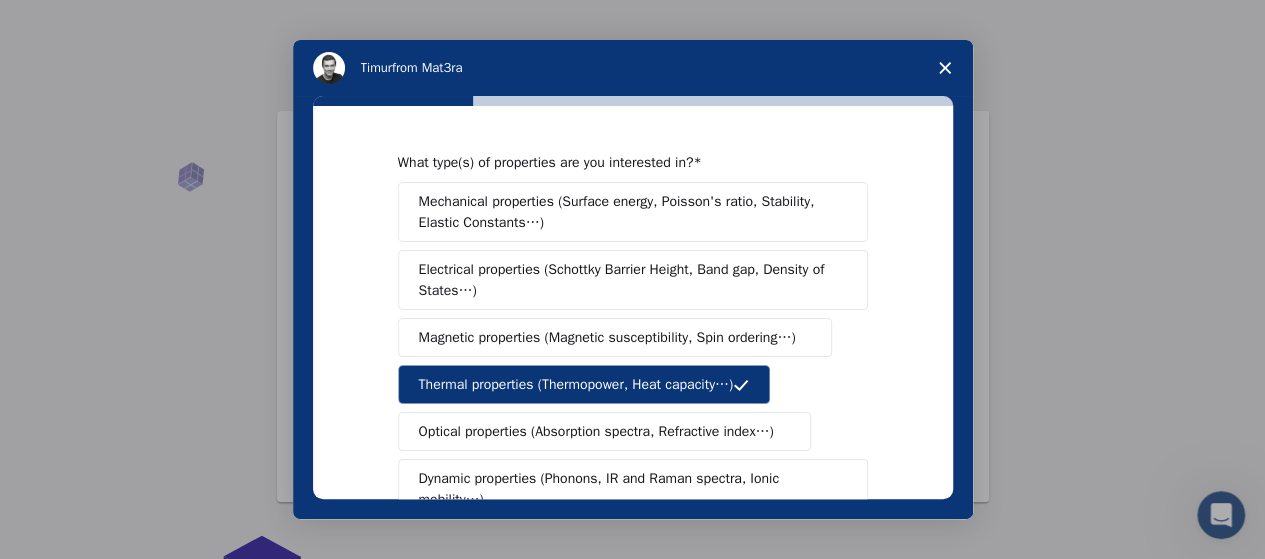click on "Magnetic properties (Magnetic susceptibility, Spin ordering…)" at bounding box center (607, 337) 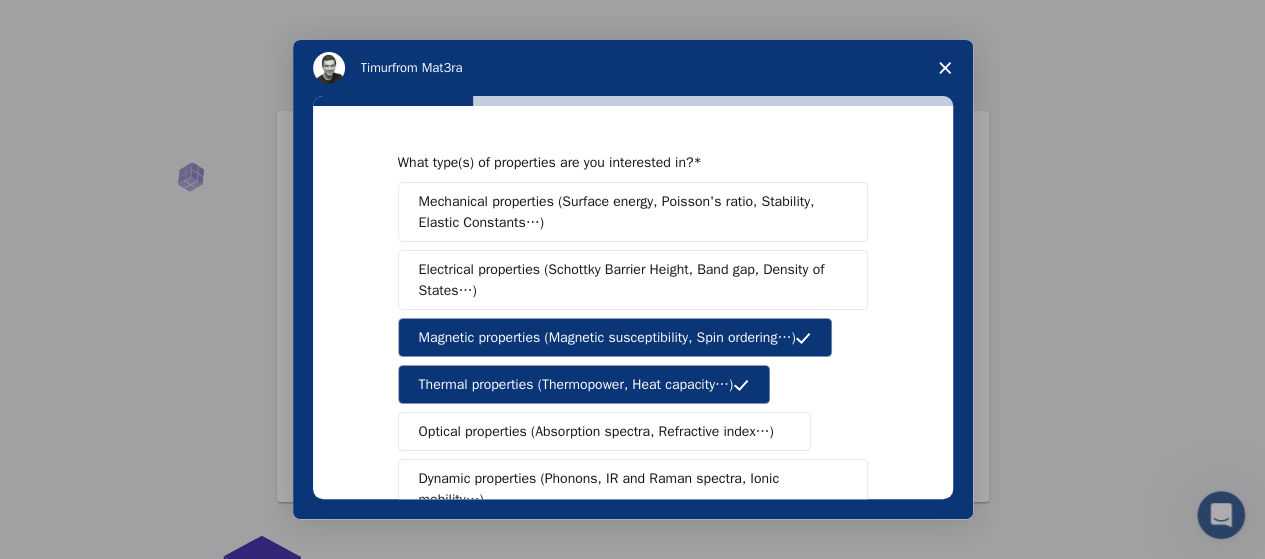 click 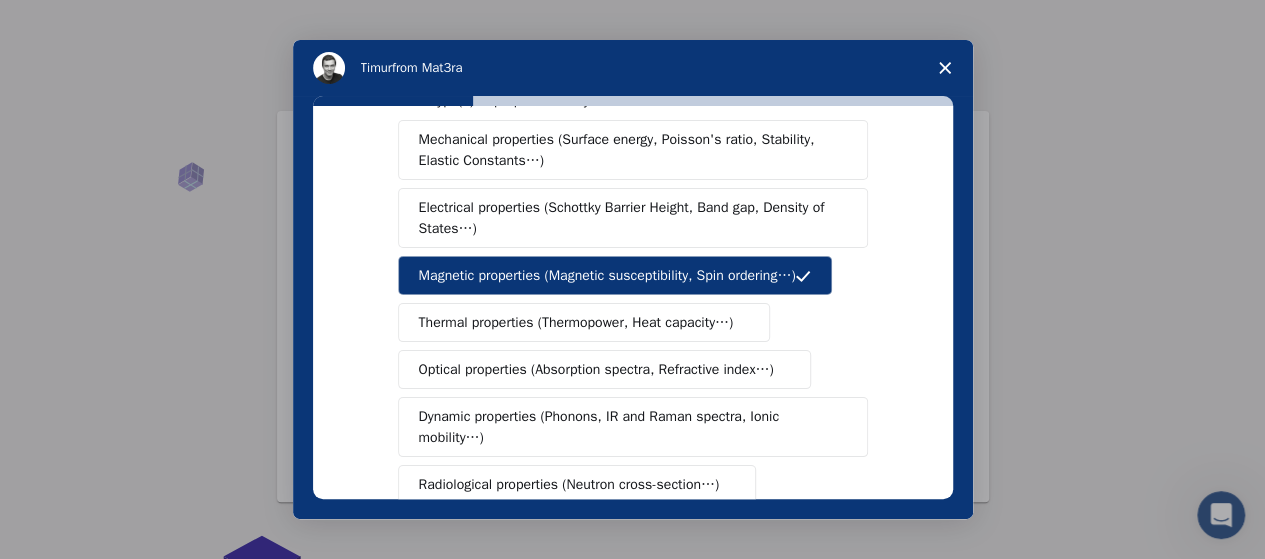 scroll, scrollTop: 128, scrollLeft: 0, axis: vertical 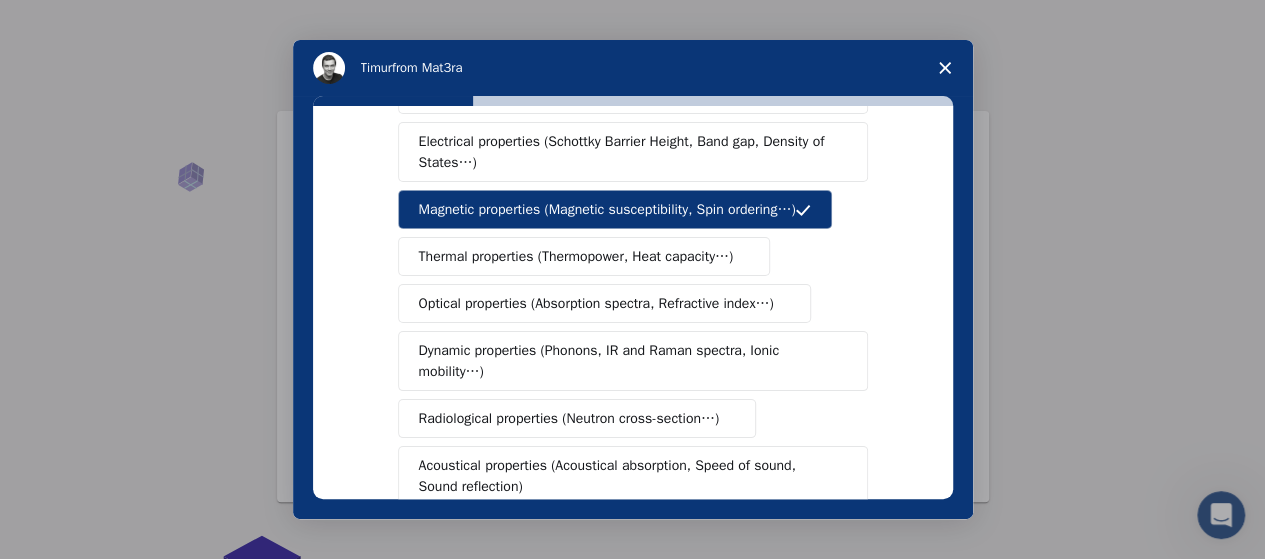 click on "Optical properties (Absorption spectra, Refractive index…)" at bounding box center [596, 303] 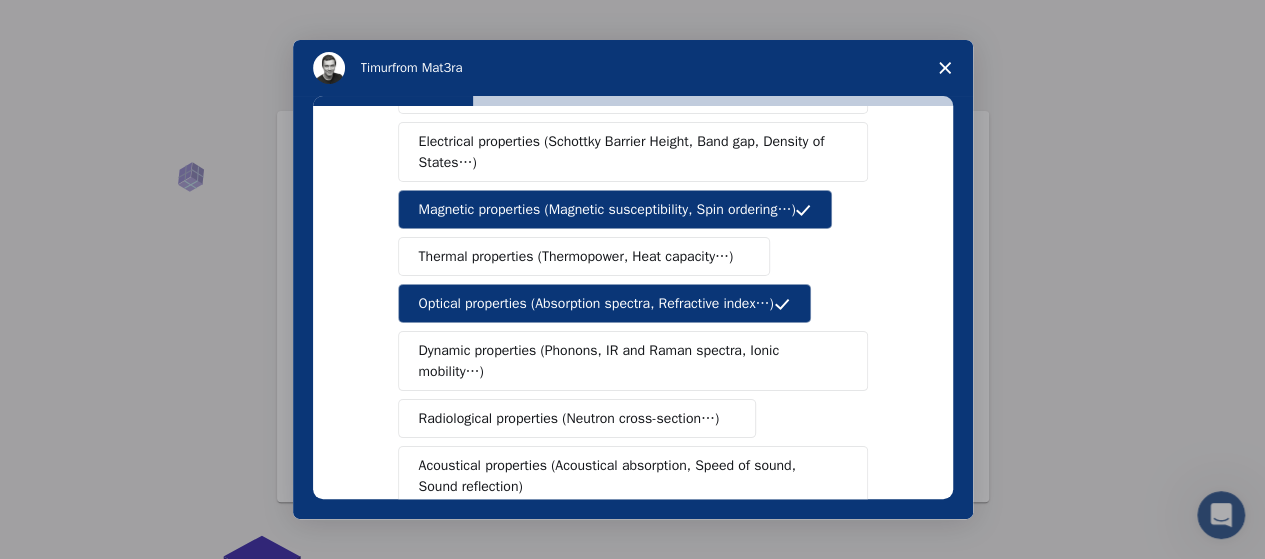click on "Thermal properties (Thermopower, Heat capacity…)" at bounding box center [576, 256] 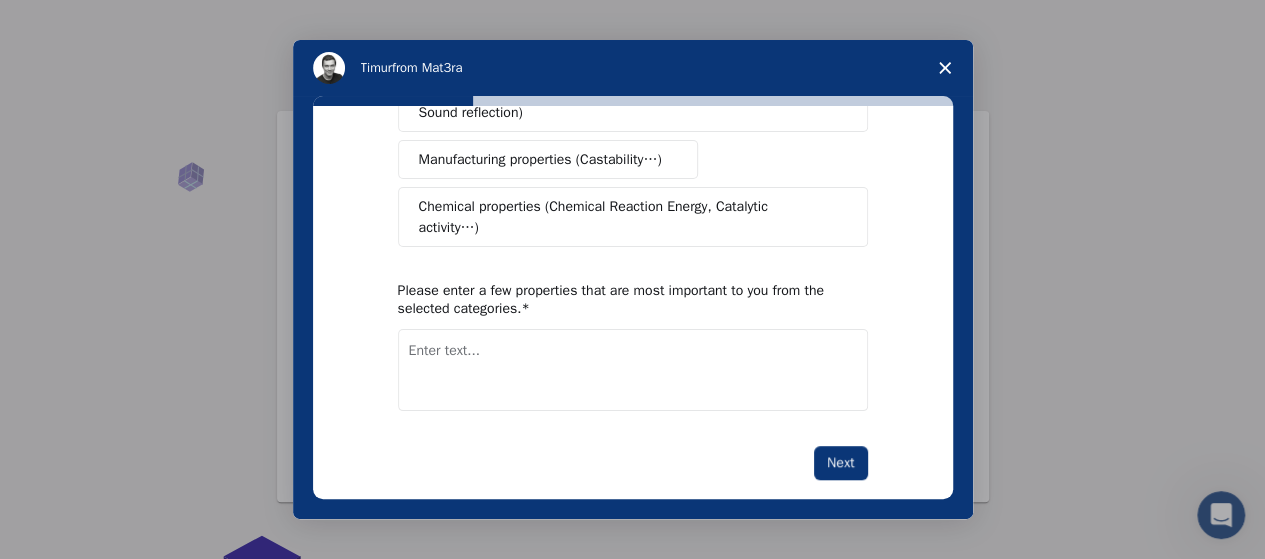 scroll, scrollTop: 496, scrollLeft: 0, axis: vertical 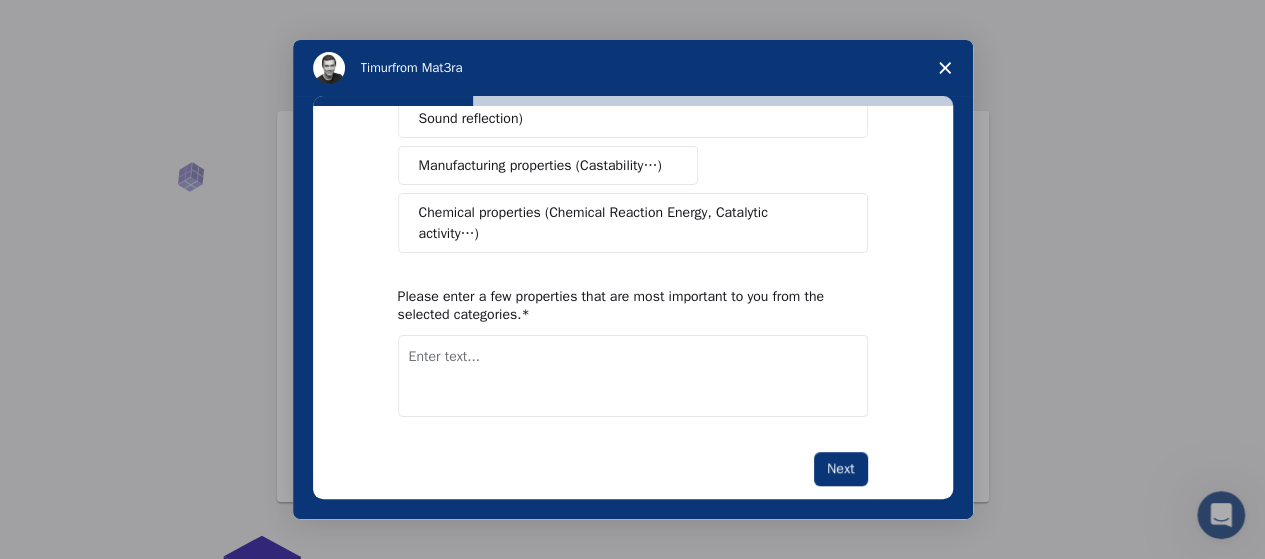 click at bounding box center (633, 376) 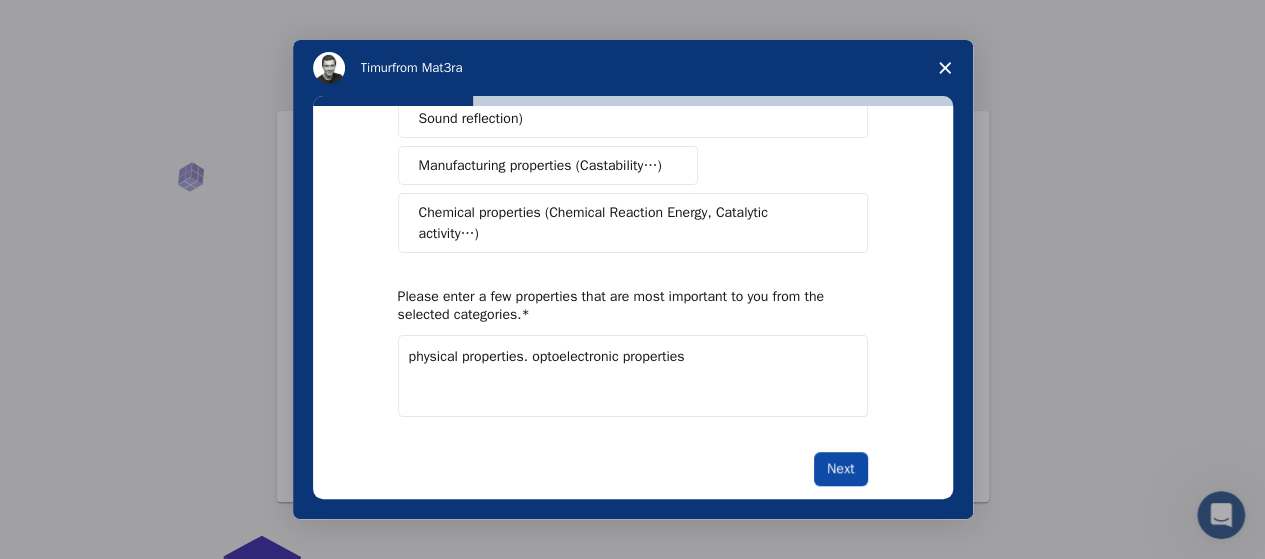 type on "physical properties. optoelectronic properties" 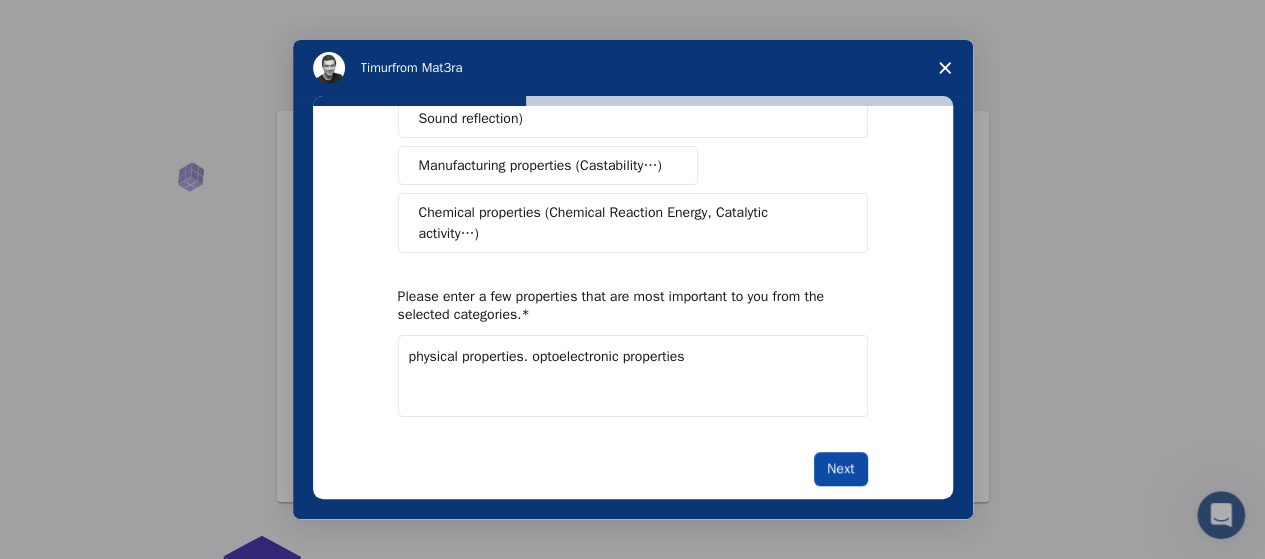 click on "Next" at bounding box center [840, 469] 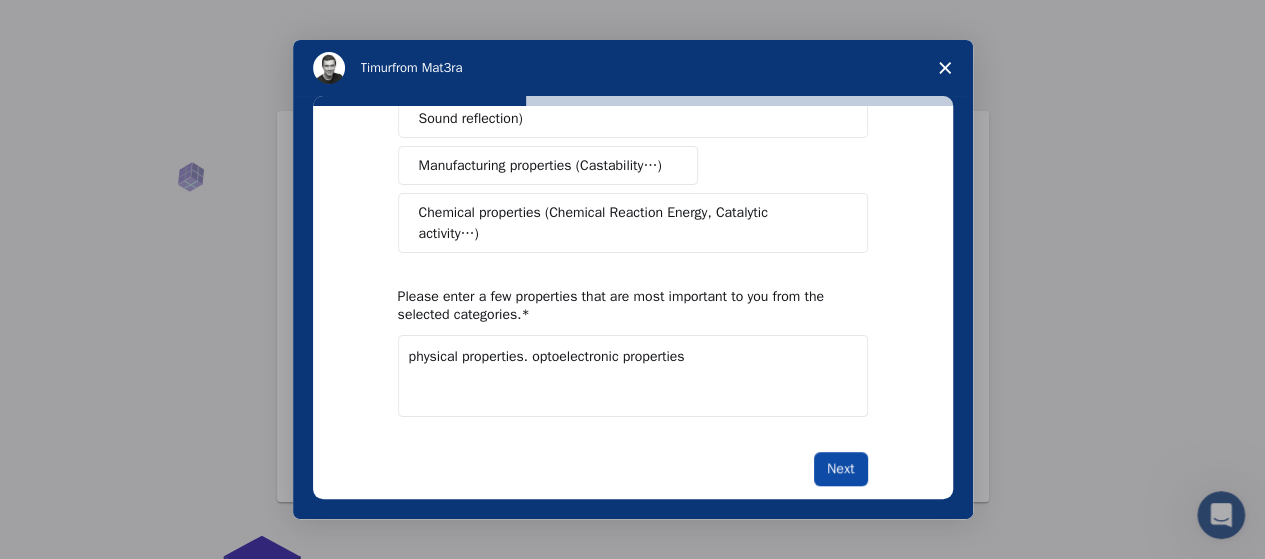 scroll, scrollTop: 0, scrollLeft: 0, axis: both 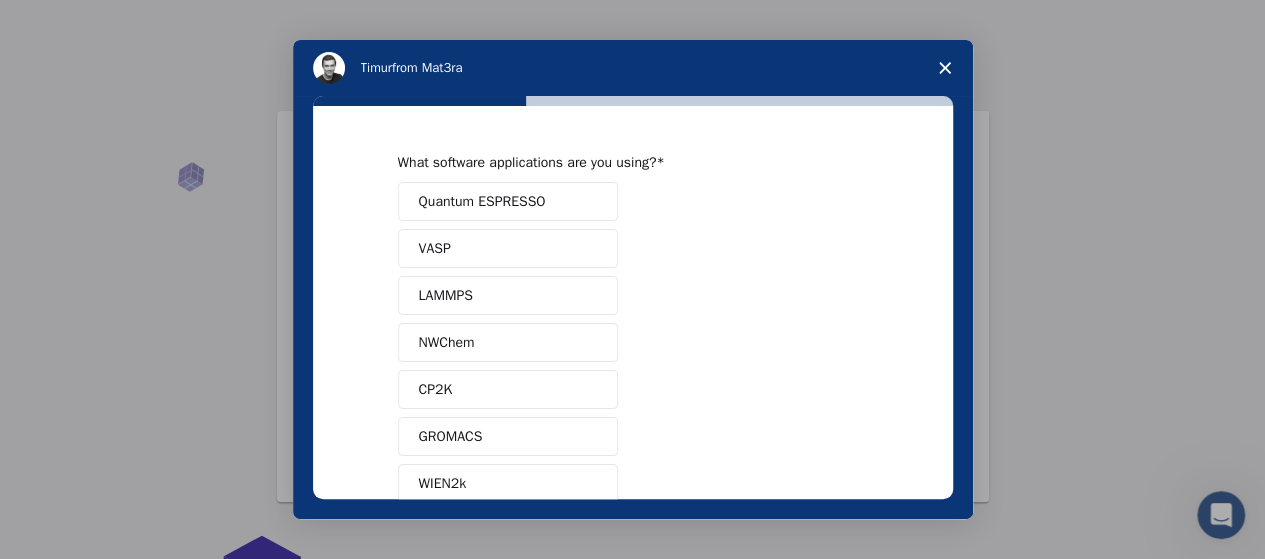 click on "VASP" at bounding box center (508, 248) 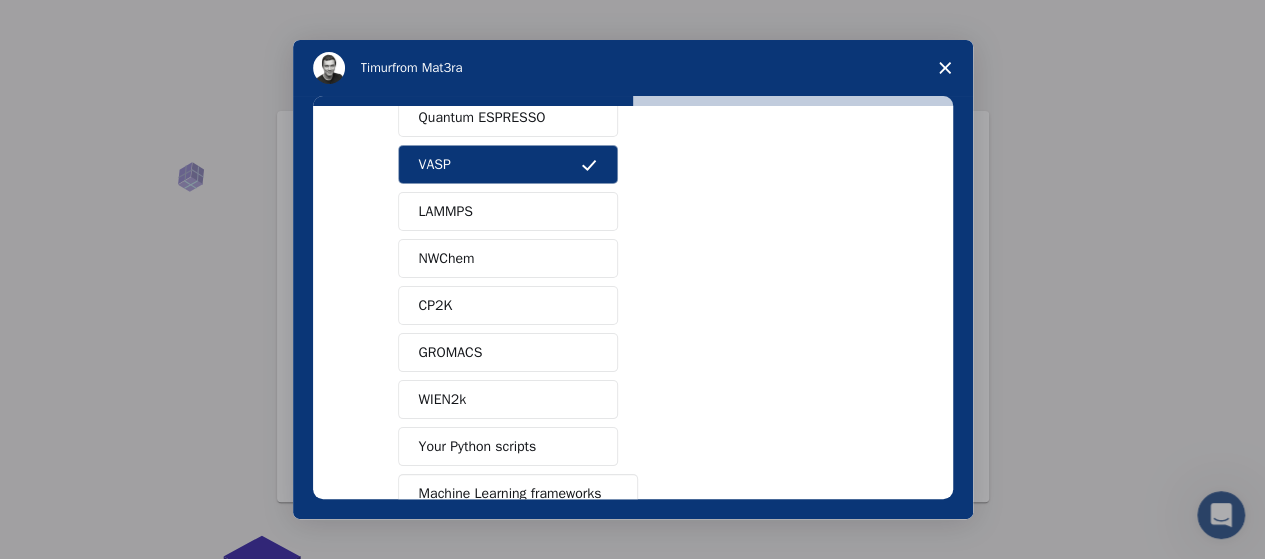 scroll, scrollTop: 255, scrollLeft: 0, axis: vertical 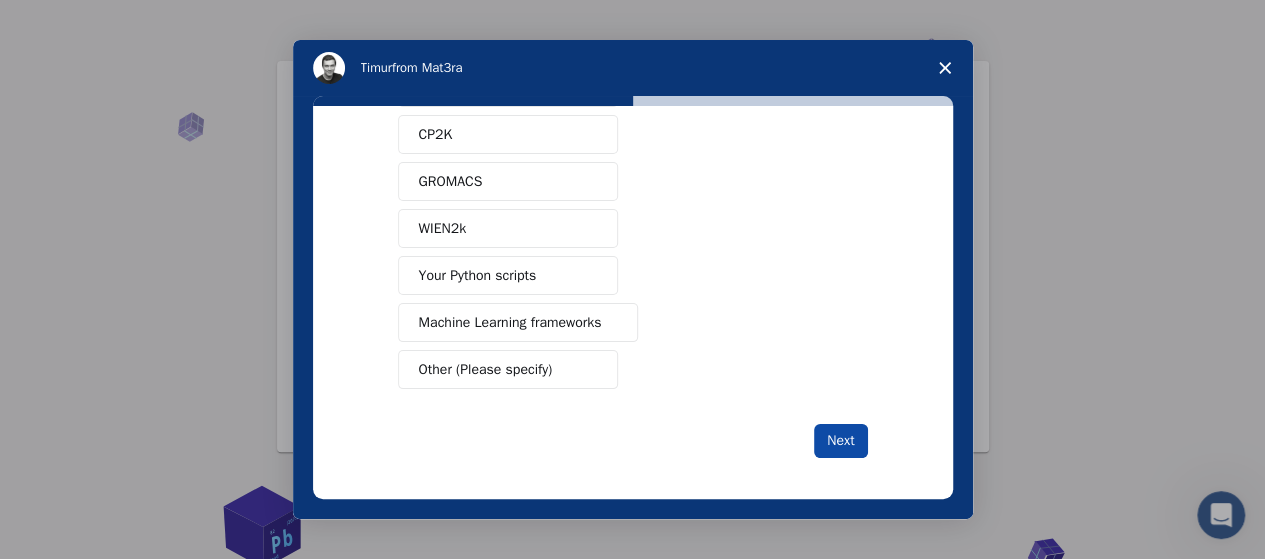 click on "Next" at bounding box center (840, 441) 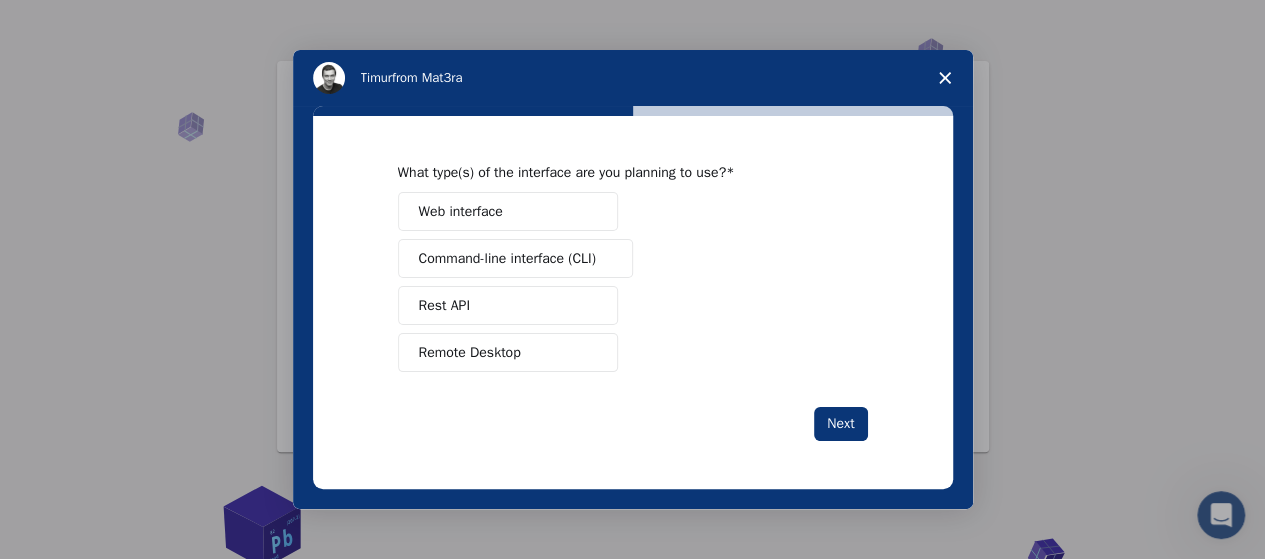 click on "Remote Desktop" at bounding box center (508, 352) 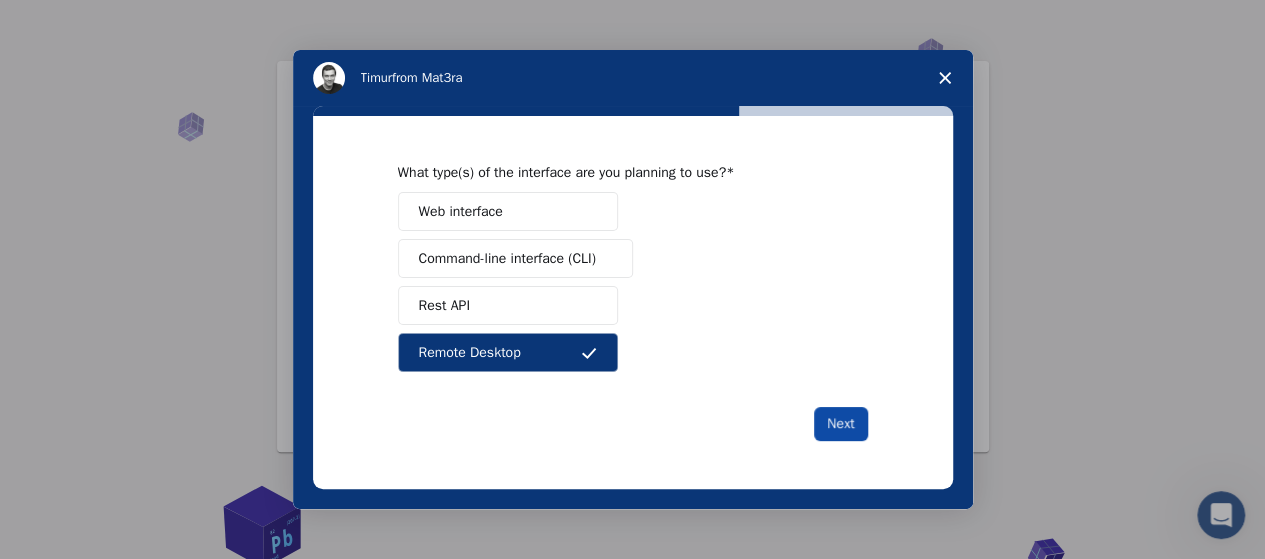 click on "Next" at bounding box center [840, 424] 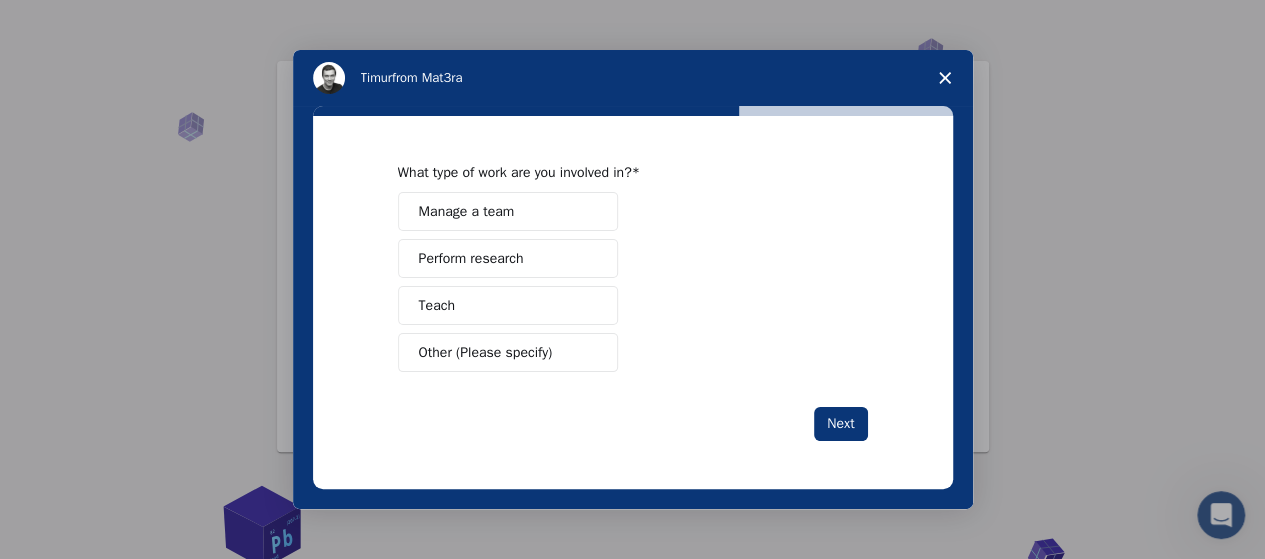 click at bounding box center [589, 259] 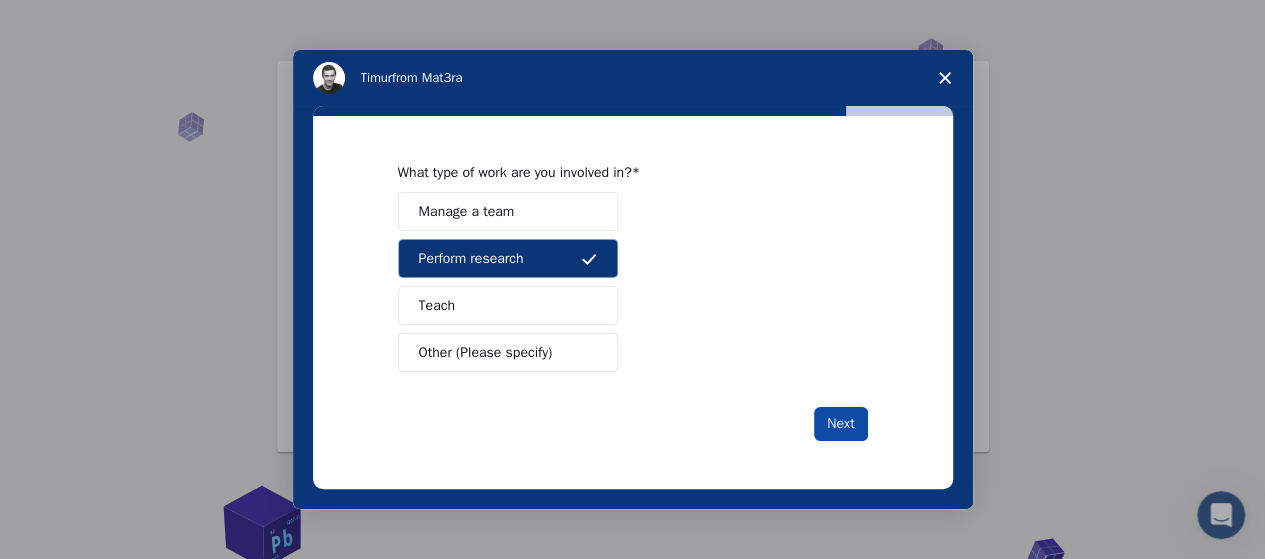 click on "Next" at bounding box center [840, 424] 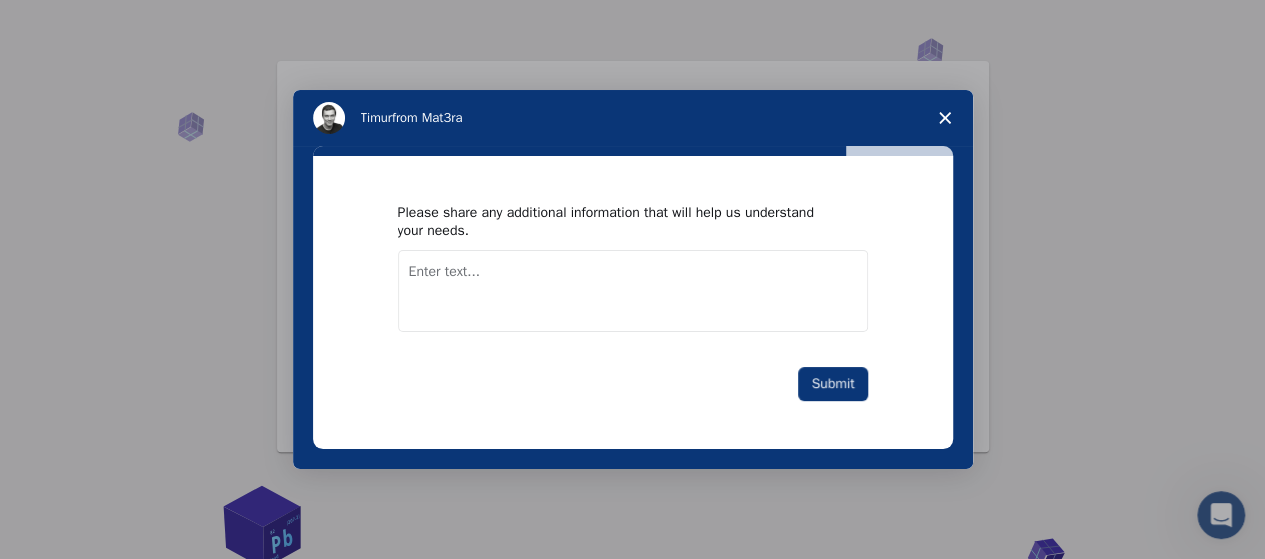 click at bounding box center (633, 291) 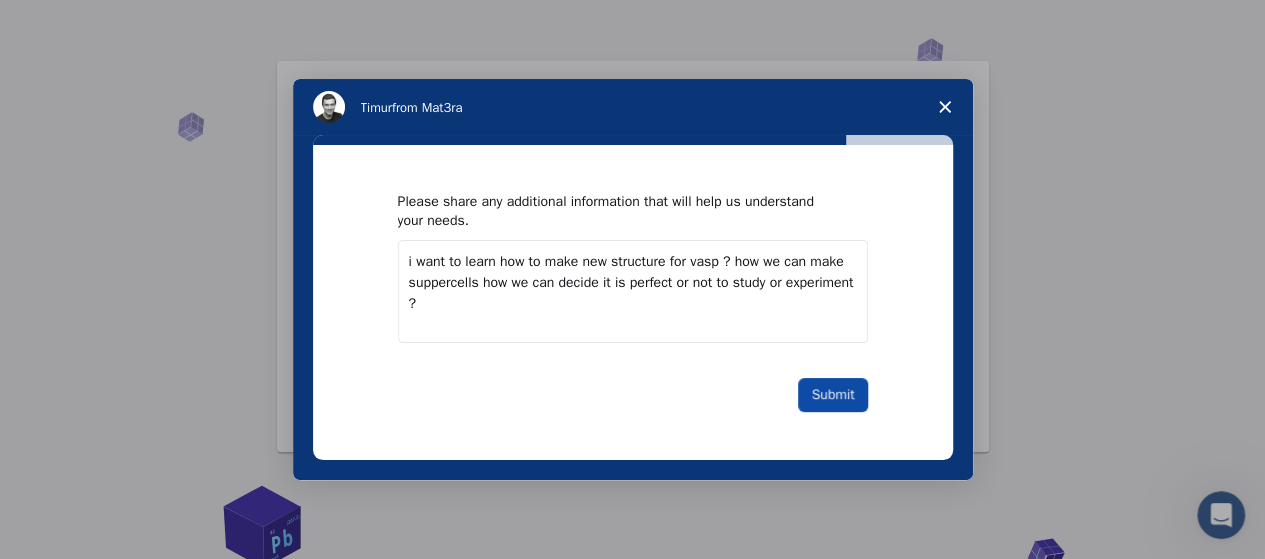 type on "i want to learn how to make new structure for vasp ? how we can make suppercells how we can decide it is perfect or not to study or experiment ?" 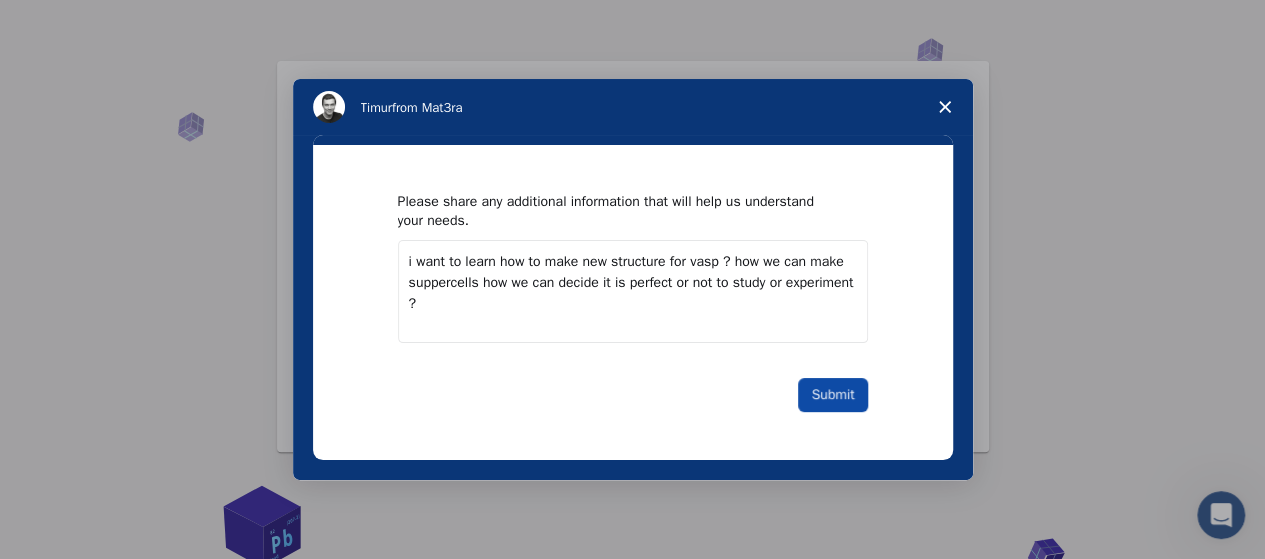 click on "Submit" at bounding box center (832, 395) 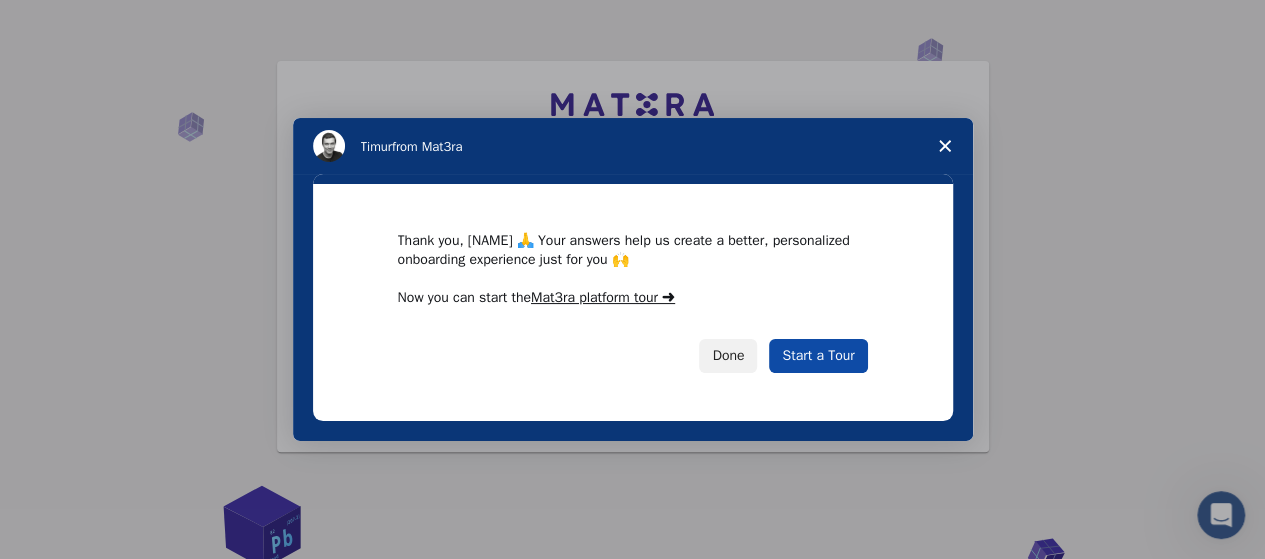 click on "Start a Tour" at bounding box center [818, 356] 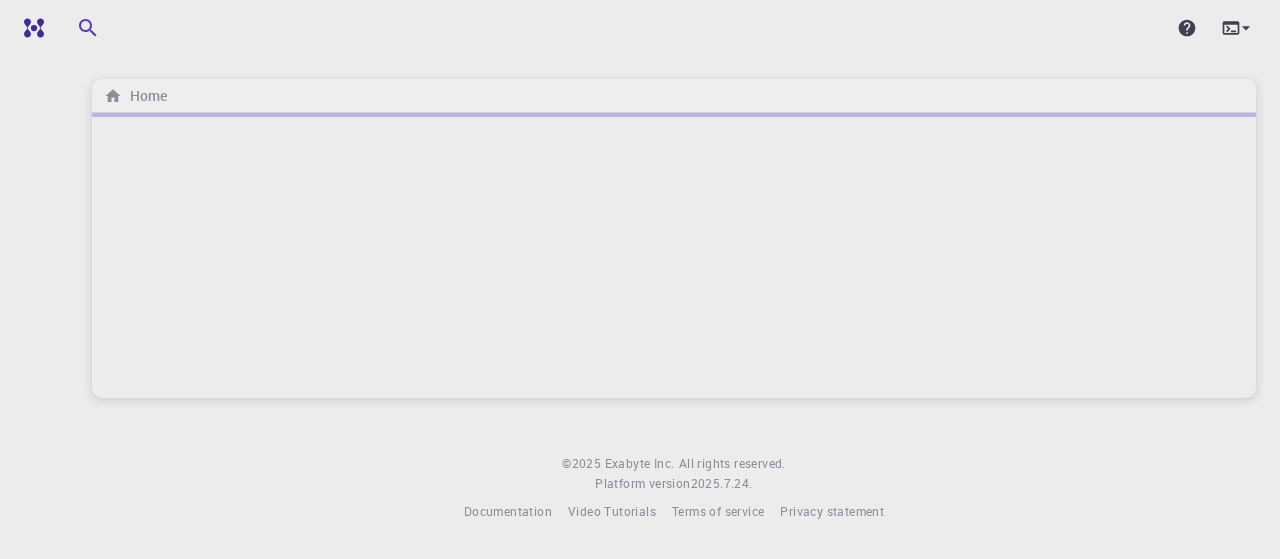 scroll, scrollTop: 0, scrollLeft: 0, axis: both 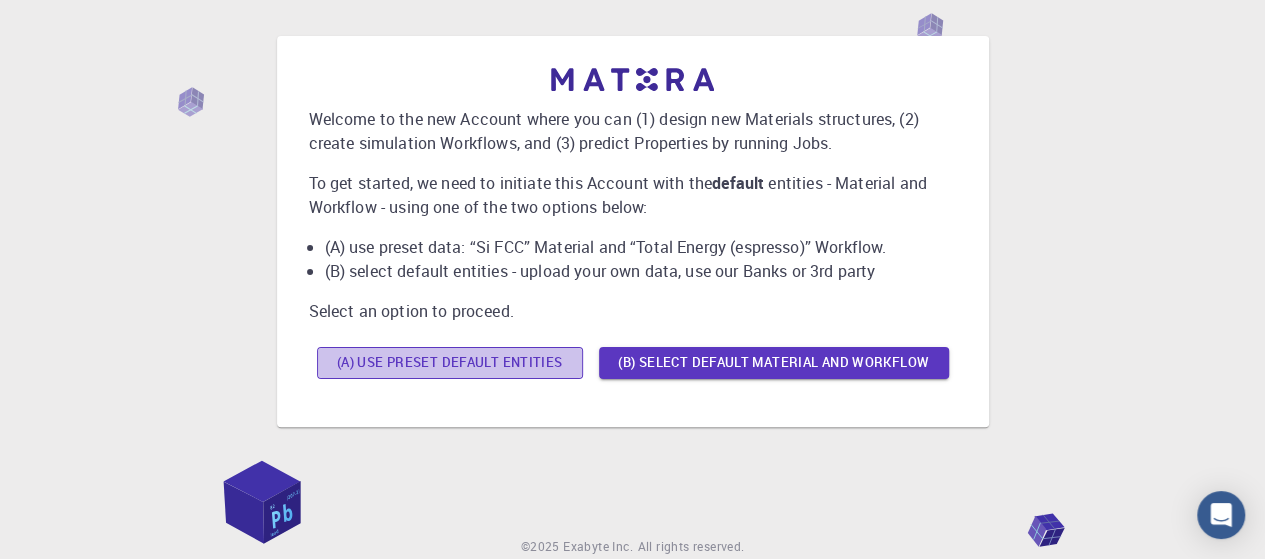 click on "(A) Use preset default entities" at bounding box center (450, 363) 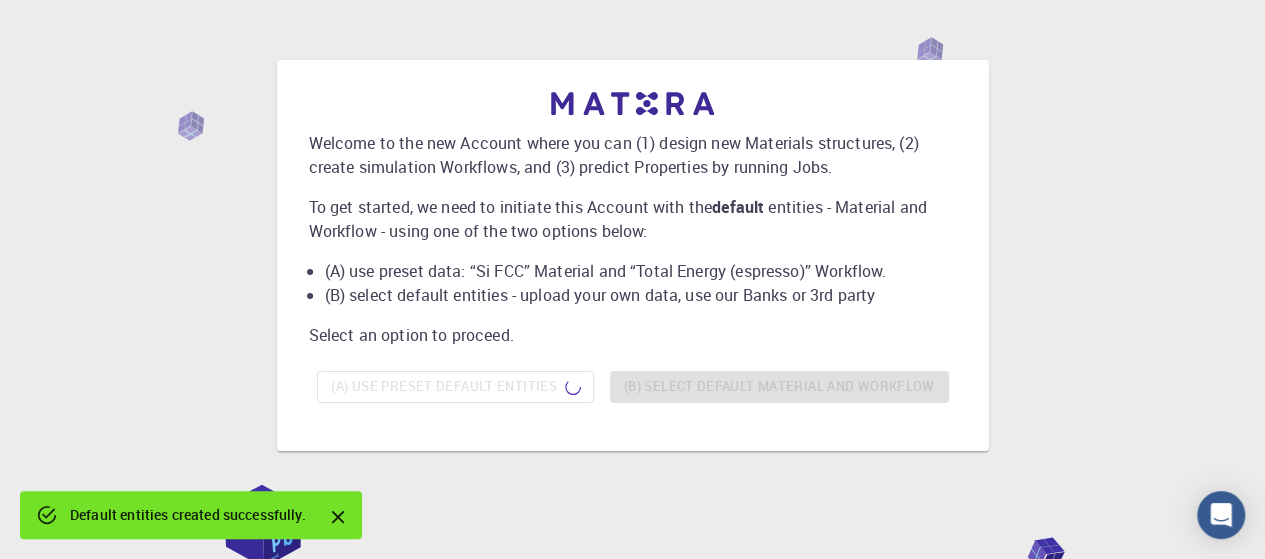 scroll, scrollTop: 103, scrollLeft: 0, axis: vertical 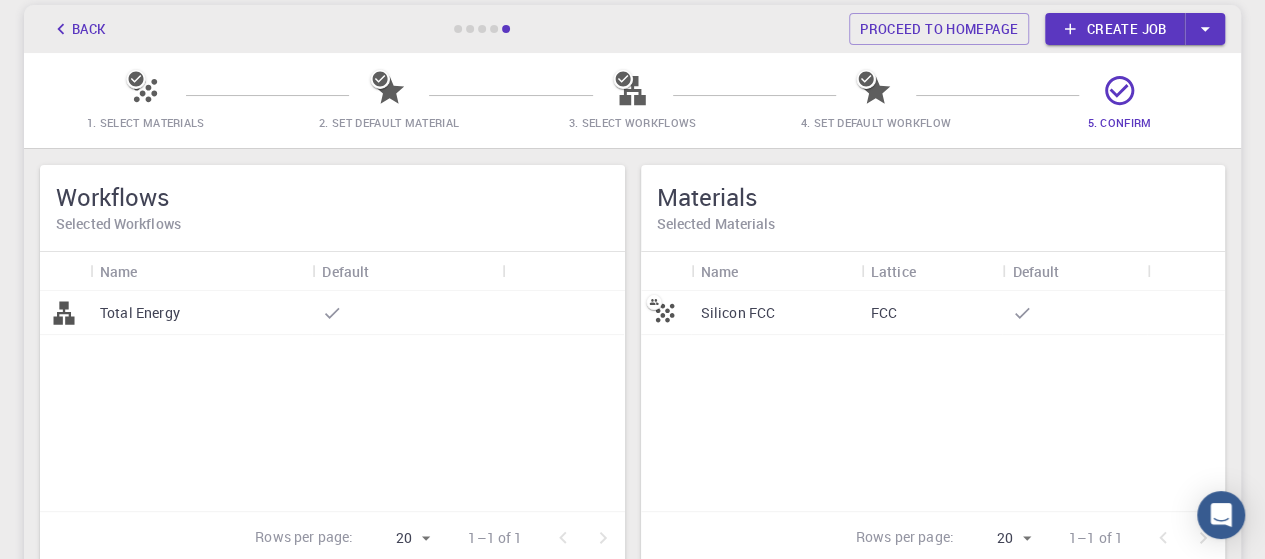 click 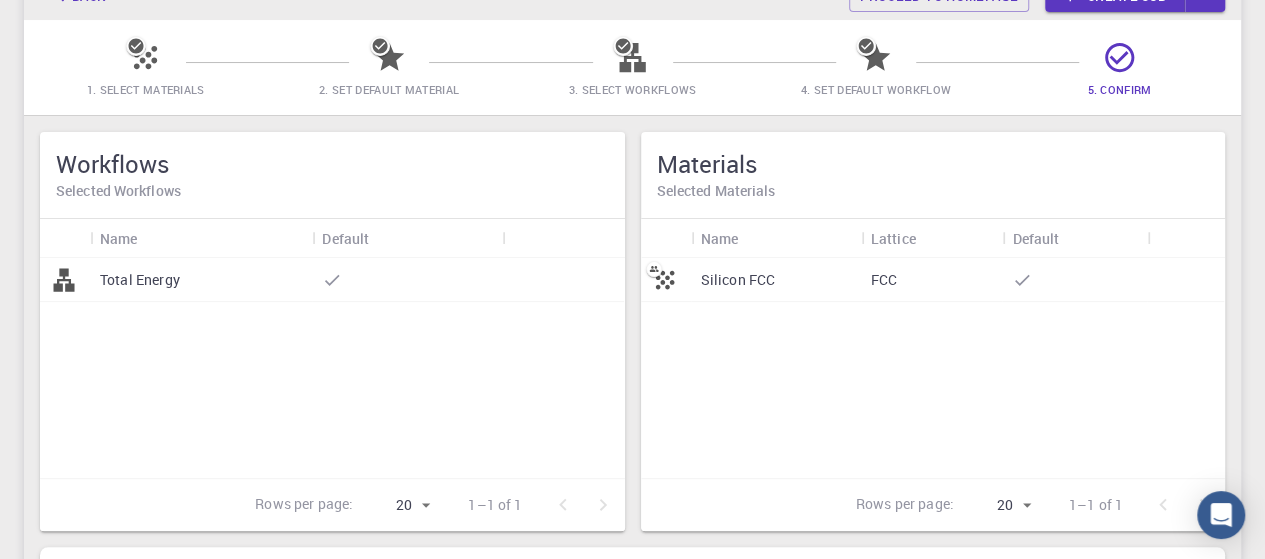 scroll, scrollTop: 137, scrollLeft: 0, axis: vertical 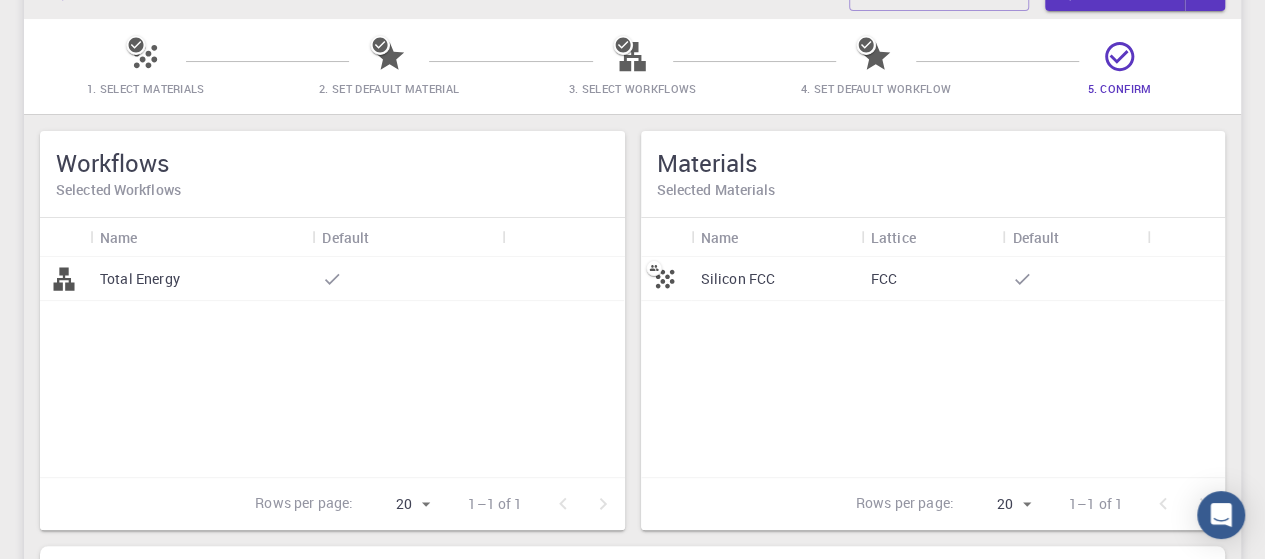 click 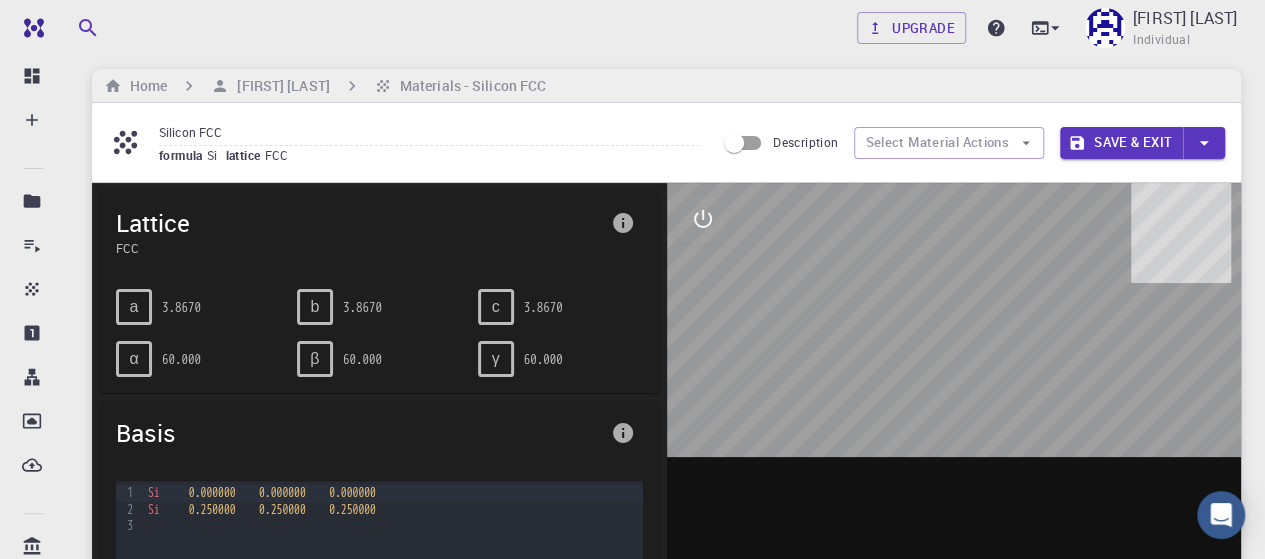 scroll, scrollTop: 0, scrollLeft: 0, axis: both 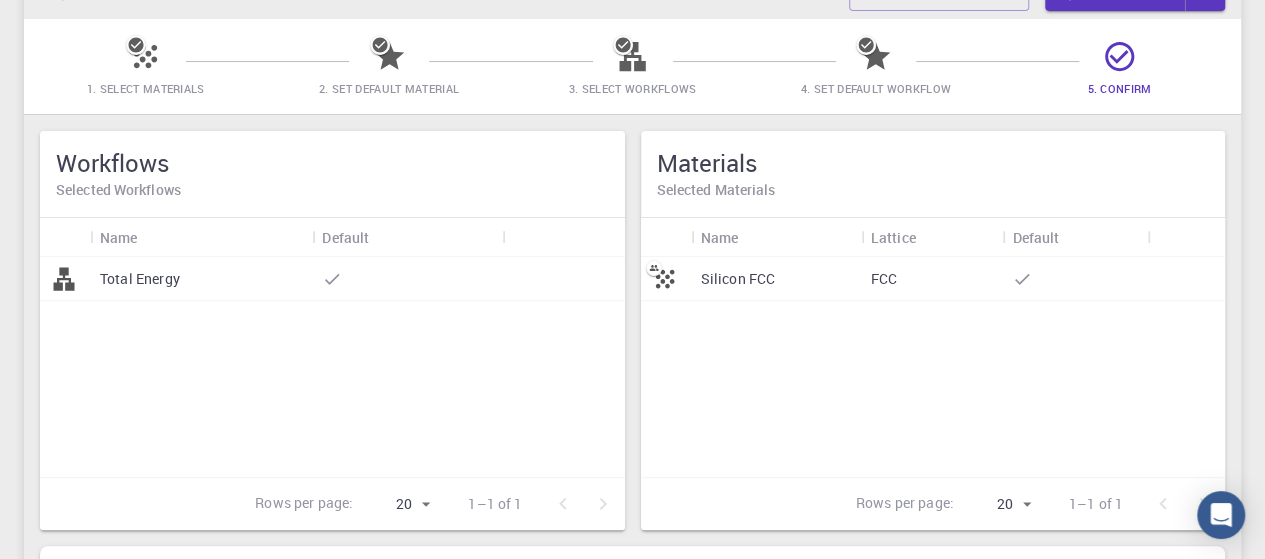 click 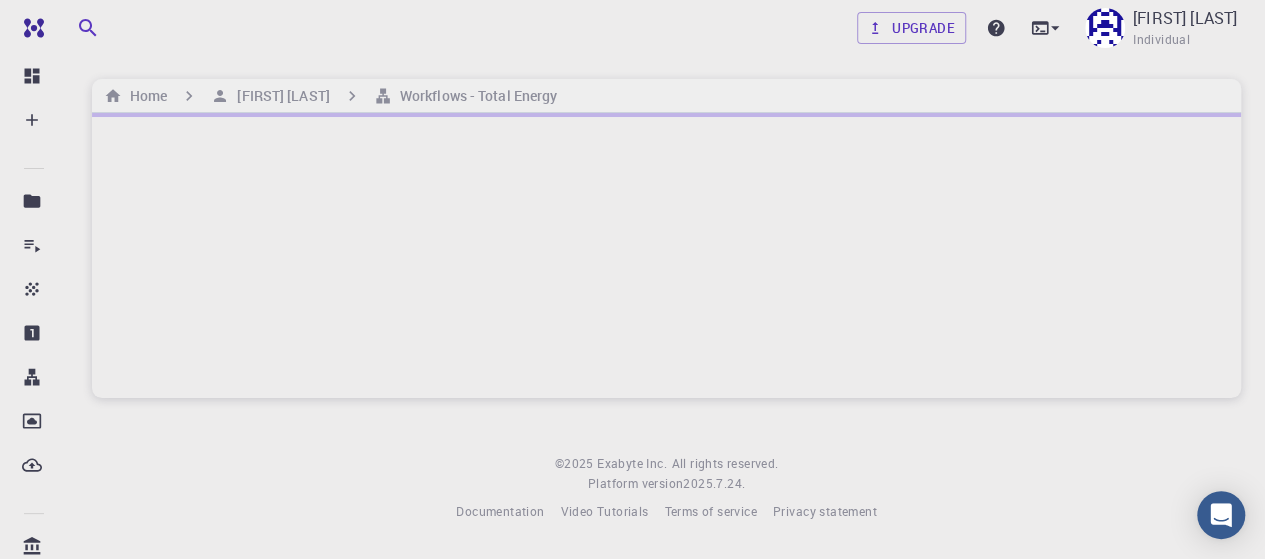 scroll, scrollTop: 0, scrollLeft: 0, axis: both 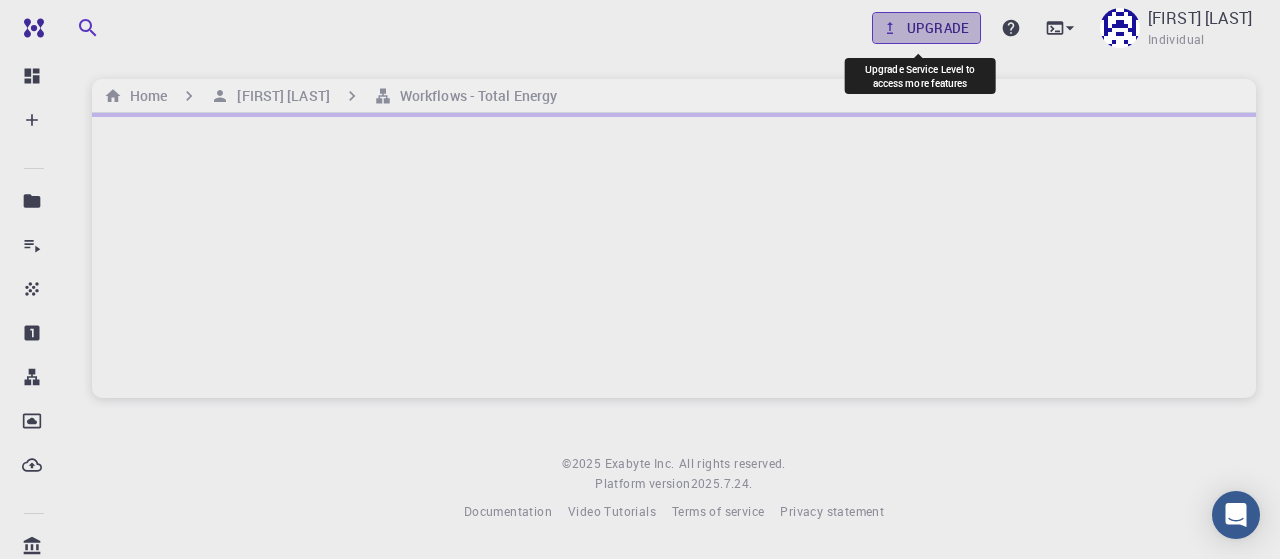 click on "Upgrade" at bounding box center (926, 28) 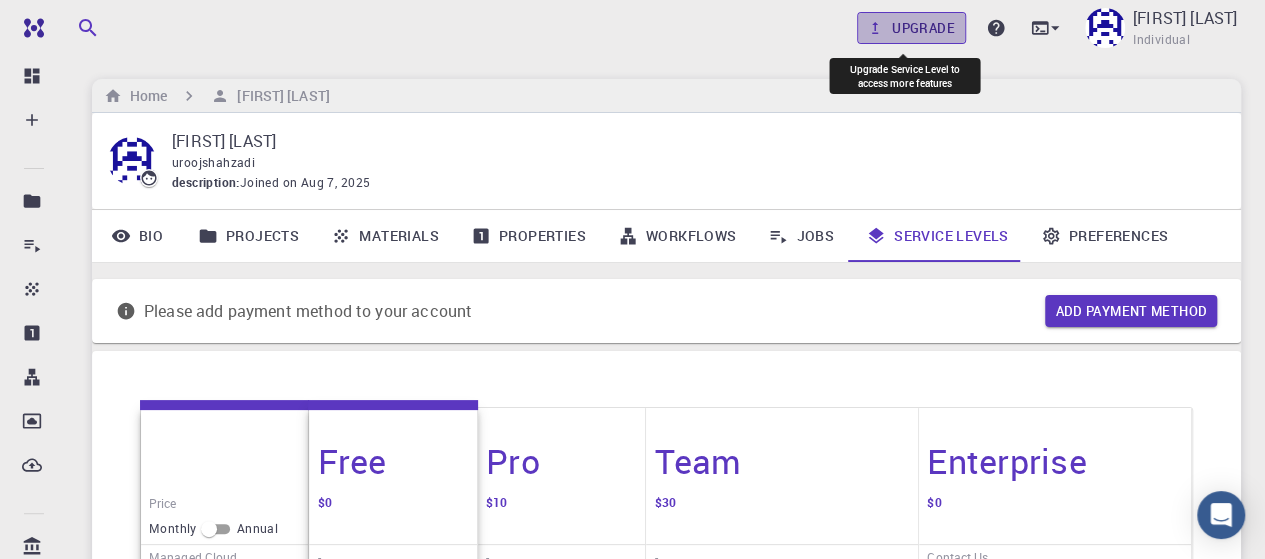 click on "Upgrade" at bounding box center (911, 28) 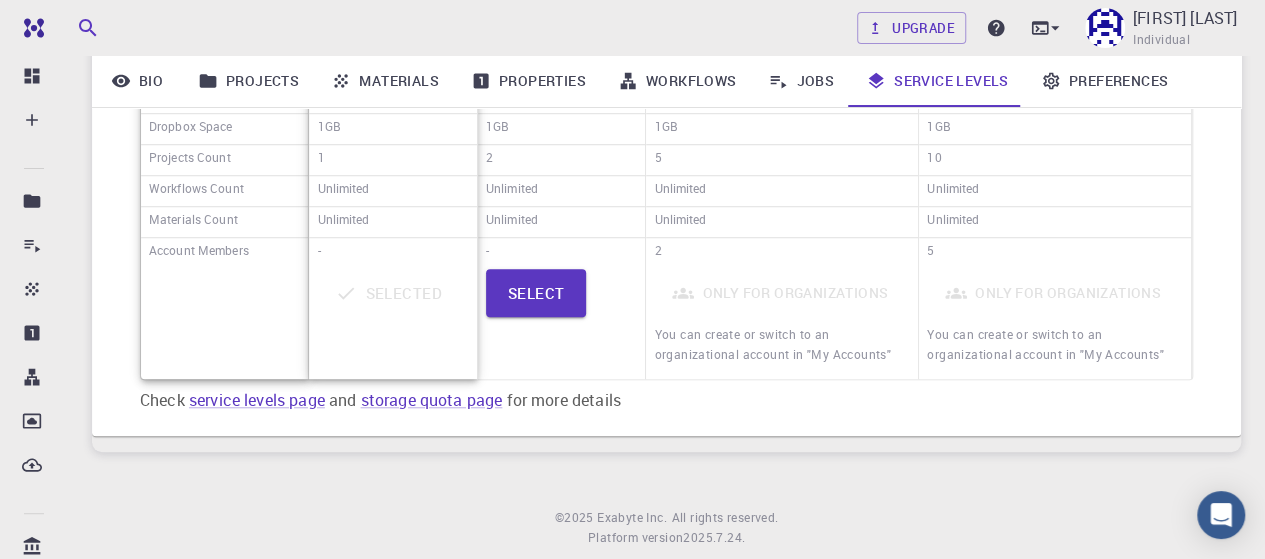 scroll, scrollTop: 698, scrollLeft: 0, axis: vertical 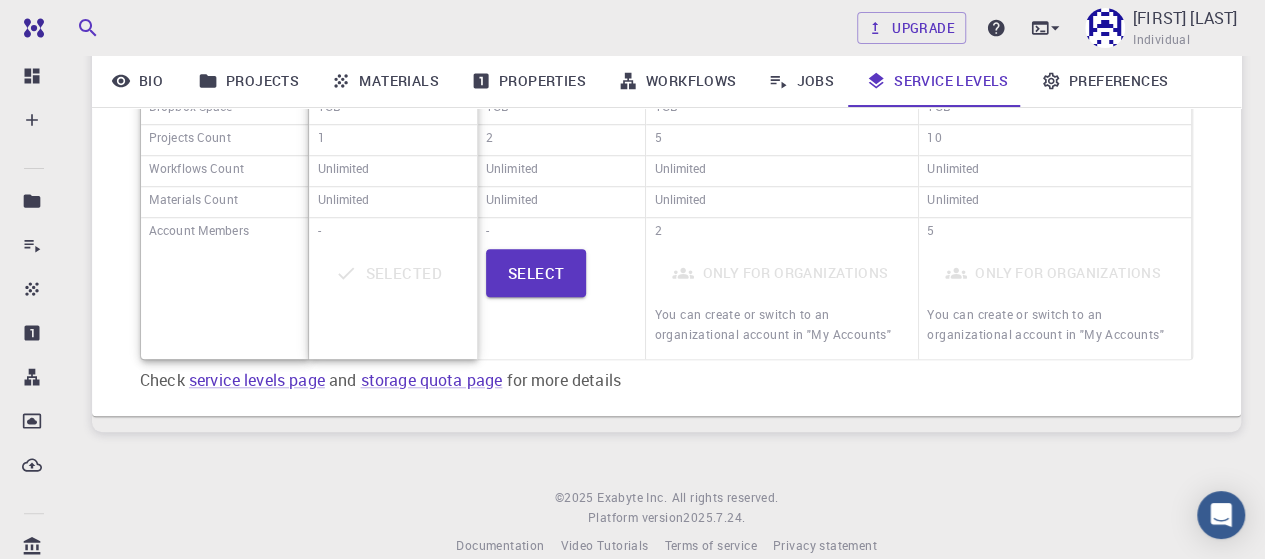 click on "Selected" at bounding box center (392, 303) 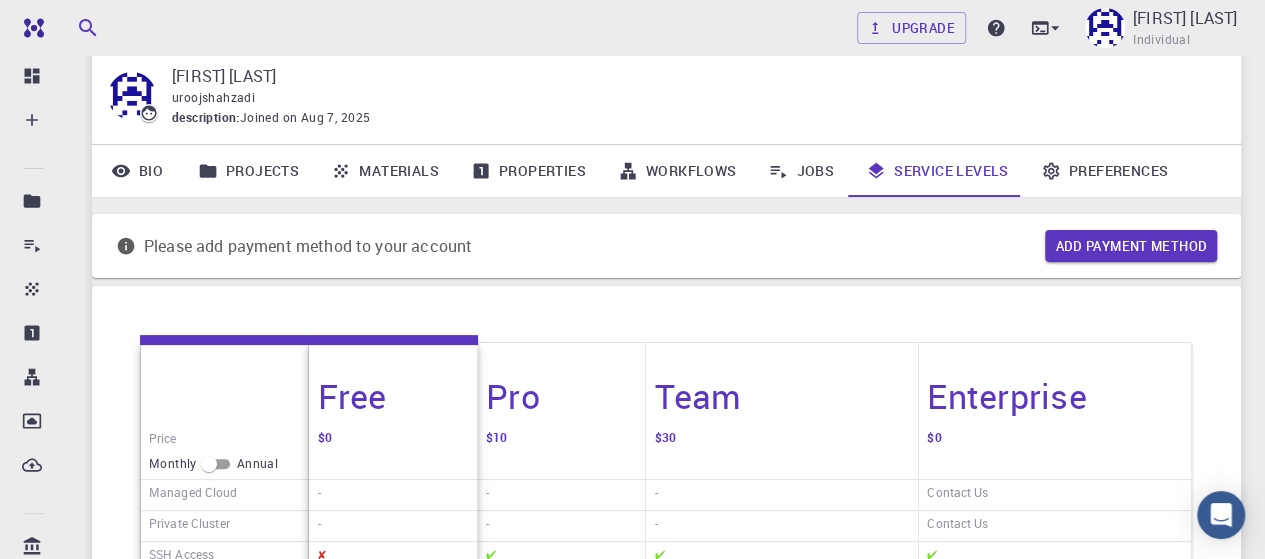 scroll, scrollTop: 64, scrollLeft: 0, axis: vertical 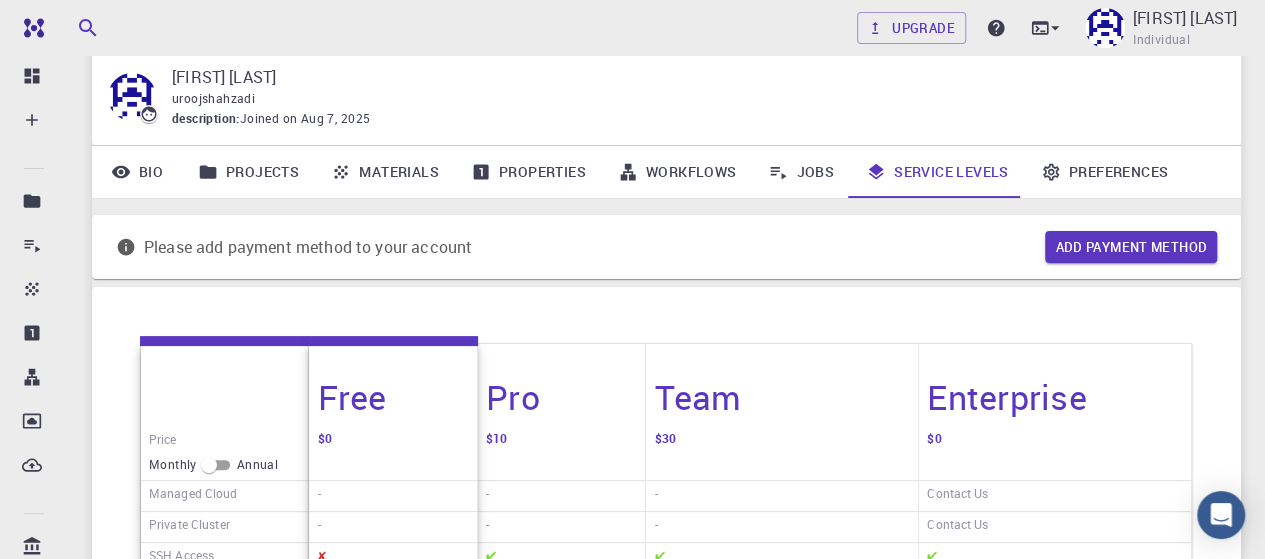 click on "$0" at bounding box center (392, 453) 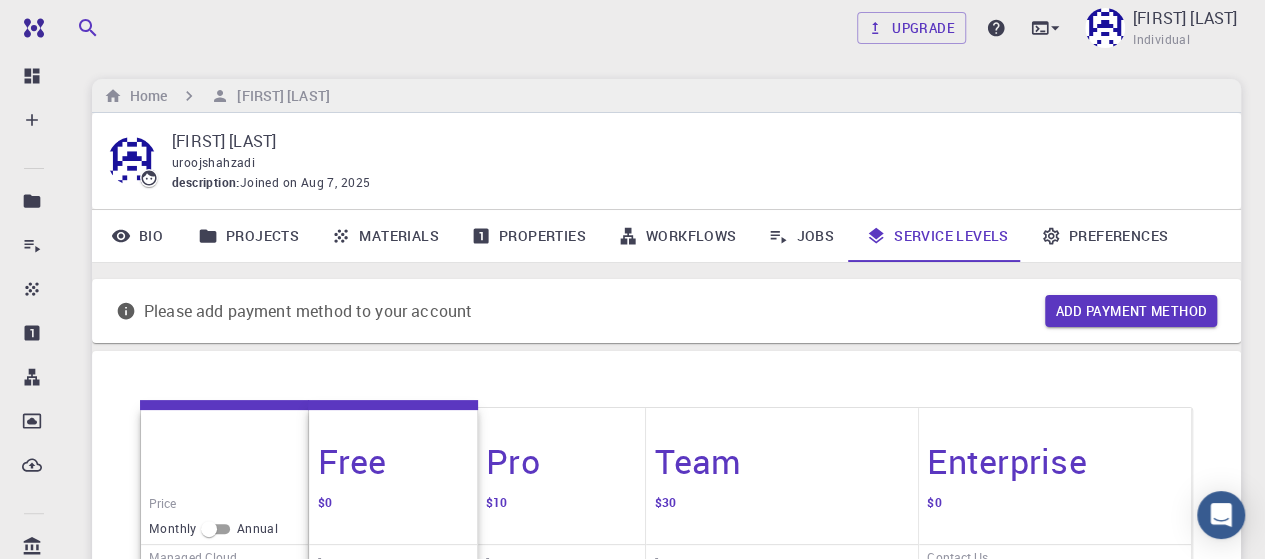 scroll, scrollTop: 2, scrollLeft: 0, axis: vertical 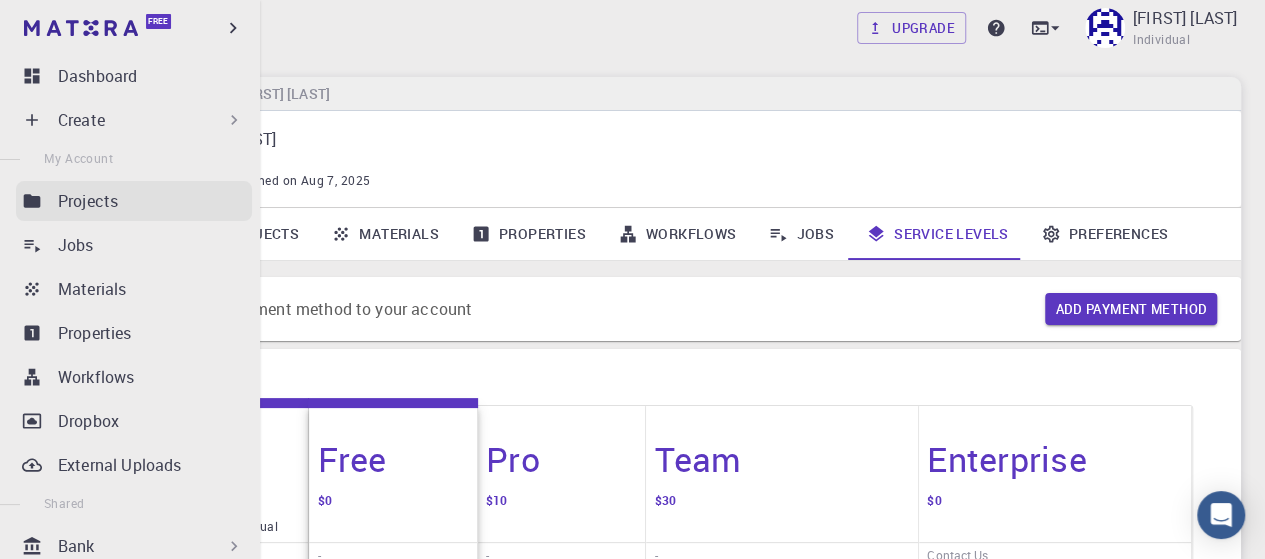 click on "Projects" at bounding box center [88, 201] 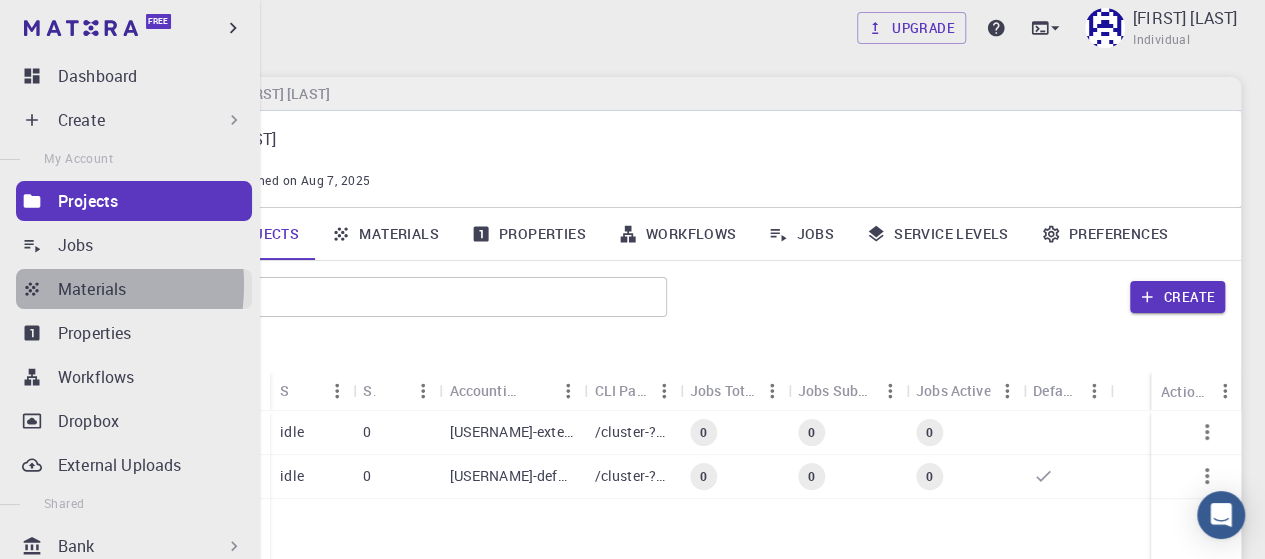 click 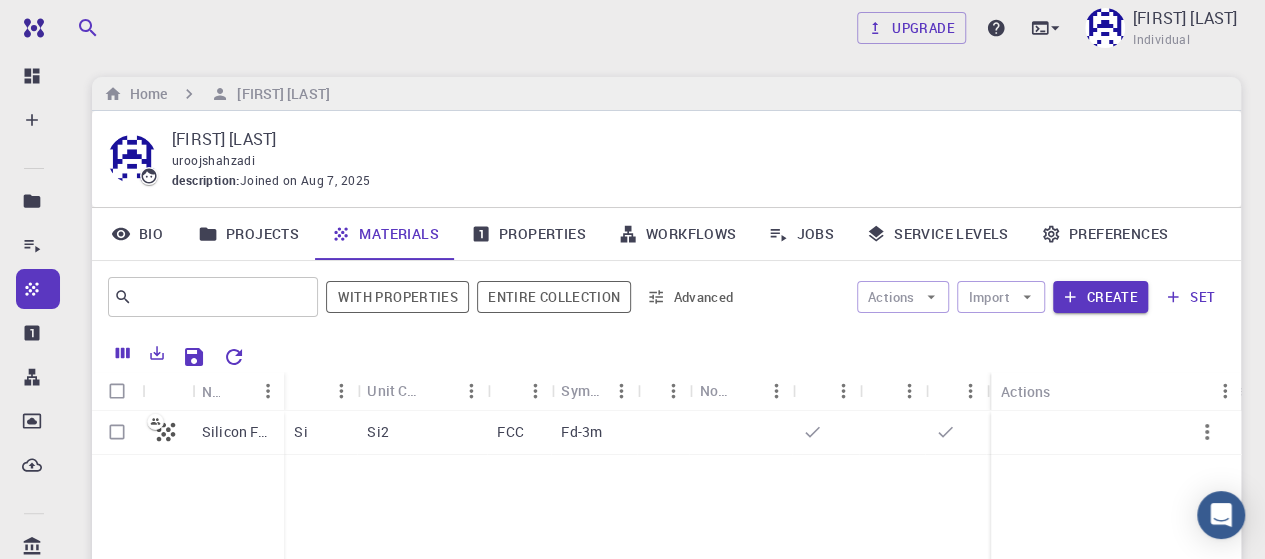click on "Silicon FCC Si Si2 FCC Fd-3m - - - -" at bounding box center [3445, 559] 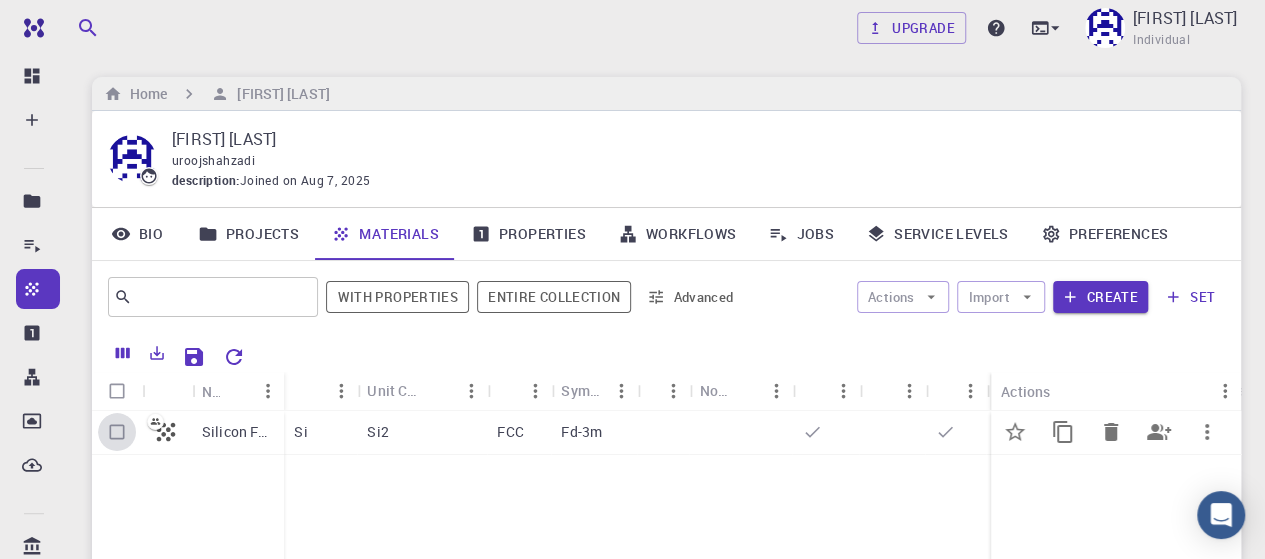 click at bounding box center [117, 432] 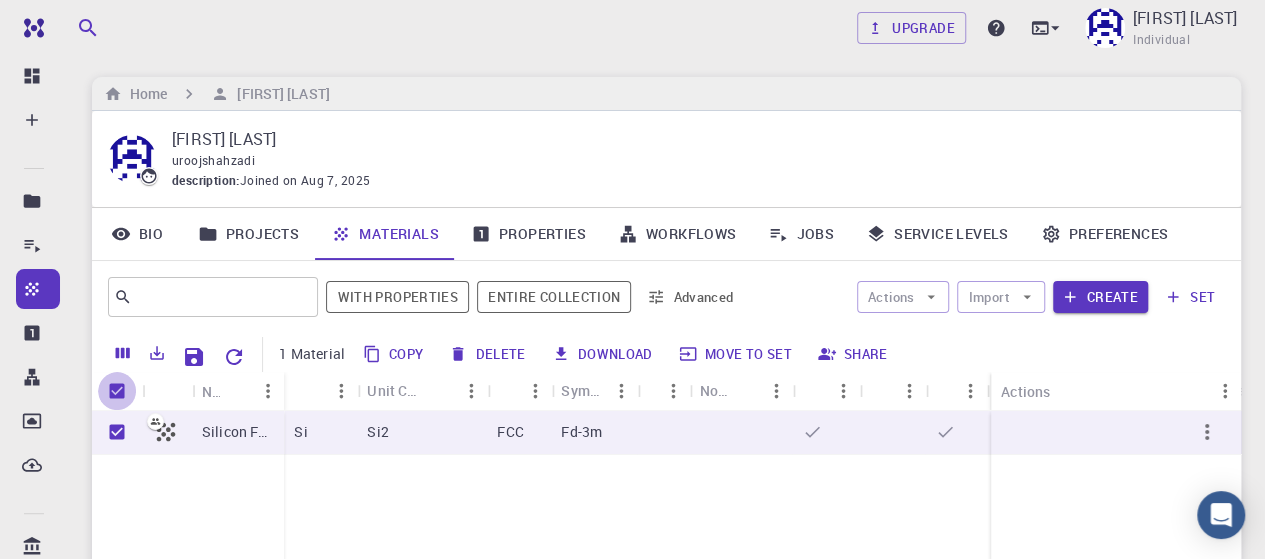 click at bounding box center [117, 391] 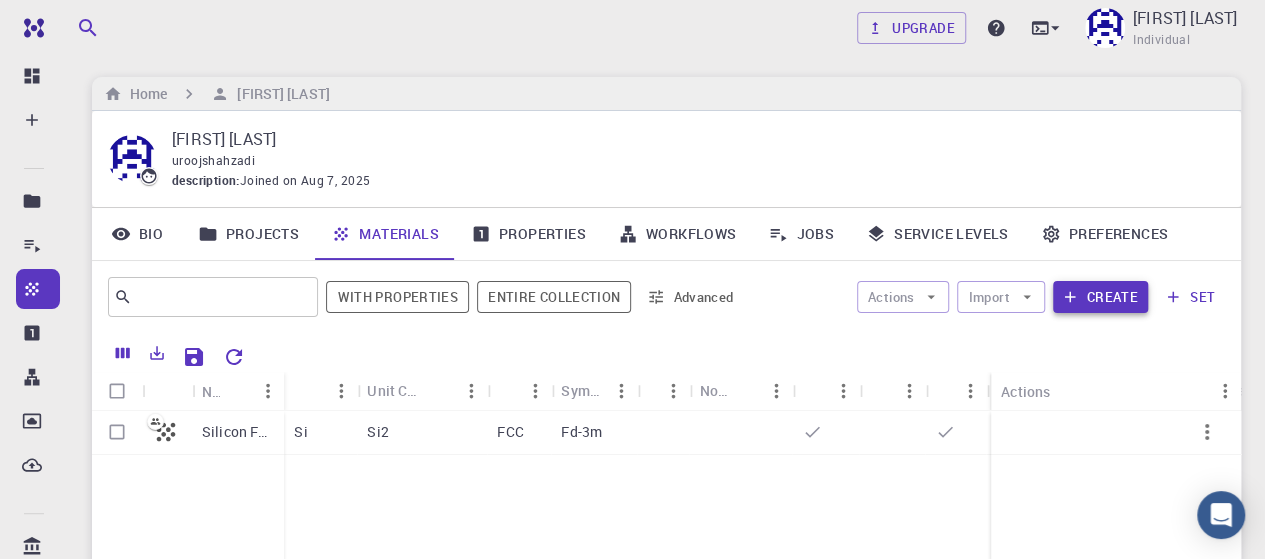 drag, startPoint x: 1082, startPoint y: 356, endPoint x: 1073, endPoint y: 304, distance: 52.773098 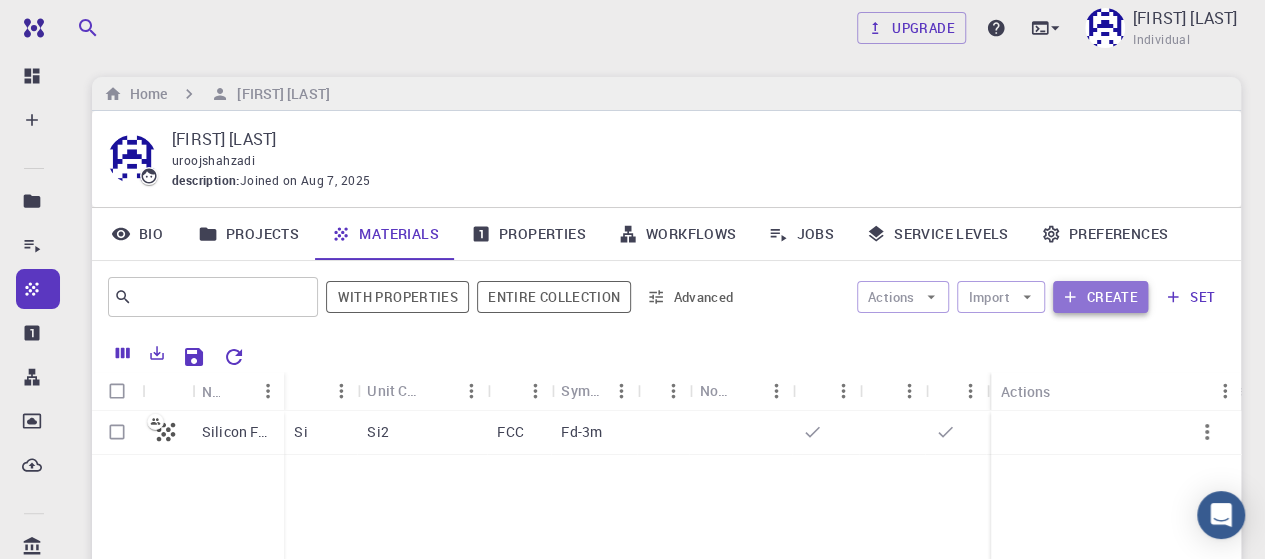 click 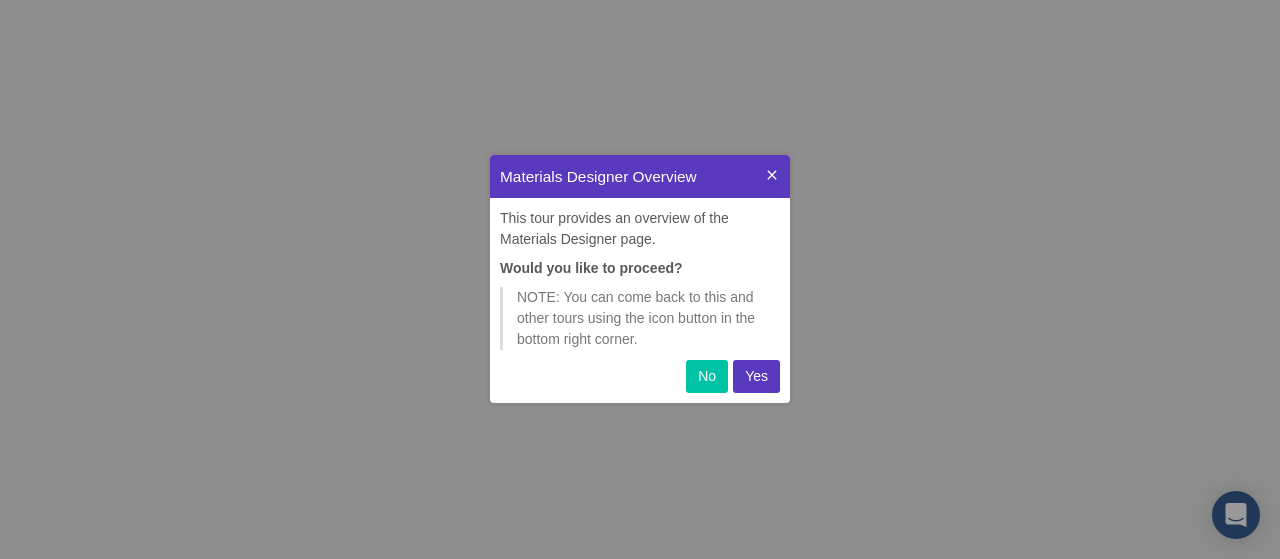 scroll, scrollTop: 0, scrollLeft: 0, axis: both 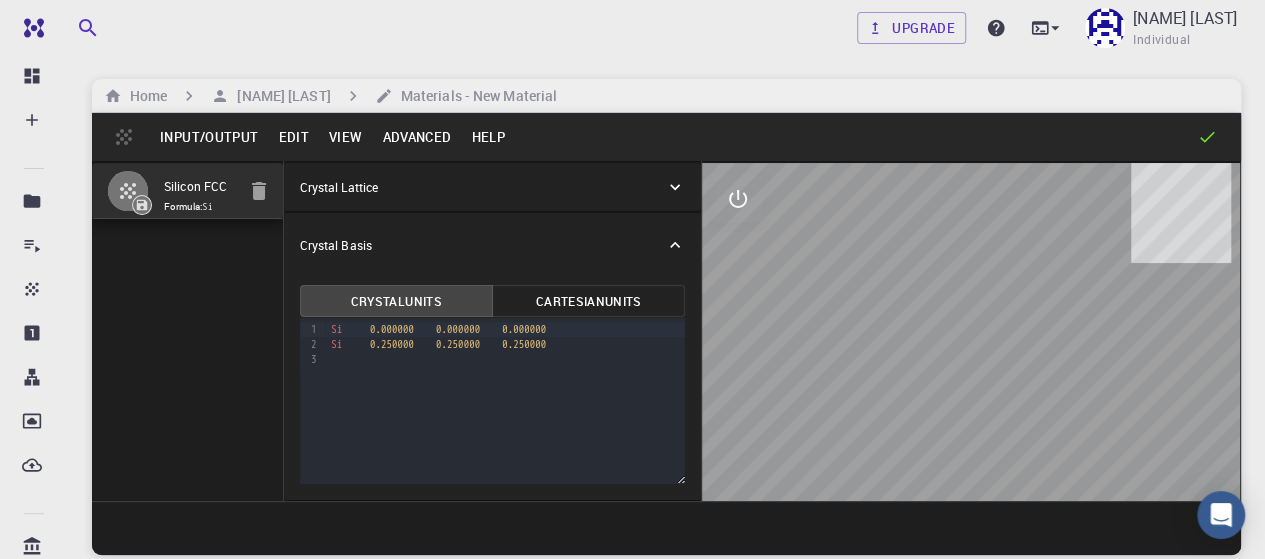 click 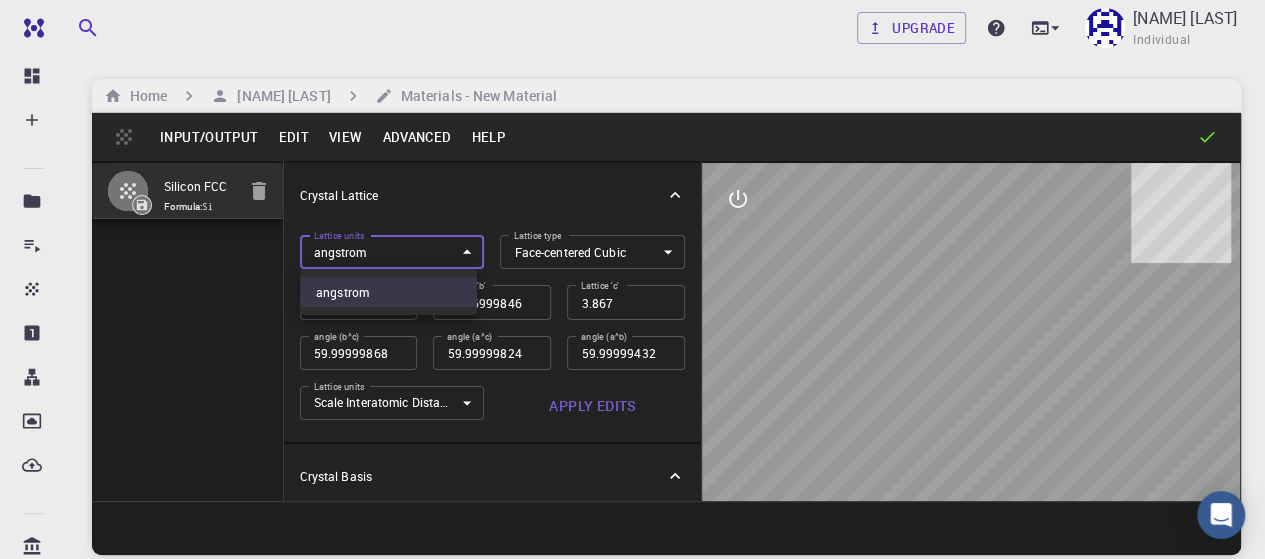 click on "Free Dashboard Create New Job New Material Create Material Upload File Import from Bank Import from 3rd Party New Workflow New Project Projects Jobs Materials Properties Workflows Dropbox External Uploads Bank Materials Workflows Accounts Shared with me Shared publicly Shared externally Documentation Contact Support Compute load: Low Upgrade Urooj Shahzadi Individual Home Urooj Shahzadi Materials - New Material Input/Output Edit View Advanced Help Silicon FCC Formula:  Si Crystal Lattice Lattice units angstrom angstrom Lattice units Lattice type Face-centered Cubic FCC Lattice type Lattice 'a' 3.8669997952417843 Lattice 'a' Lattice 'b' 3.8669998461227024 Lattice 'b' Lattice 'c' 3.867 Lattice 'c' angle (b^c) 59.9999986836772 angle (b^c) angle (a^c) 59.999998248423154 angle (a^c) angle (a^b) 59.99999432867027 angle (a^b) Lattice units Scale Interatomic Distances 0 Lattice units Apply Edits Crystal Basis Crystal  Units Cartesian  Units 9 1 2 3 › Si       0.000000      0.000000      0.000000" at bounding box center (632, 355) 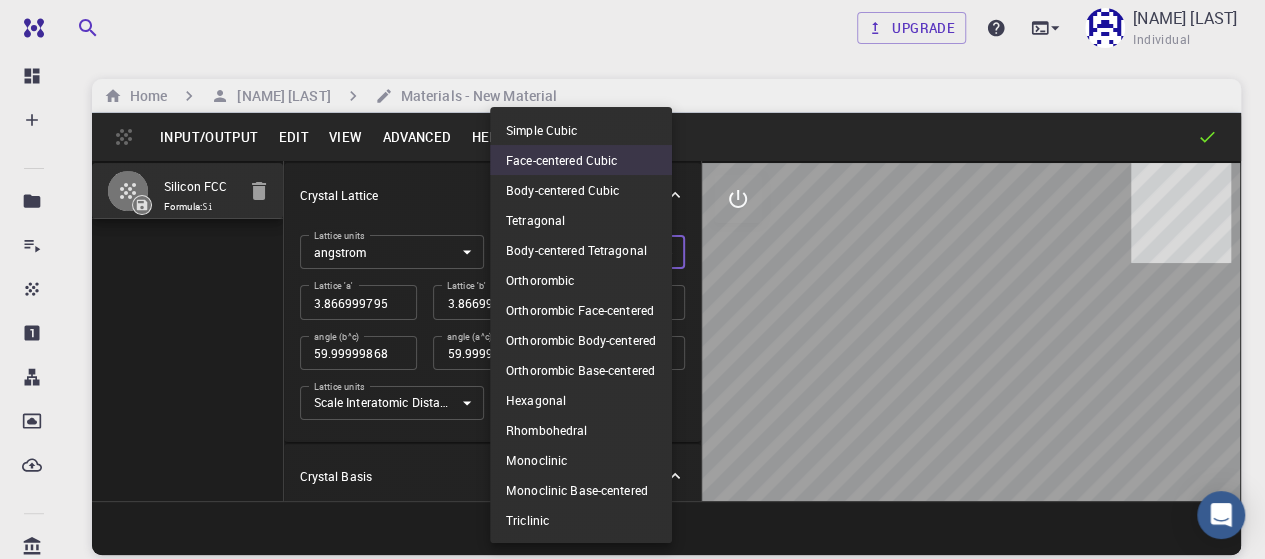 click on "Free Dashboard Create New Job New Material Create Material Upload File Import from Bank Import from 3rd Party New Workflow New Project Projects Jobs Materials Properties Workflows Dropbox External Uploads Bank Materials Workflows Accounts Shared with me Shared publicly Shared externally Documentation Contact Support Compute load: Low Upgrade Urooj Shahzadi Individual Home Urooj Shahzadi Materials - New Material Input/Output Edit View Advanced Help Silicon FCC Formula:  Si Crystal Lattice Lattice units angstrom angstrom Lattice units Lattice type Face-centered Cubic FCC Lattice type Lattice 'a' 3.8669997952417843 Lattice 'a' Lattice 'b' 3.8669998461227024 Lattice 'b' Lattice 'c' 3.867 Lattice 'c' angle (b^c) 59.9999986836772 angle (b^c) angle (a^c) 59.999998248423154 angle (a^c) angle (a^b) 59.99999432867027 angle (a^b) Lattice units Scale Interatomic Distances 0 Lattice units Apply Edits Crystal Basis Crystal  Units Cartesian  Units 9 1 2 3 › Si       0.000000      0.000000      0.000000" at bounding box center [632, 355] 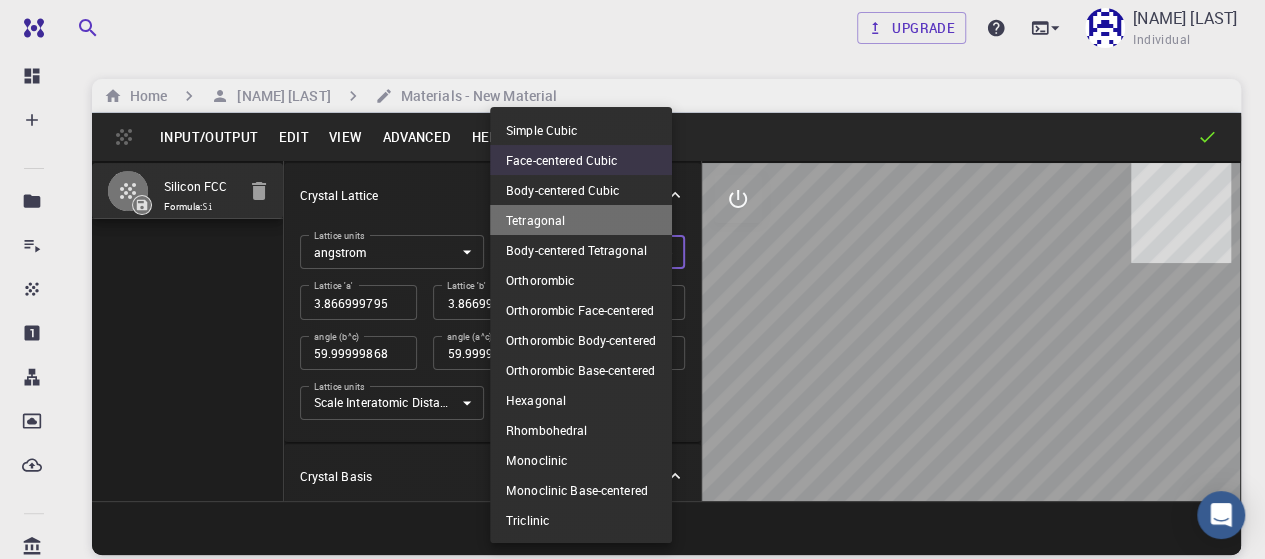 click on "Tetragonal" at bounding box center (581, 220) 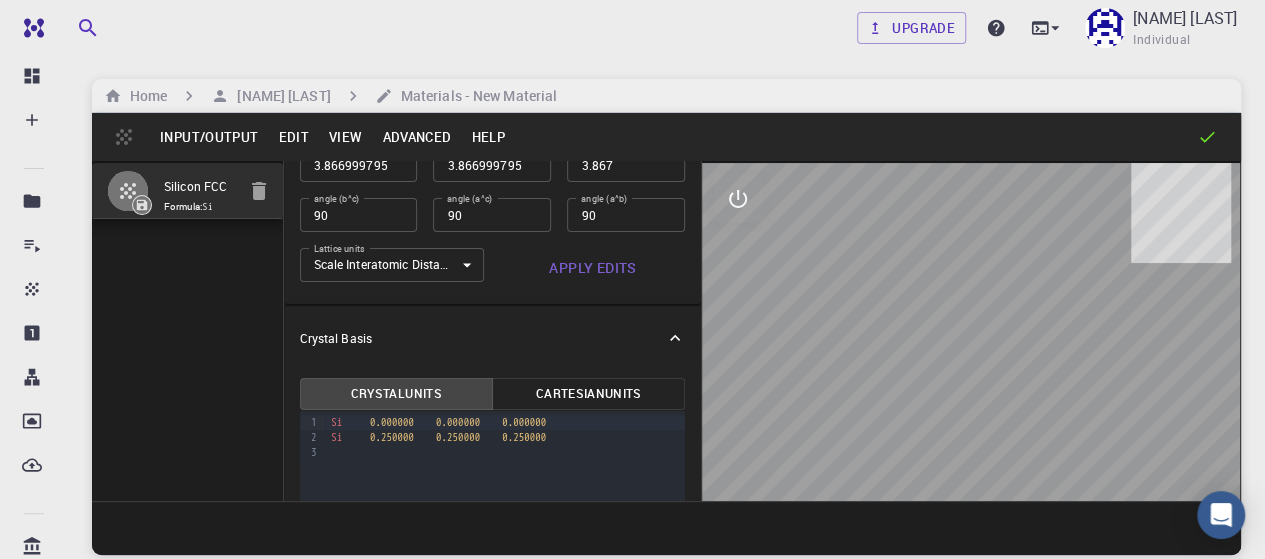 scroll, scrollTop: 139, scrollLeft: 0, axis: vertical 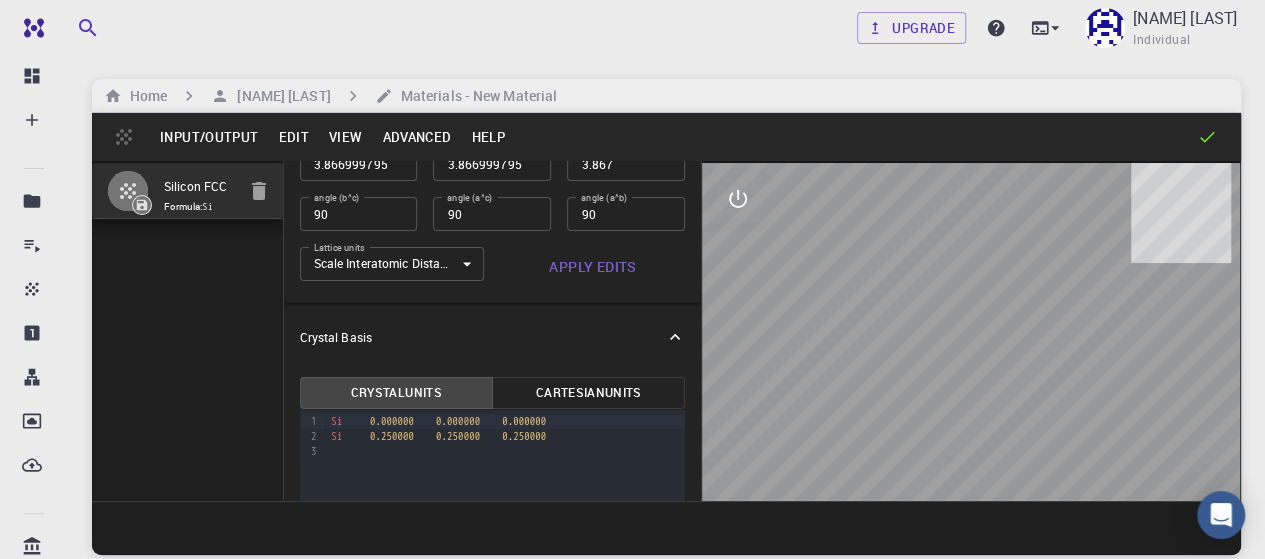 click on "Apply Edits" at bounding box center [592, 267] 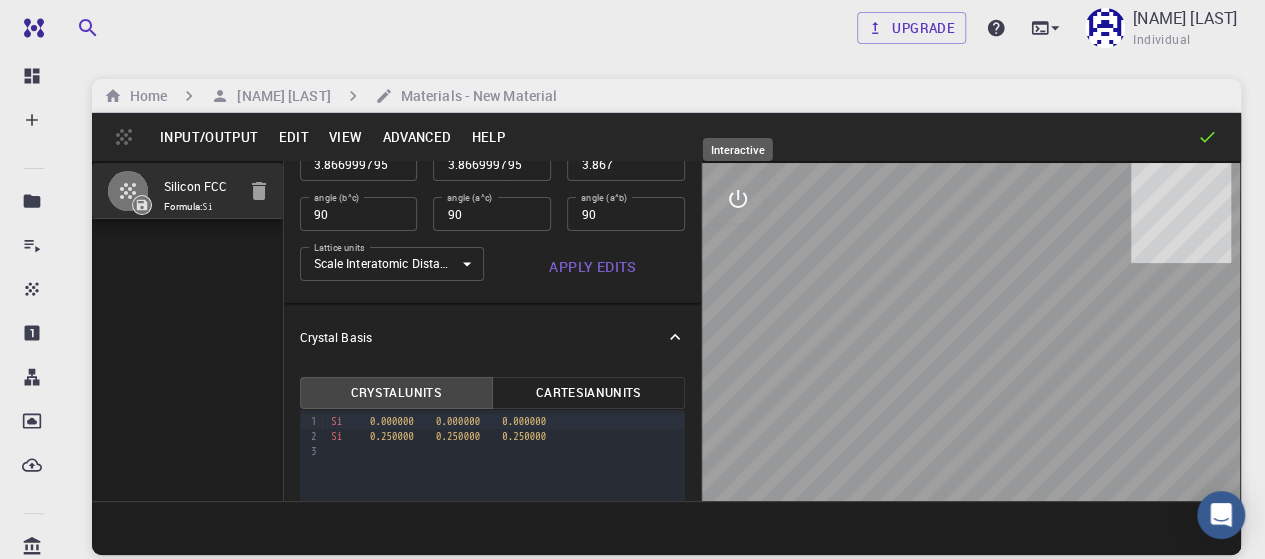 click 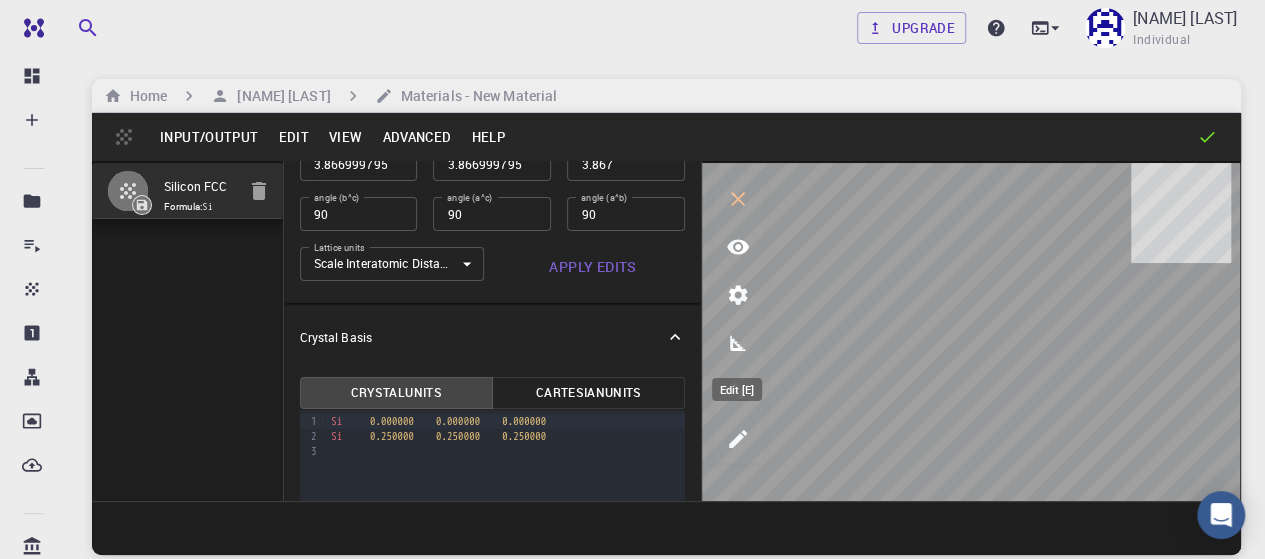 click 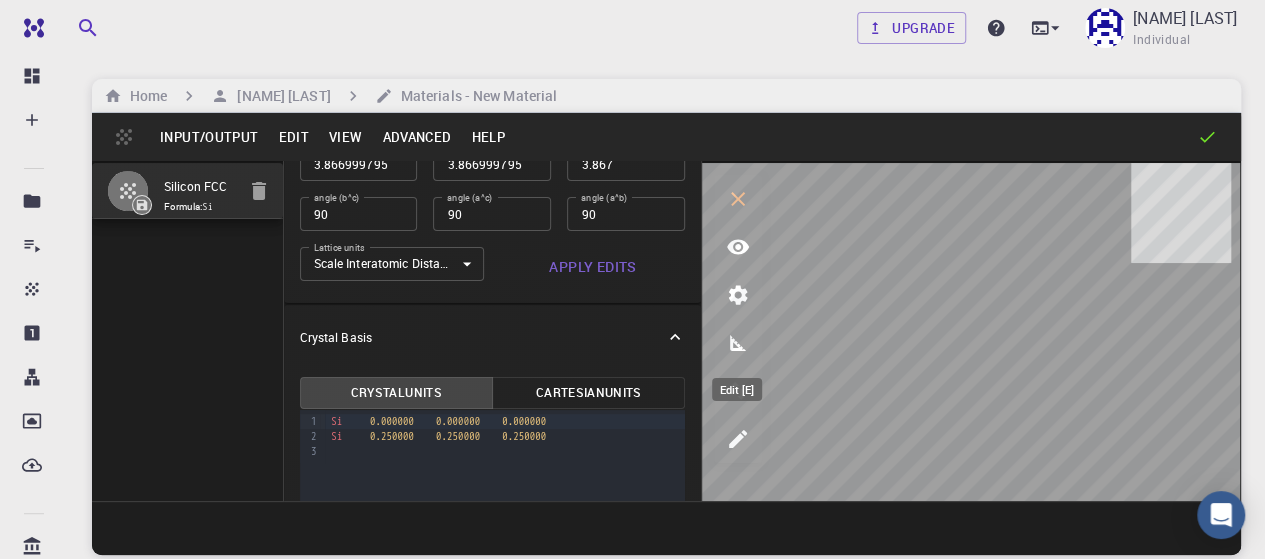 select on "Color" 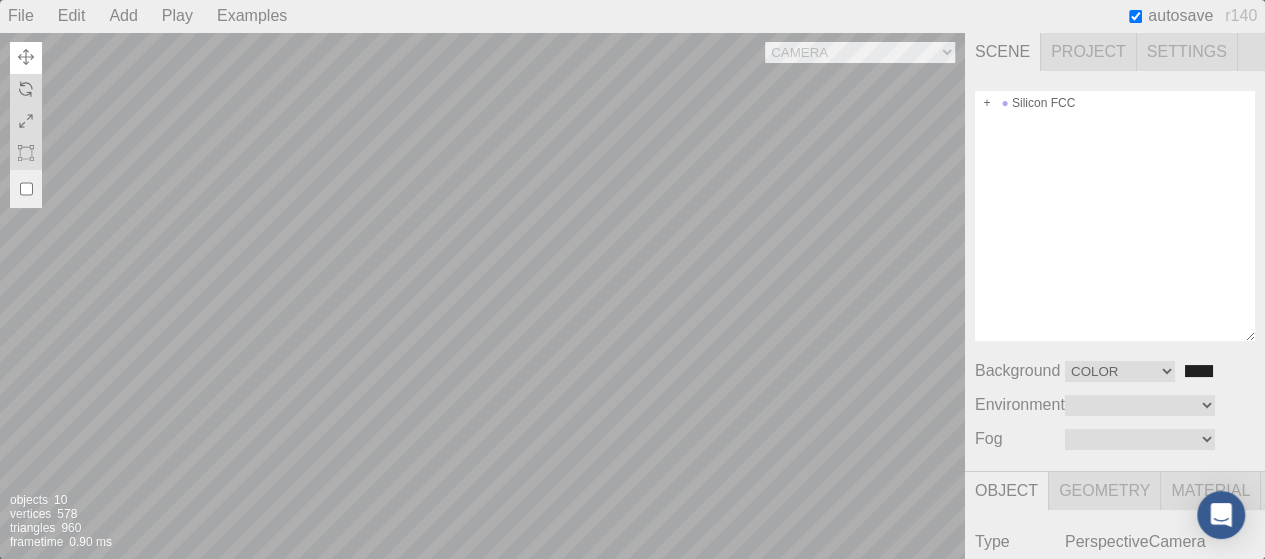 click on "Camera OrthographicCamera PerspectiveCamera Objects 10 Vertices 578 Triangles 960 Frametime 0.90 ms" at bounding box center [482, 295] 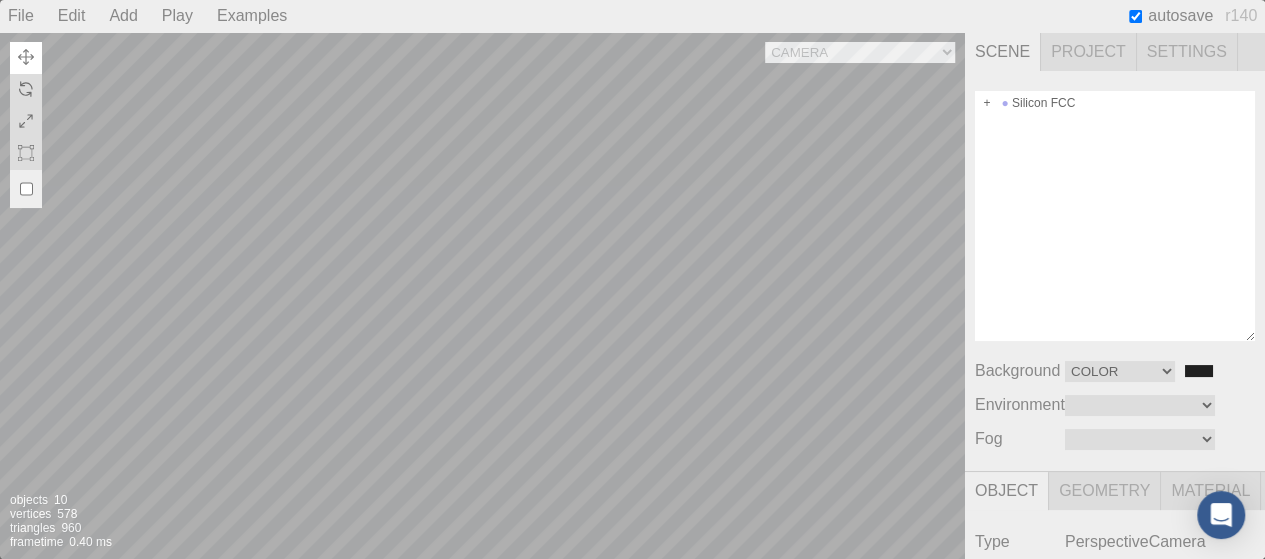click on "Camera OrthographicCamera PerspectiveCamera Objects 10 Vertices 578 Triangles 960 Frametime 0.40 ms" at bounding box center [482, 295] 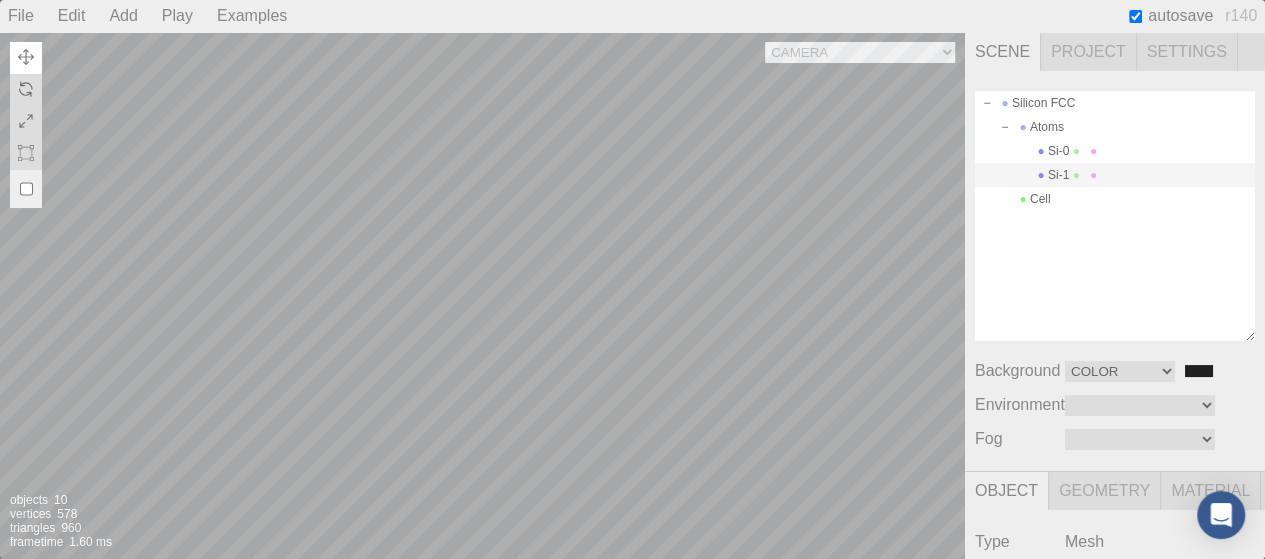 click on "Camera OrthographicCamera PerspectiveCamera Objects 10 Vertices 578 Triangles 960 Frametime 1.60 ms" at bounding box center [482, 295] 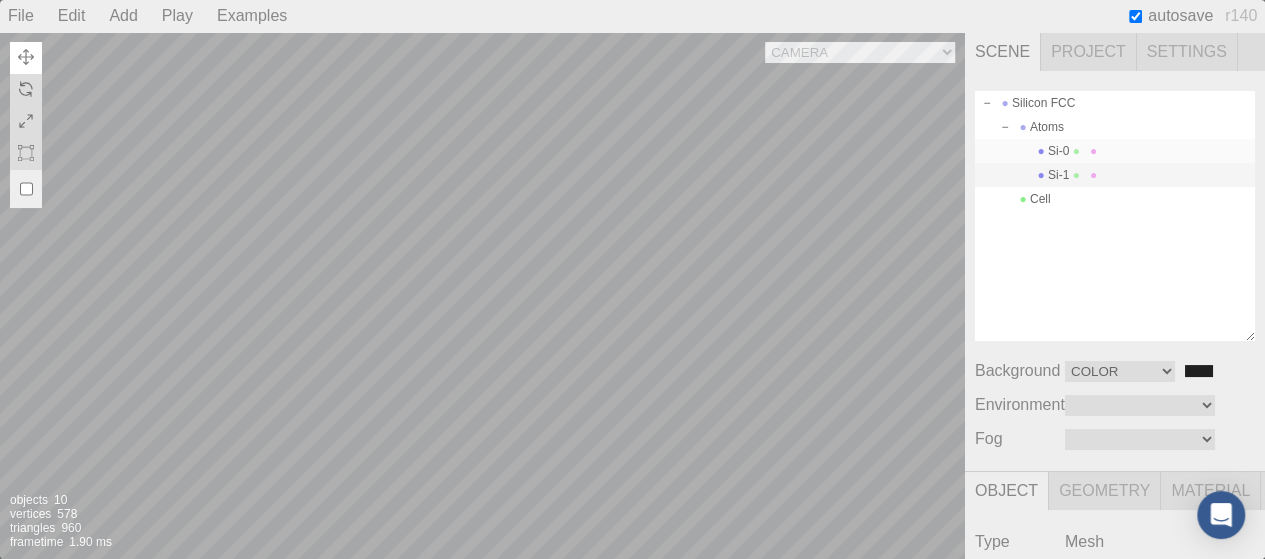 click on "Si-0" at bounding box center (1115, 151) 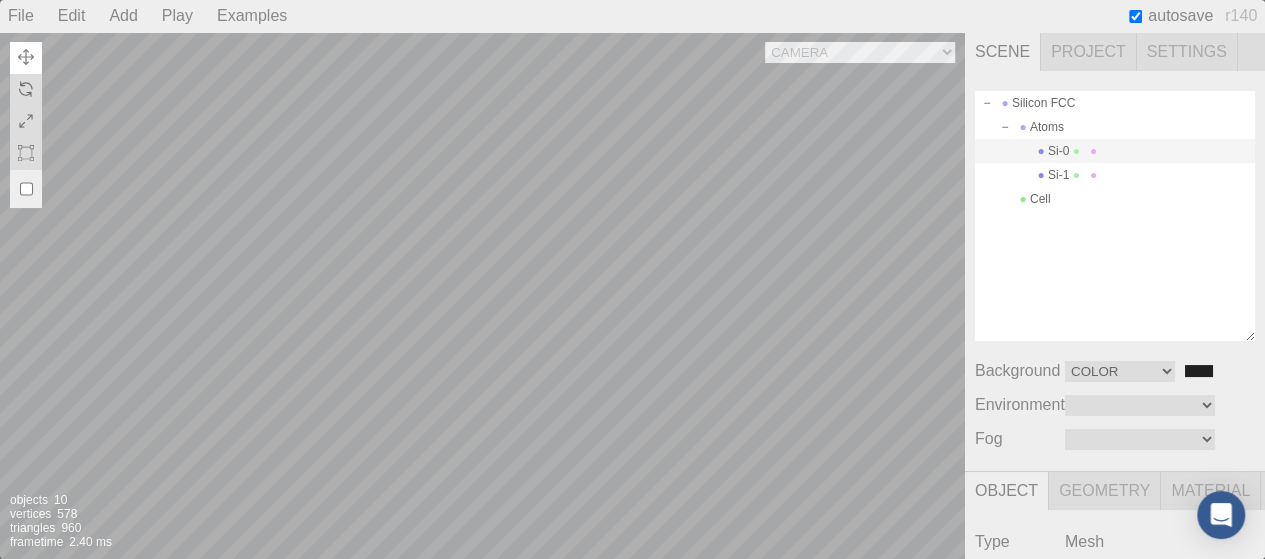 click on "Si-0" at bounding box center [1115, 151] 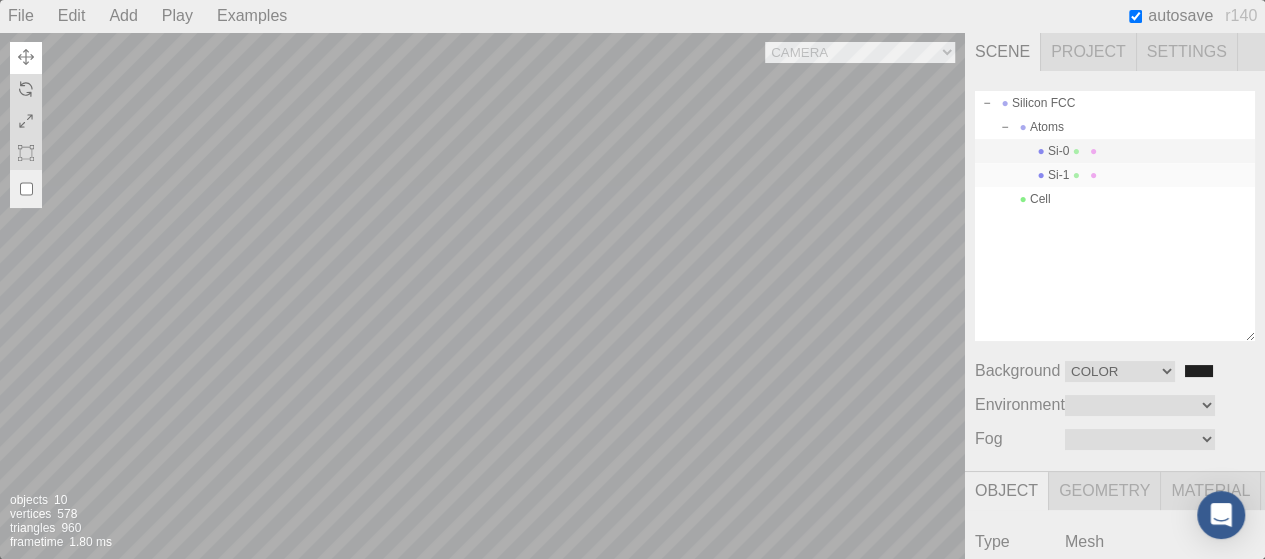 click on "Si-1" at bounding box center [1115, 175] 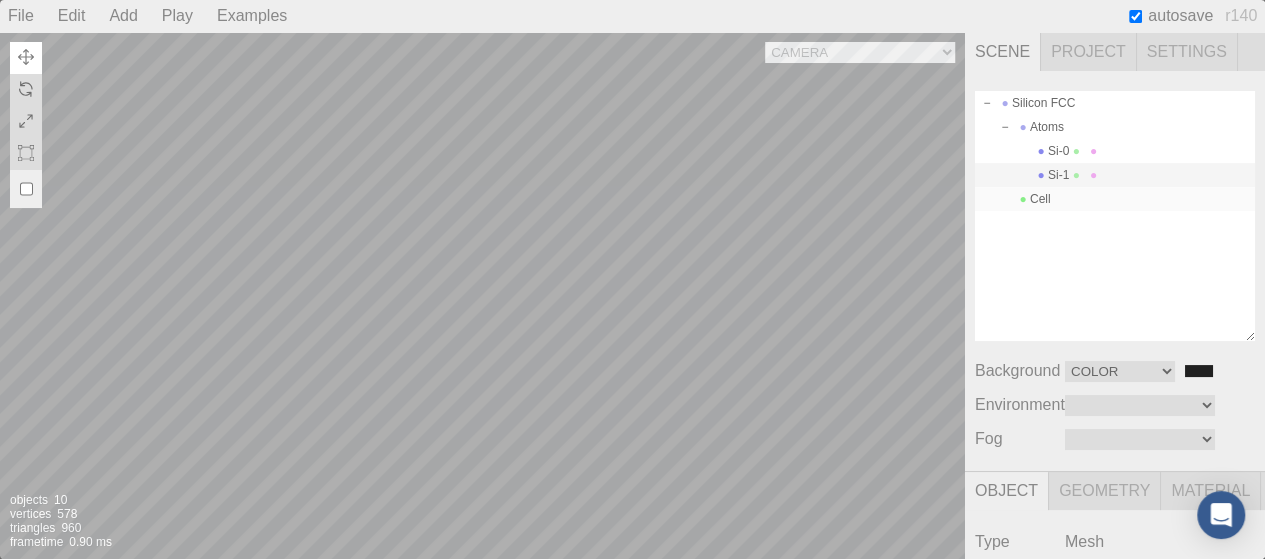 click on "Cell" at bounding box center [1115, 199] 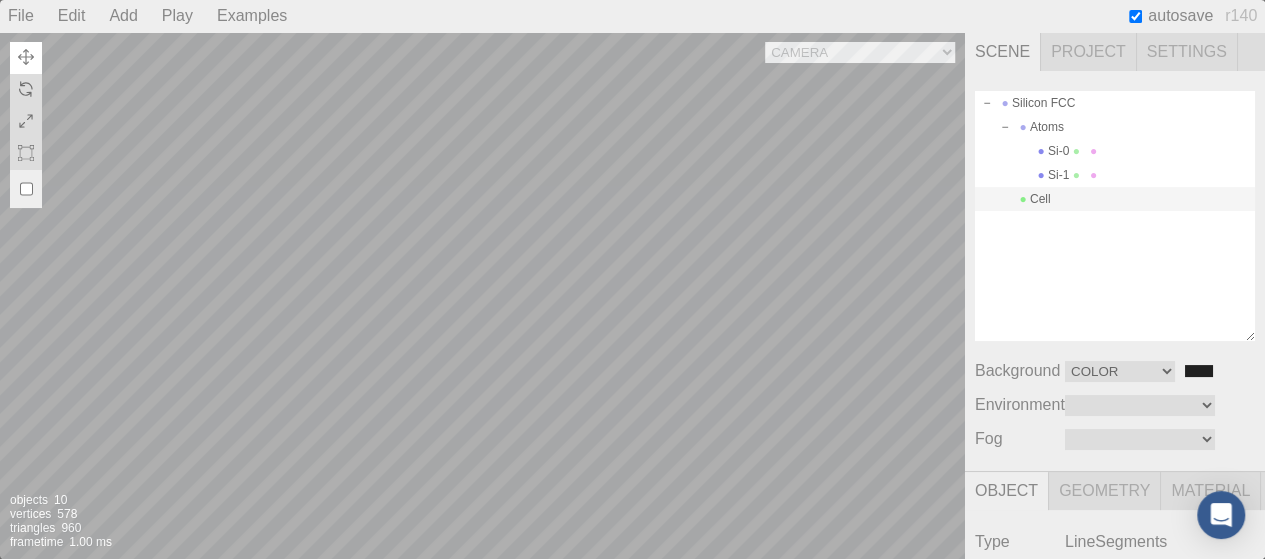 click on "Cell" at bounding box center (1115, 199) 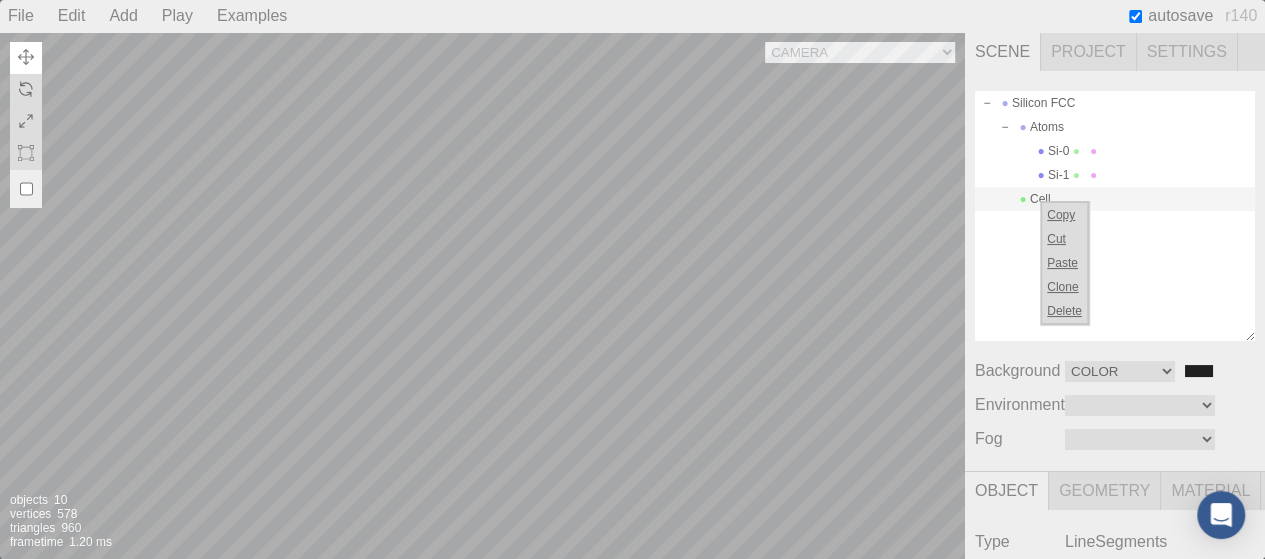 click on "Cell" at bounding box center [1115, 199] 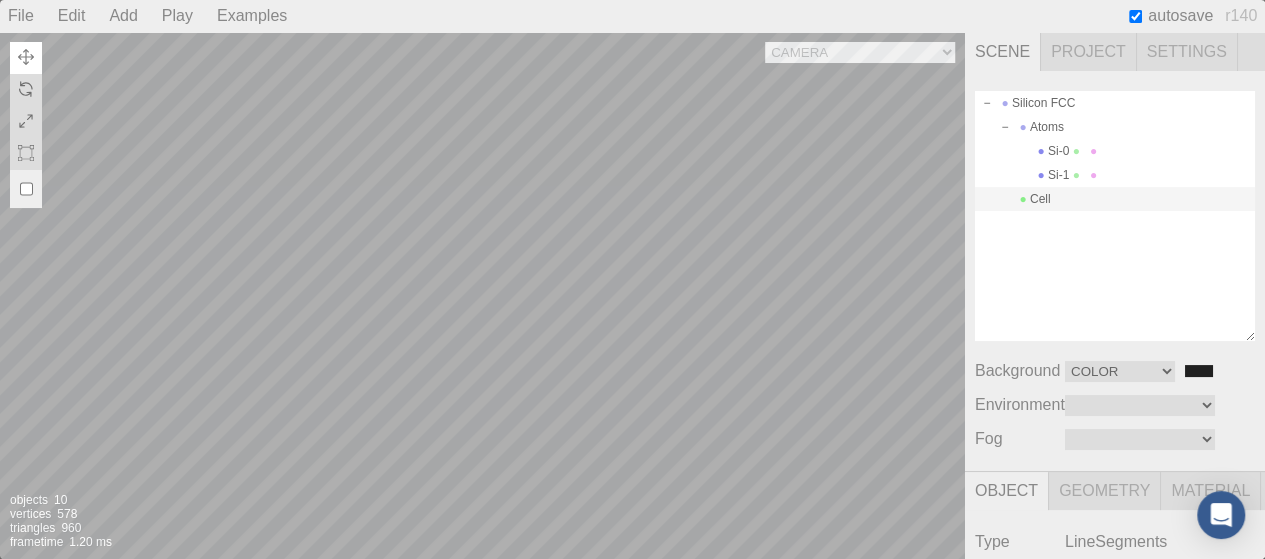 click on "Cell" at bounding box center (1115, 199) 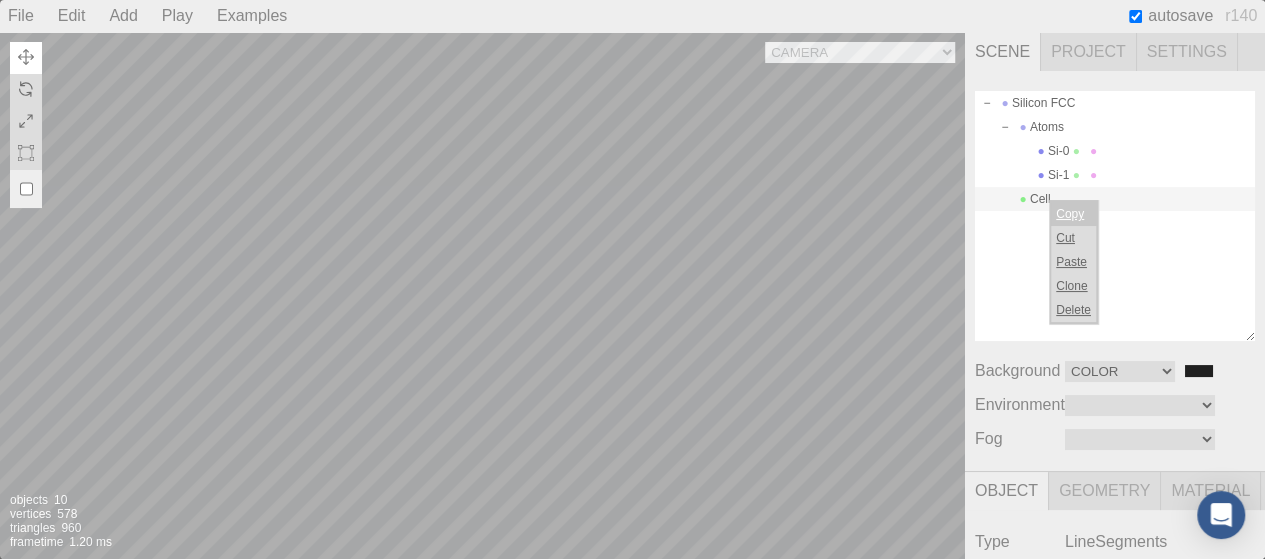 click on "Copy" at bounding box center (1073, 214) 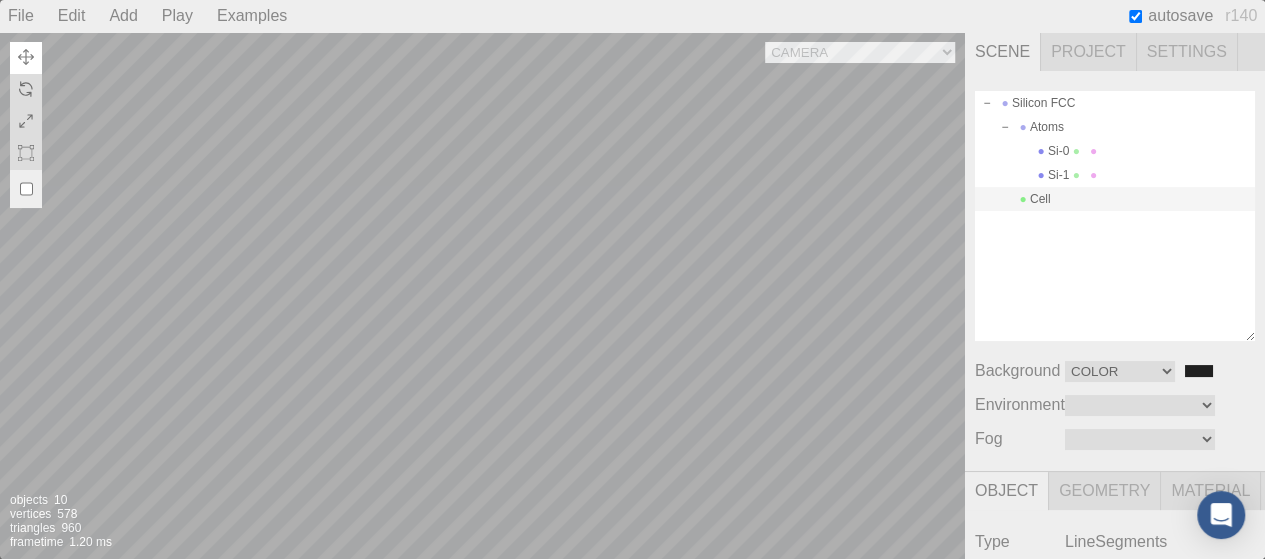 click on "Cell" at bounding box center (1115, 199) 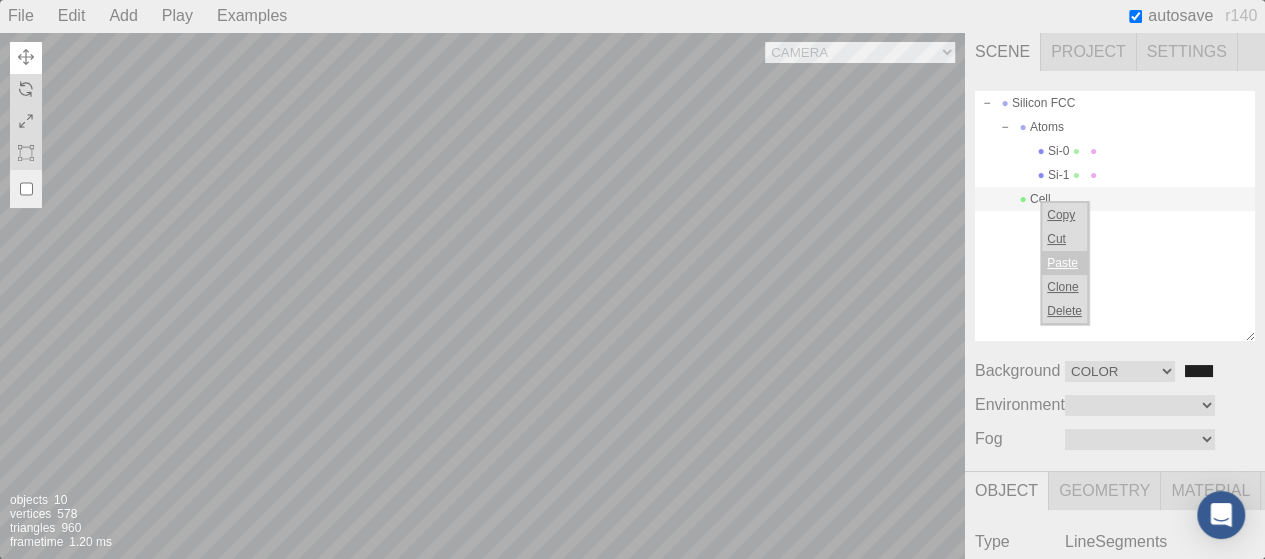 click on "Paste" at bounding box center [1064, 263] 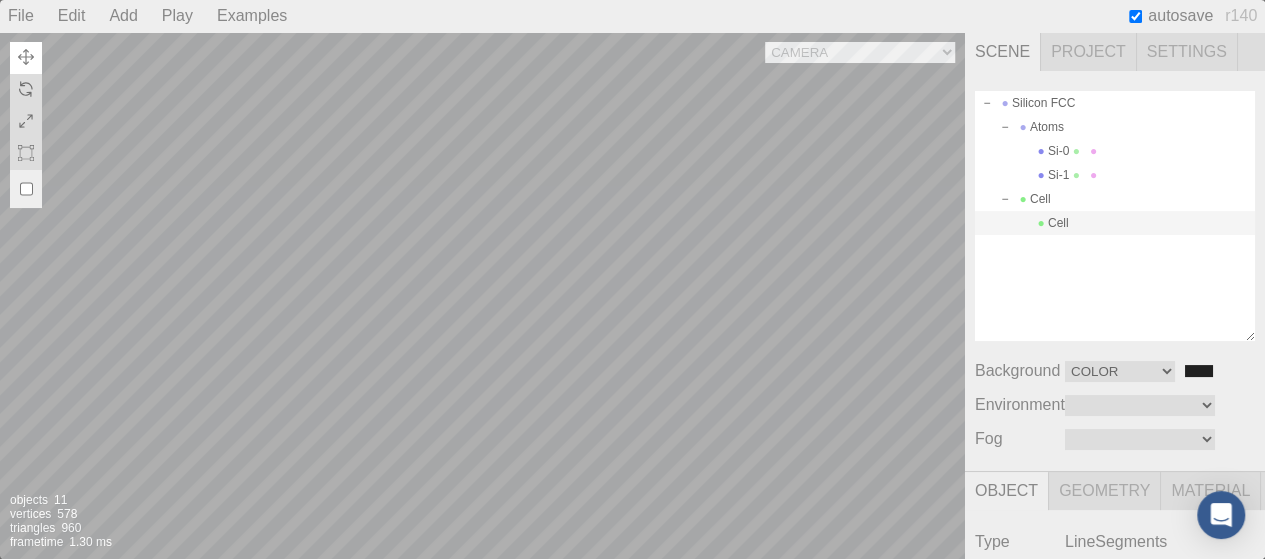 click on "Cell" at bounding box center (1115, 223) 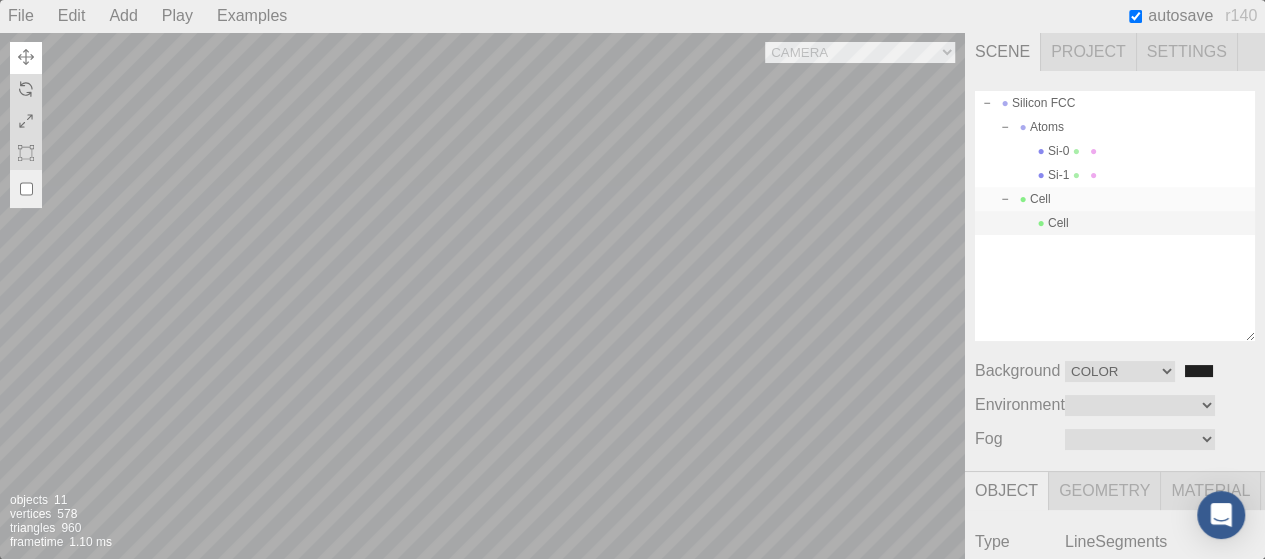 click on "Cell" at bounding box center (1115, 199) 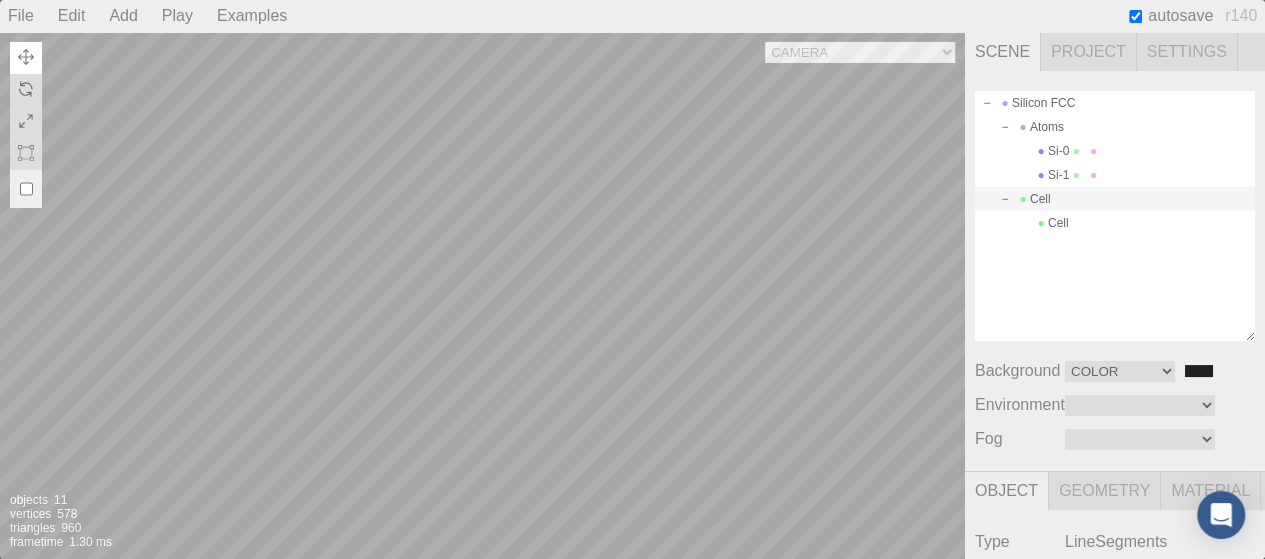 click on "Cell" at bounding box center (1115, 199) 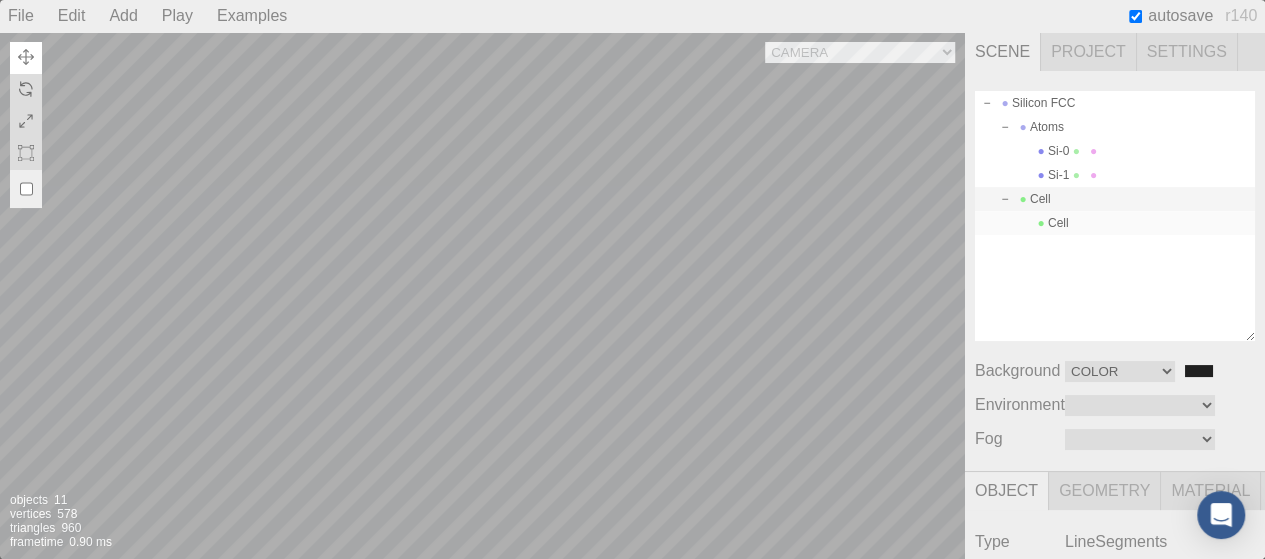 click on "Cell" at bounding box center [1115, 223] 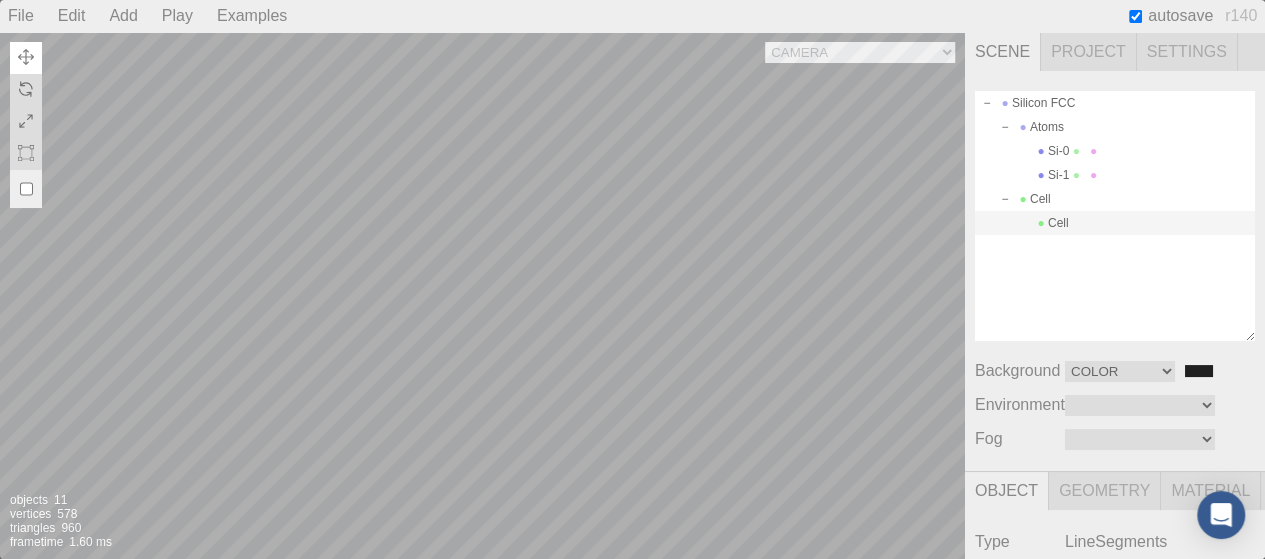 click on "Cell" at bounding box center [1115, 223] 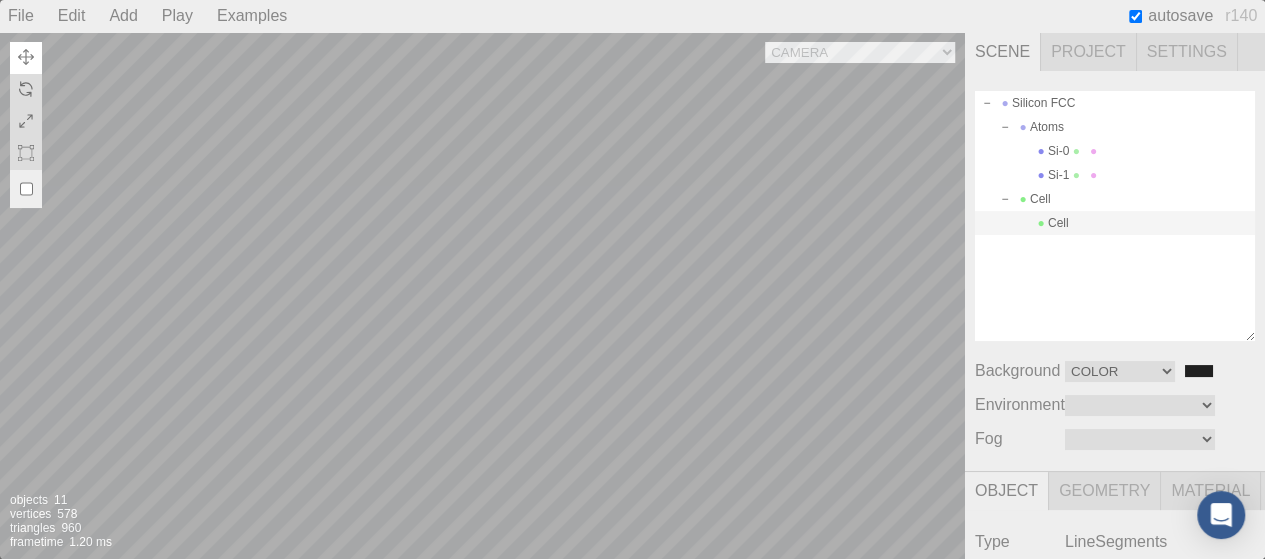click on "Camera OrthographicCamera PerspectiveCamera Objects 11 Vertices 578 Triangles 960 Frametime 1.20 ms" at bounding box center (482, 295) 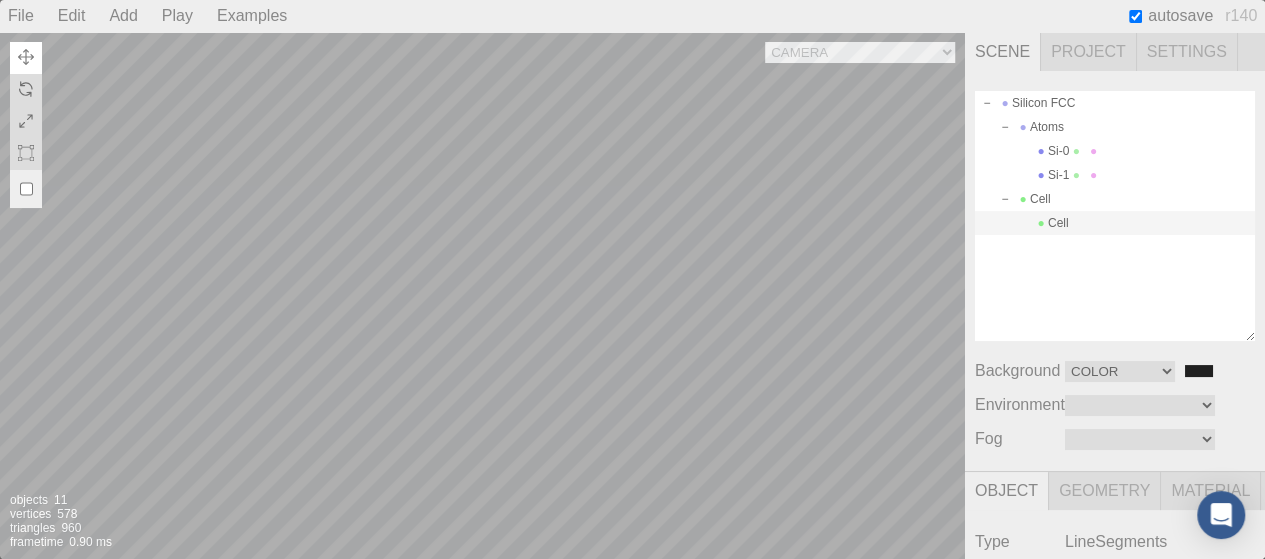 click on "Camera OrthographicCamera PerspectiveCamera Objects 11 Vertices 578 Triangles 960 Frametime 0.90 ms" at bounding box center [482, 295] 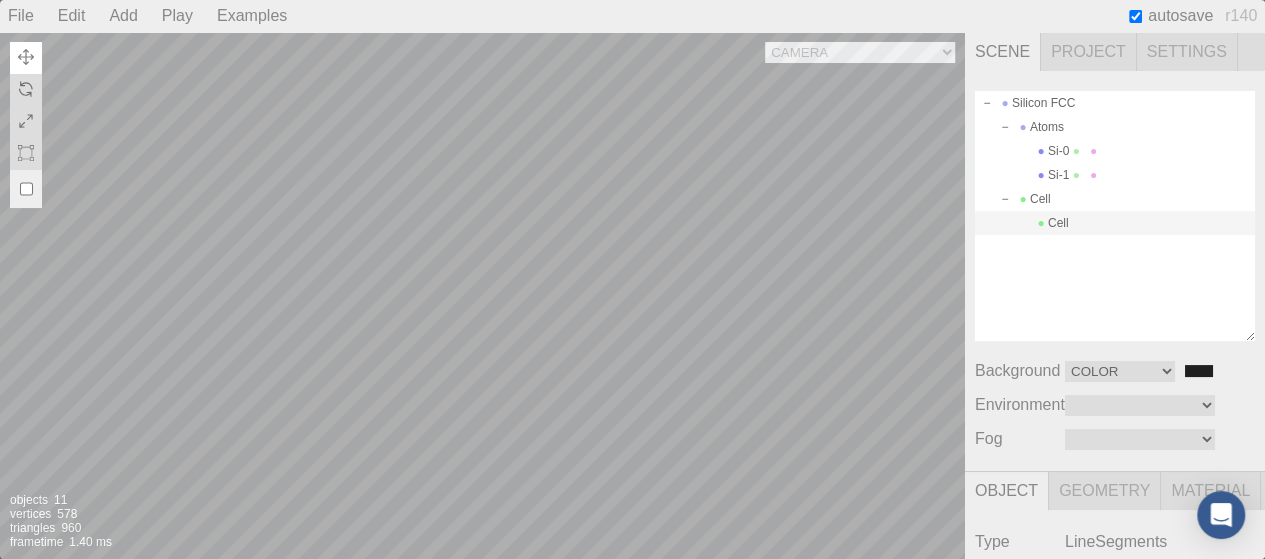 click on "Camera OrthographicCamera PerspectiveCamera Objects 11 Vertices 578 Triangles 960 Frametime 1.40 ms" at bounding box center (482, 295) 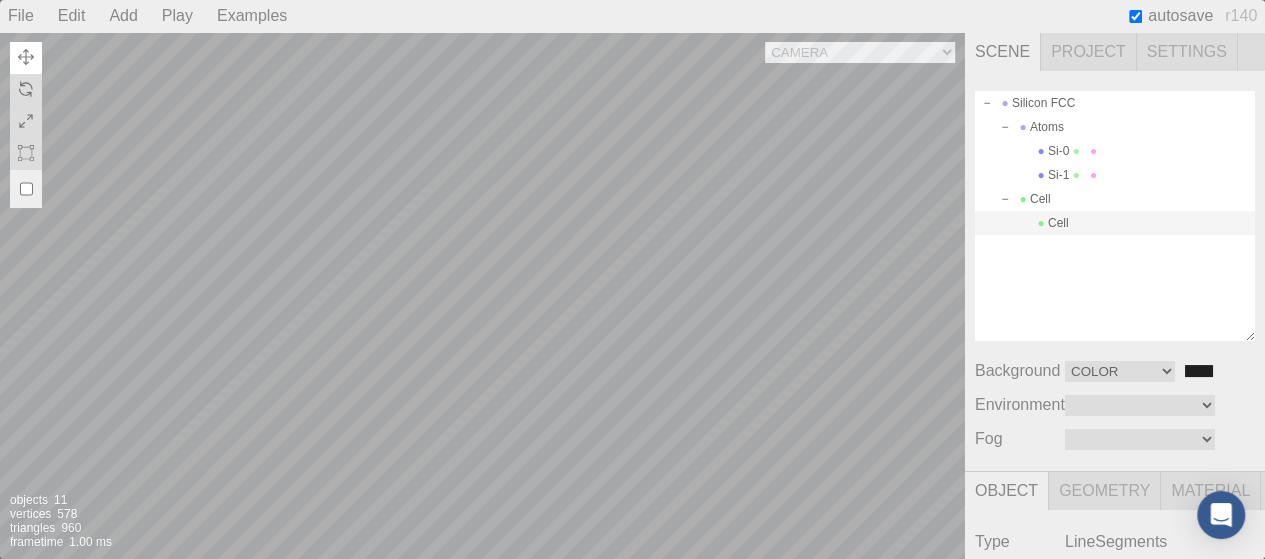 click on "Camera OrthographicCamera PerspectiveCamera Objects 11 Vertices 578 Triangles 960 Frametime 1.00 ms" at bounding box center (482, 295) 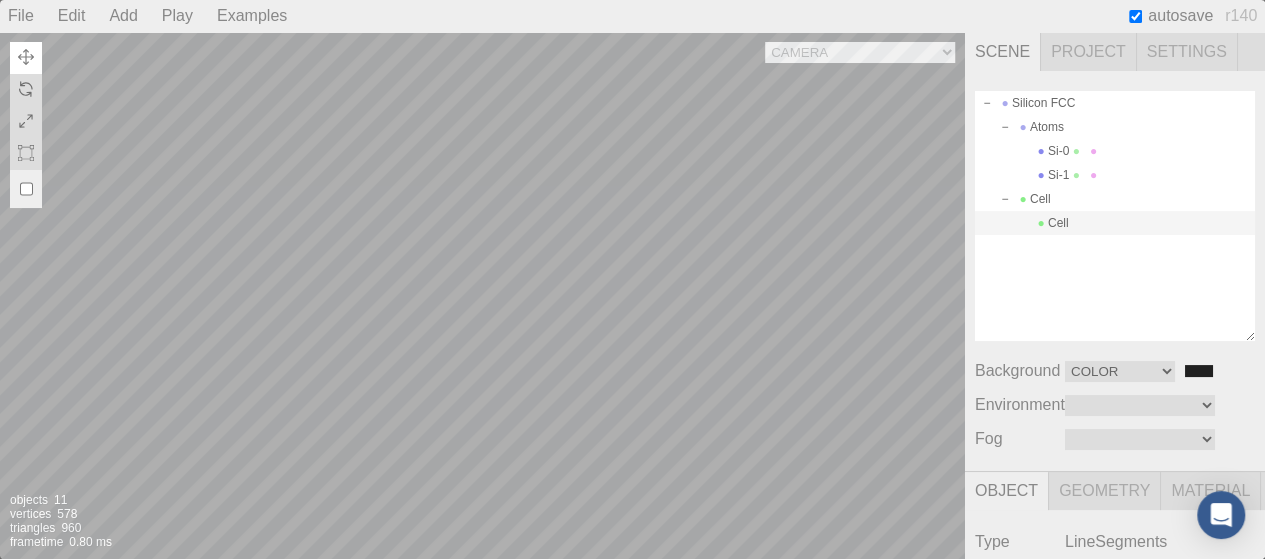 click on "Camera OrthographicCamera PerspectiveCamera Objects 11 Vertices 578 Triangles 960 Frametime 0.80 ms" at bounding box center [482, 295] 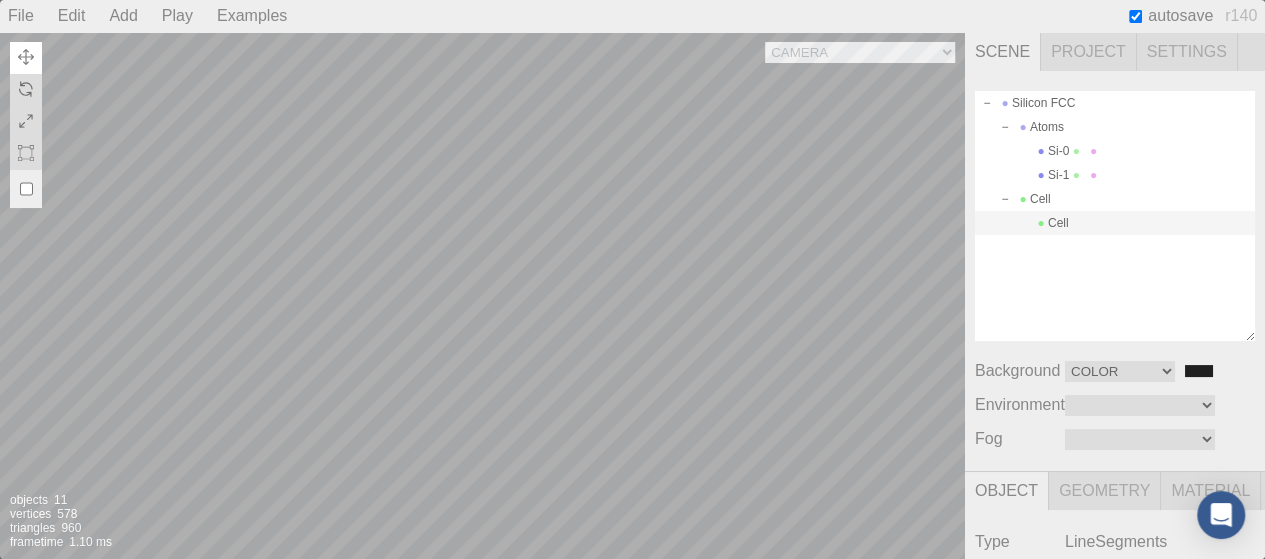 click on "Camera OrthographicCamera PerspectiveCamera Objects 11 Vertices 578 Triangles 960 Frametime 1.10 ms" at bounding box center (482, 295) 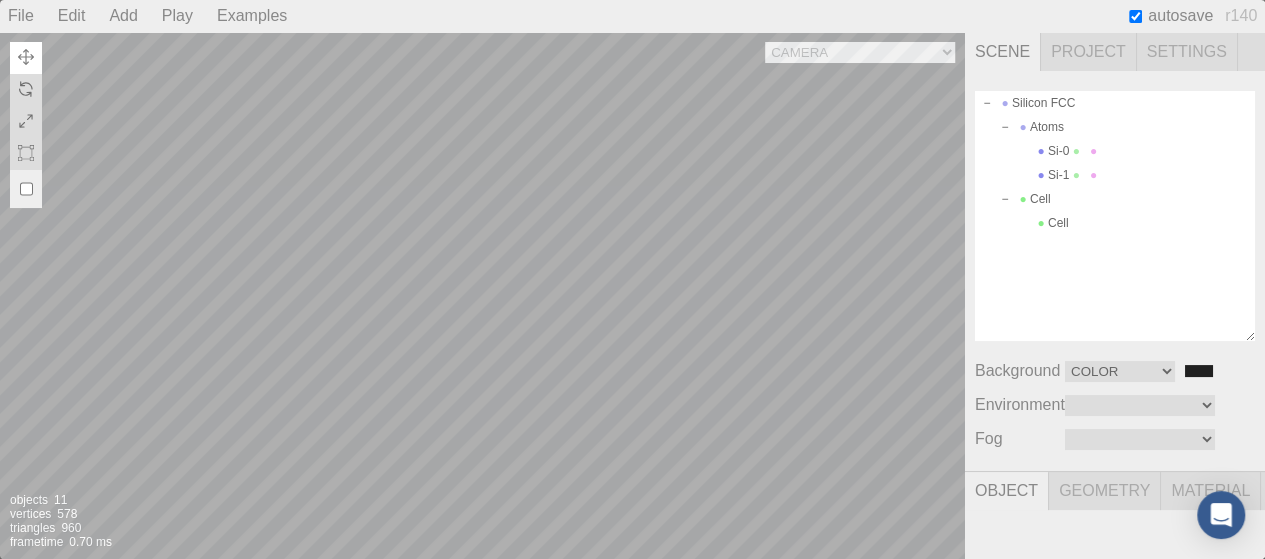 click on "Camera OrthographicCamera PerspectiveCamera Objects 11 Vertices 578 Triangles 960 Frametime 0.70 ms" at bounding box center (482, 295) 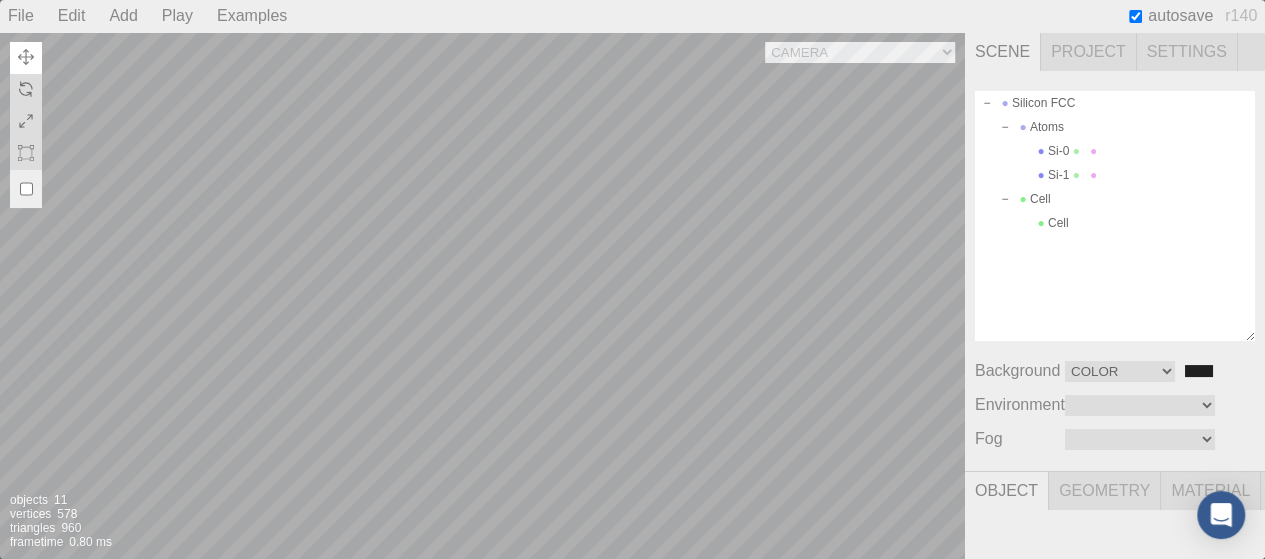 click on "Camera OrthographicCamera PerspectiveCamera Objects 11 Vertices 578 Triangles 960 Frametime 0.80 ms" at bounding box center [482, 295] 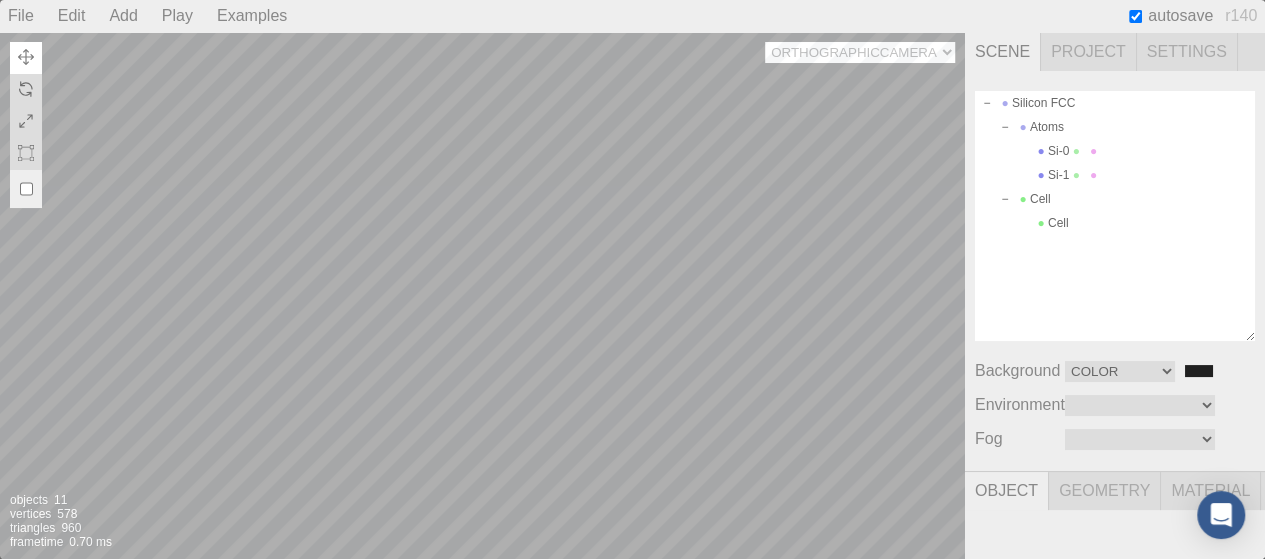 click on "Camera OrthographicCamera PerspectiveCamera" at bounding box center (860, 52) 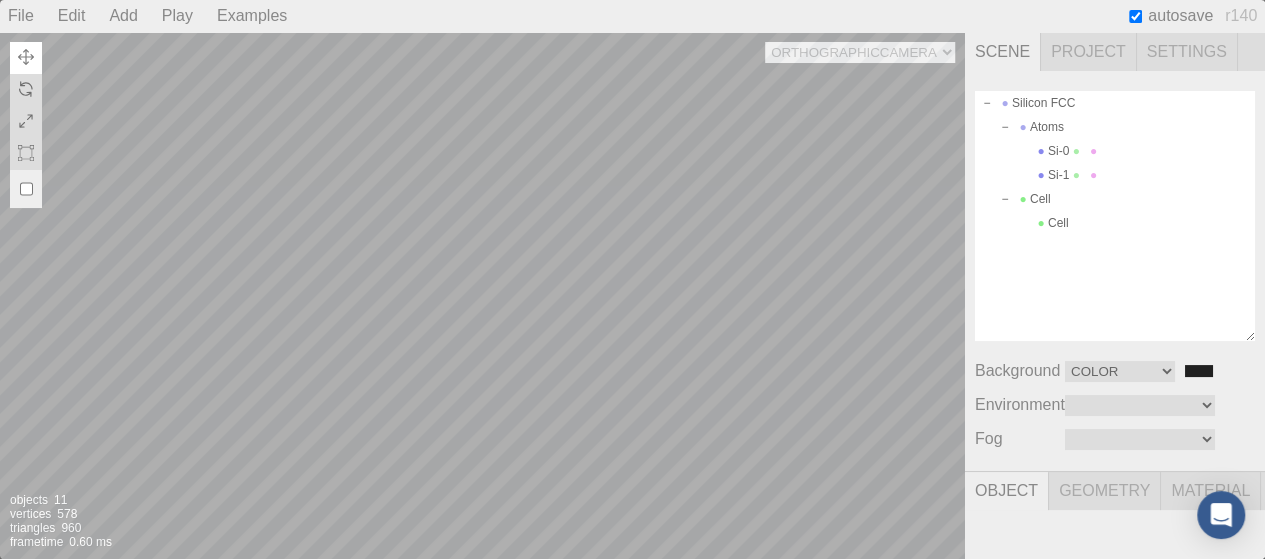click on "Camera OrthographicCamera PerspectiveCamera Objects 11 Vertices 578 Triangles 960 Frametime 0.60 ms" at bounding box center [482, 295] 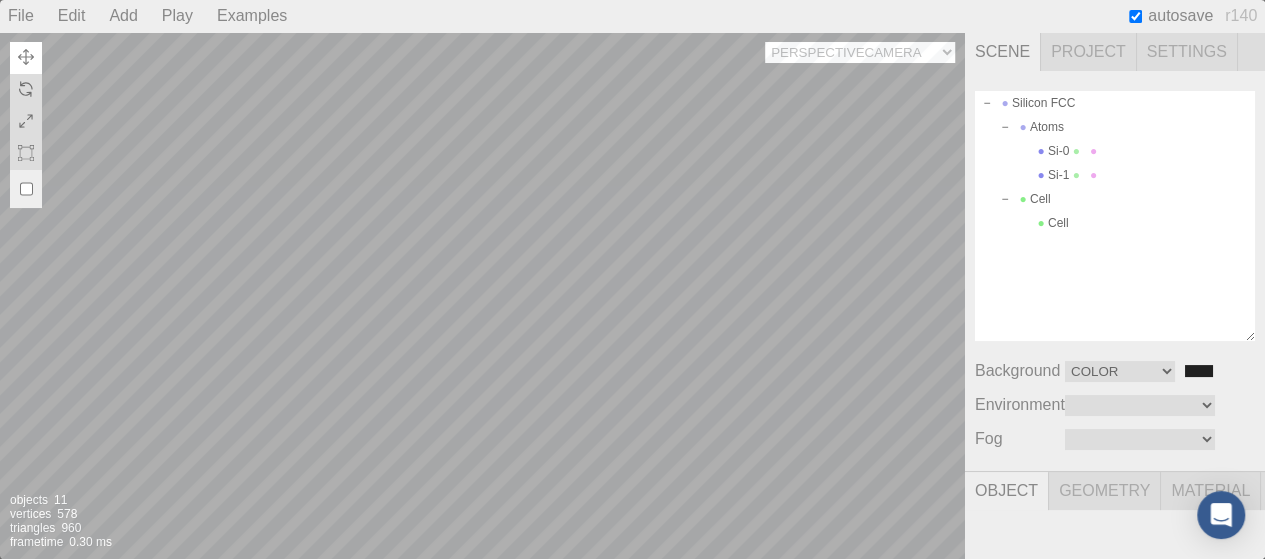 click on "Camera OrthographicCamera PerspectiveCamera" at bounding box center (860, 52) 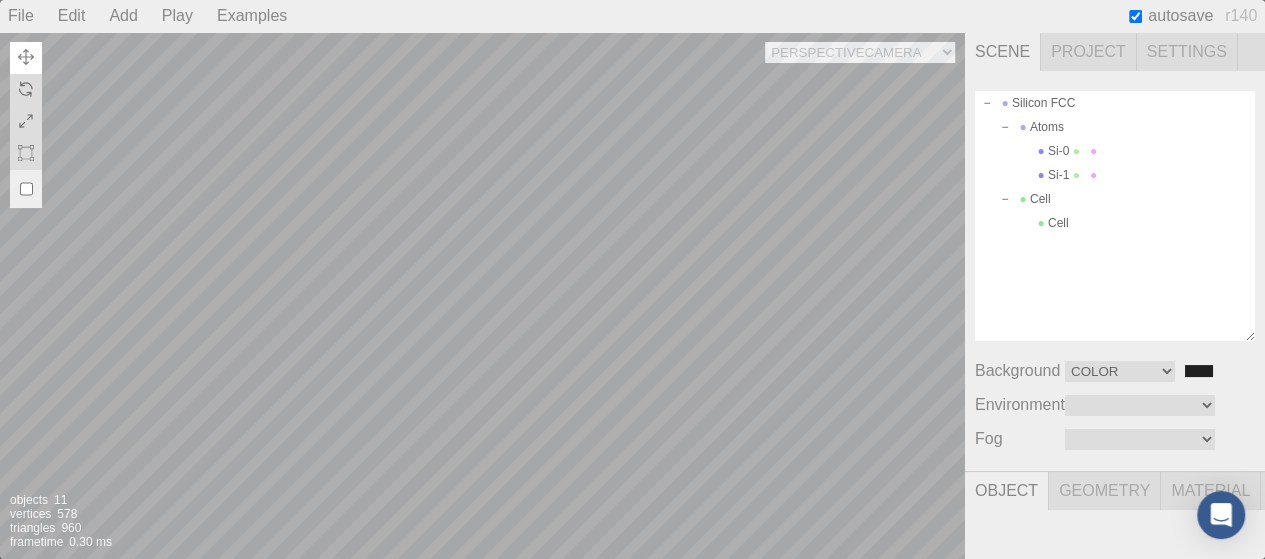 click on "Camera OrthographicCamera PerspectiveCamera Objects 11 Vertices 578 Triangles 960 Frametime 0.30 ms" at bounding box center [482, 295] 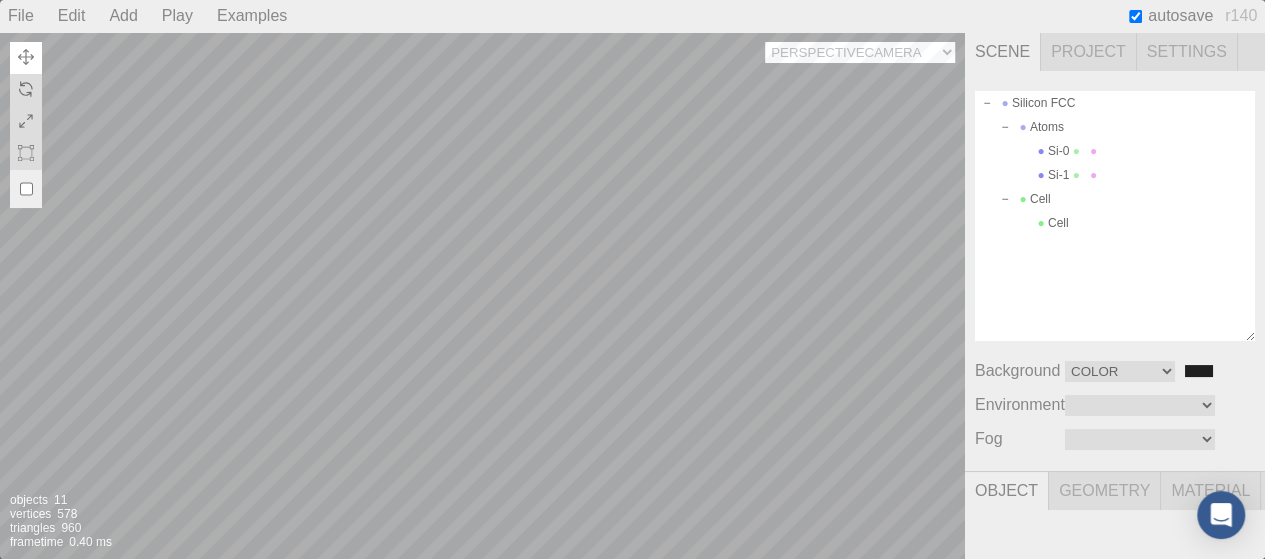 select on "9e81fbad-1528-4505-b3fa-2ed2cd94d6b0" 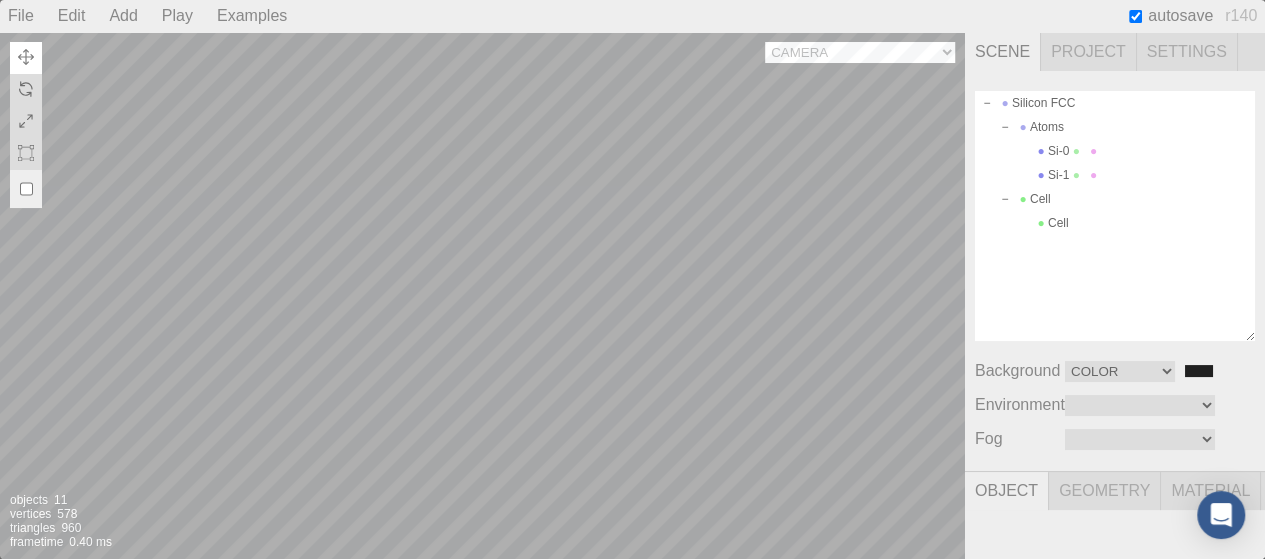 click on "Camera OrthographicCamera PerspectiveCamera" at bounding box center [860, 52] 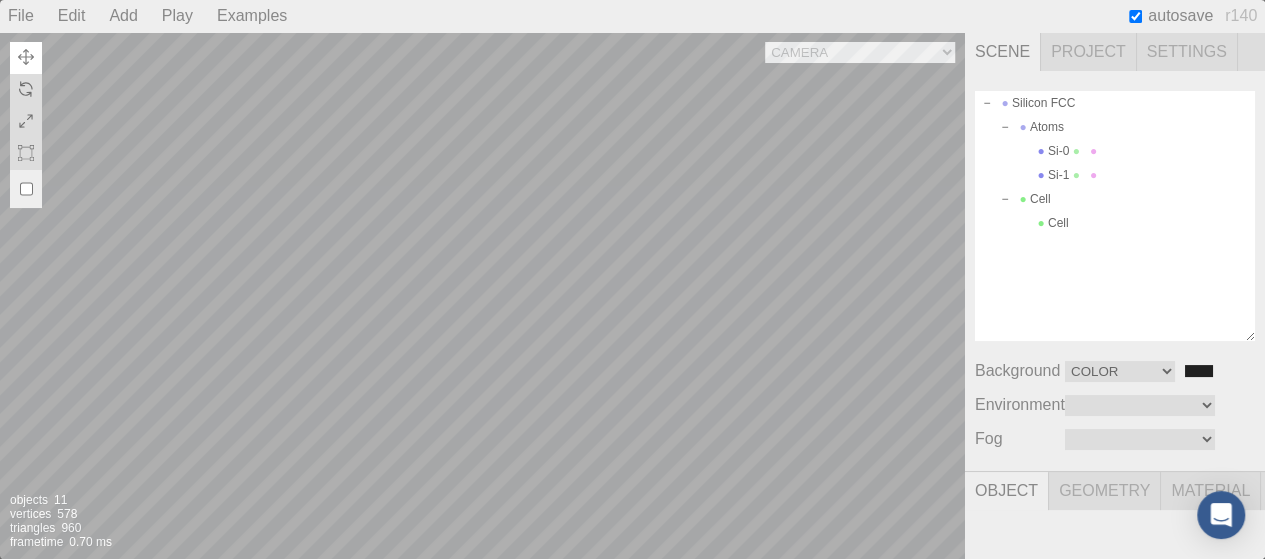 click on "Camera OrthographicCamera PerspectiveCamera Objects 11 Vertices 578 Triangles 960 Frametime 0.70 ms" at bounding box center (482, 295) 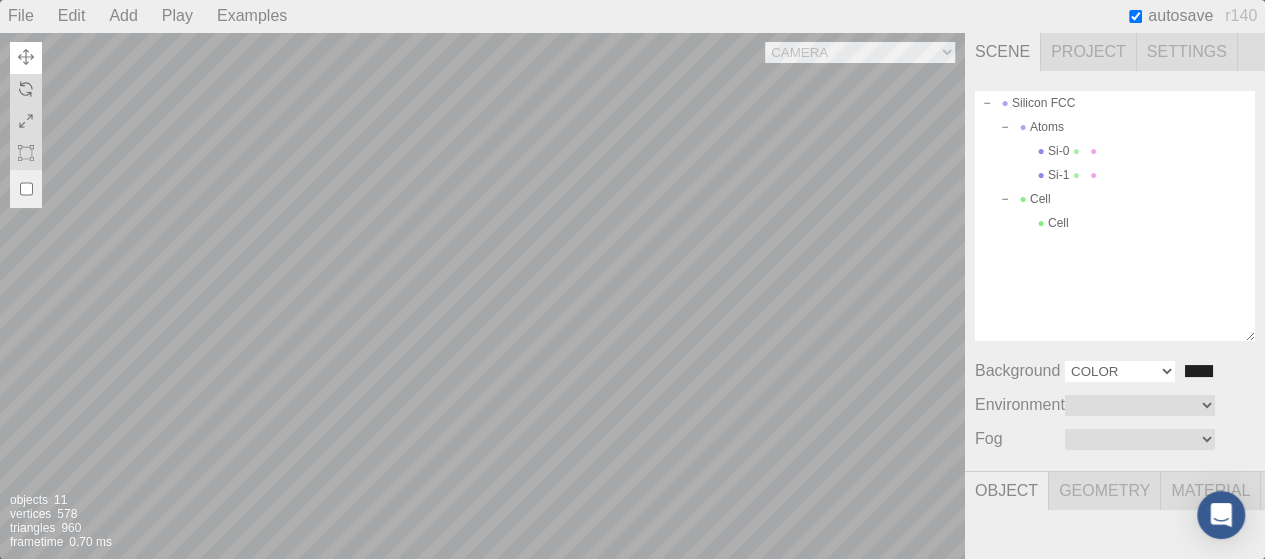click on "Color Texture Equirect" at bounding box center (1120, 371) 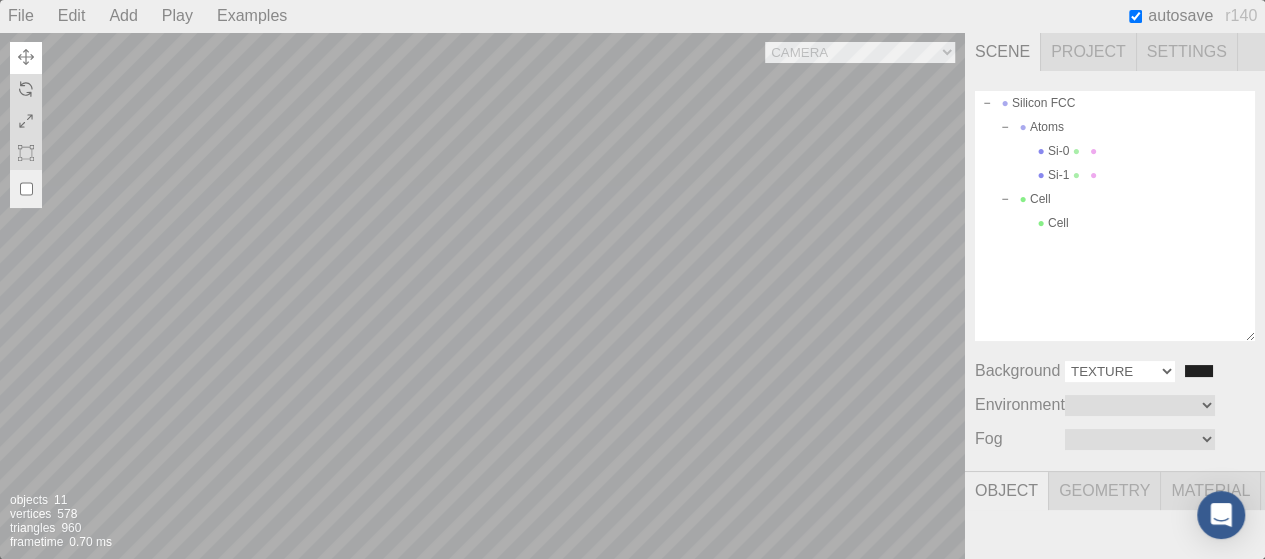 click on "Color Texture Equirect" at bounding box center (1120, 371) 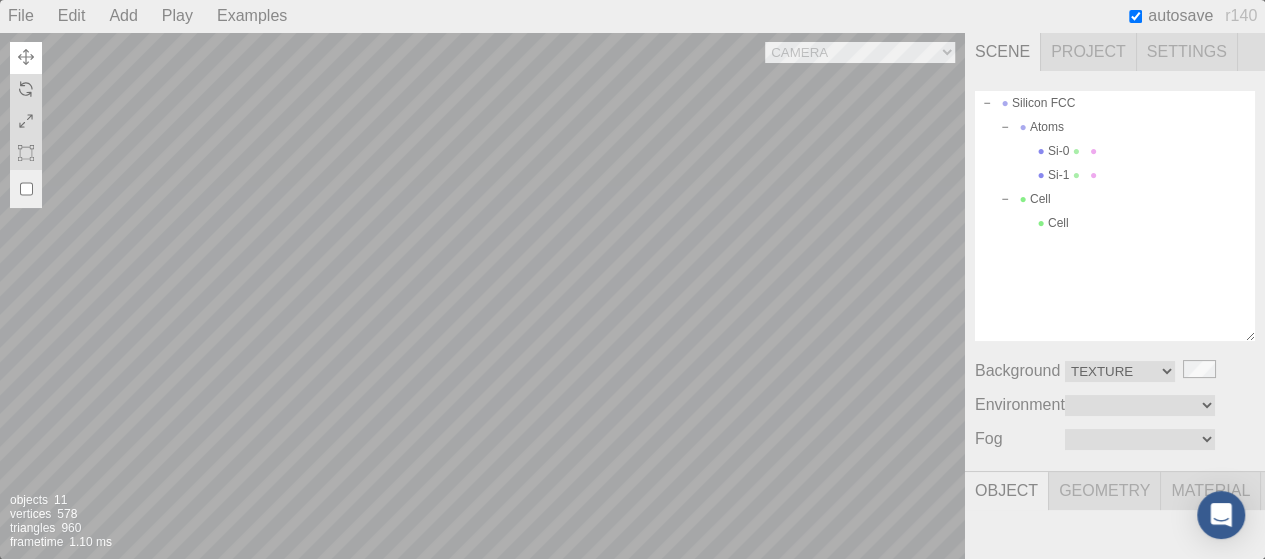 click on "Scene" at bounding box center [1003, 52] 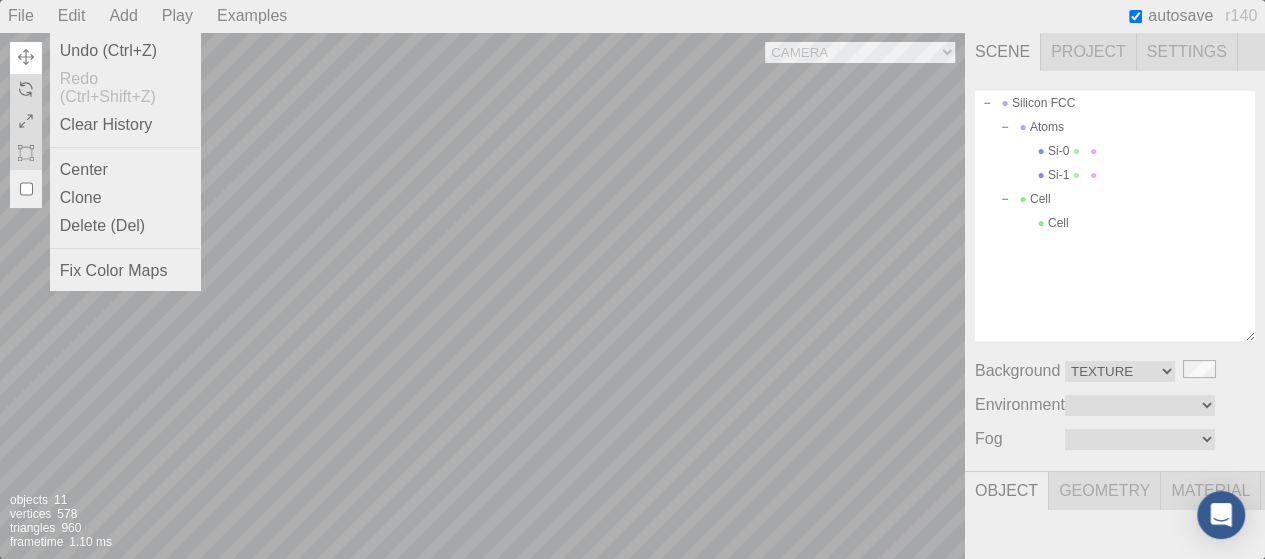 click on "Edit" at bounding box center [72, 16] 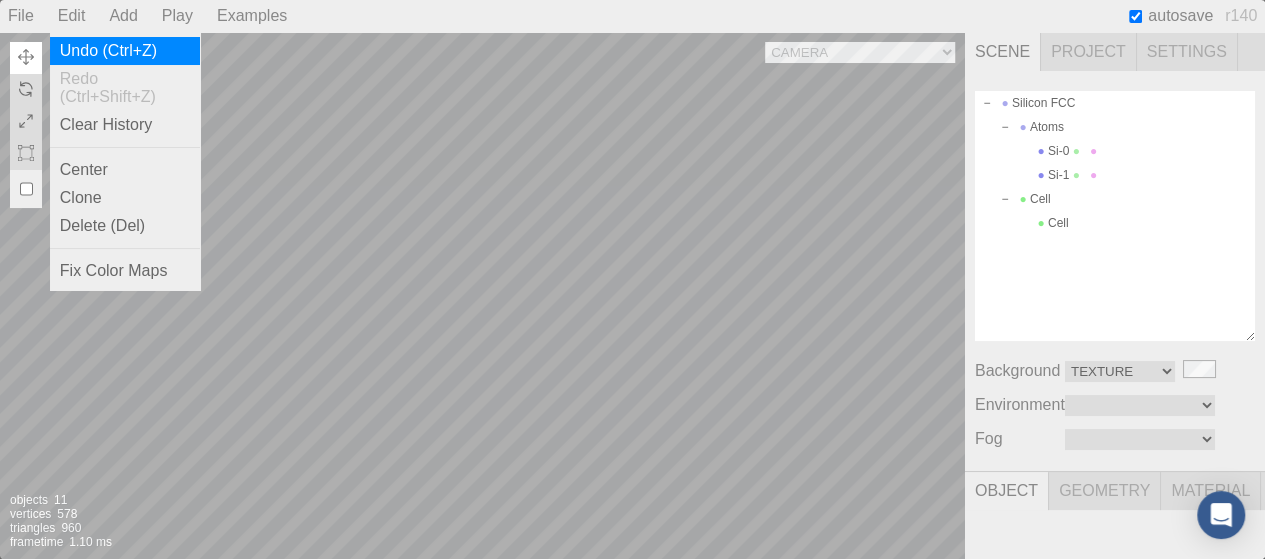 click on "Undo (Ctrl+Z)" at bounding box center [125, 51] 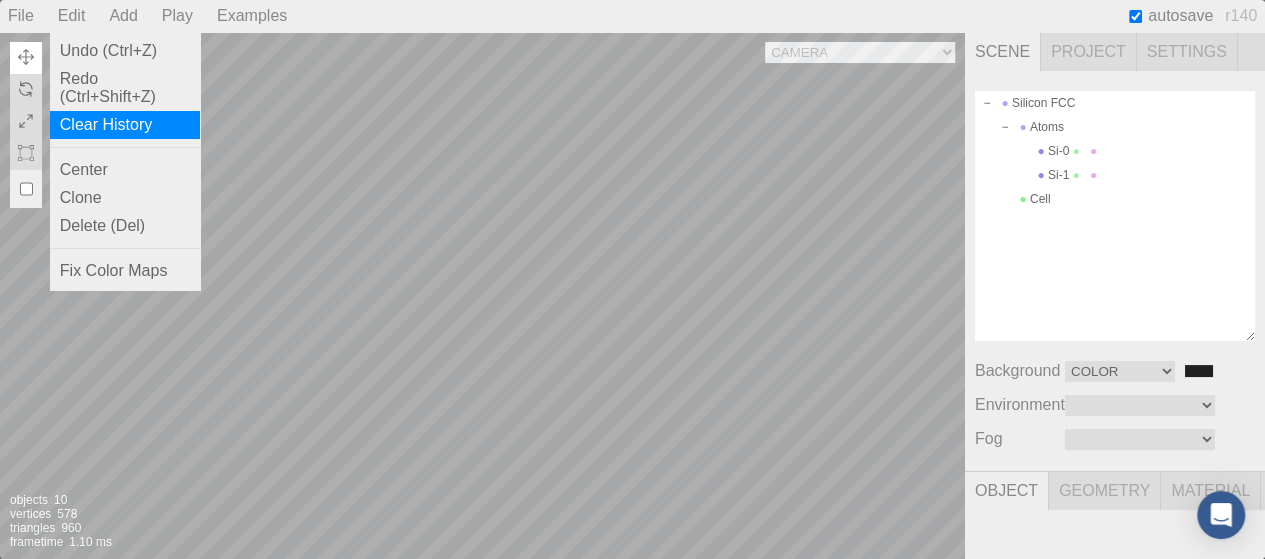 click on "Clear History" at bounding box center [125, 125] 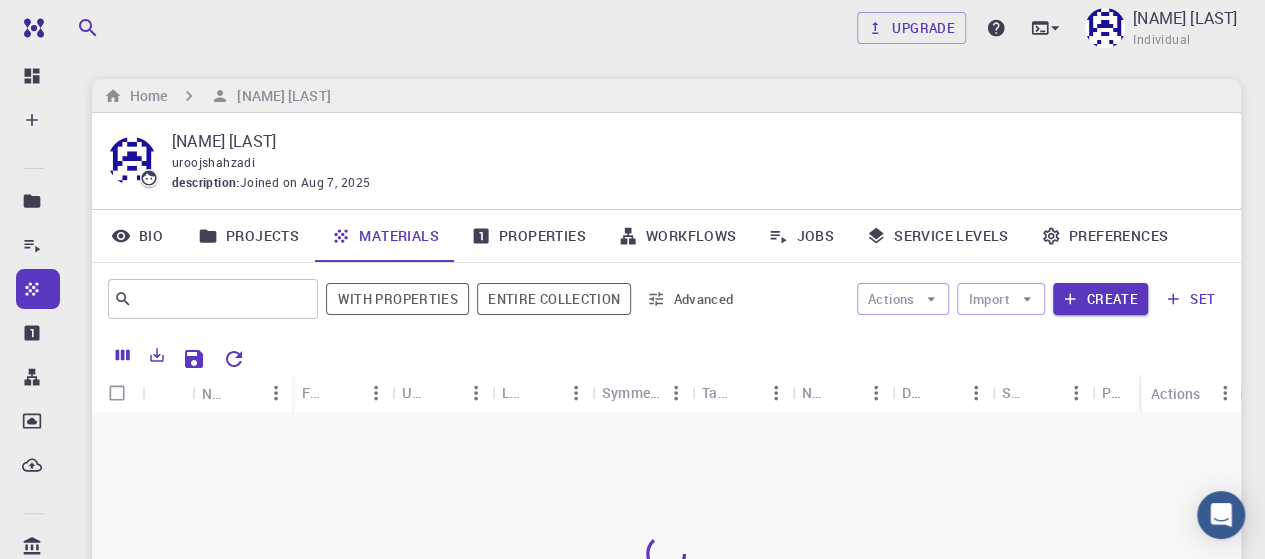 scroll, scrollTop: 2, scrollLeft: 0, axis: vertical 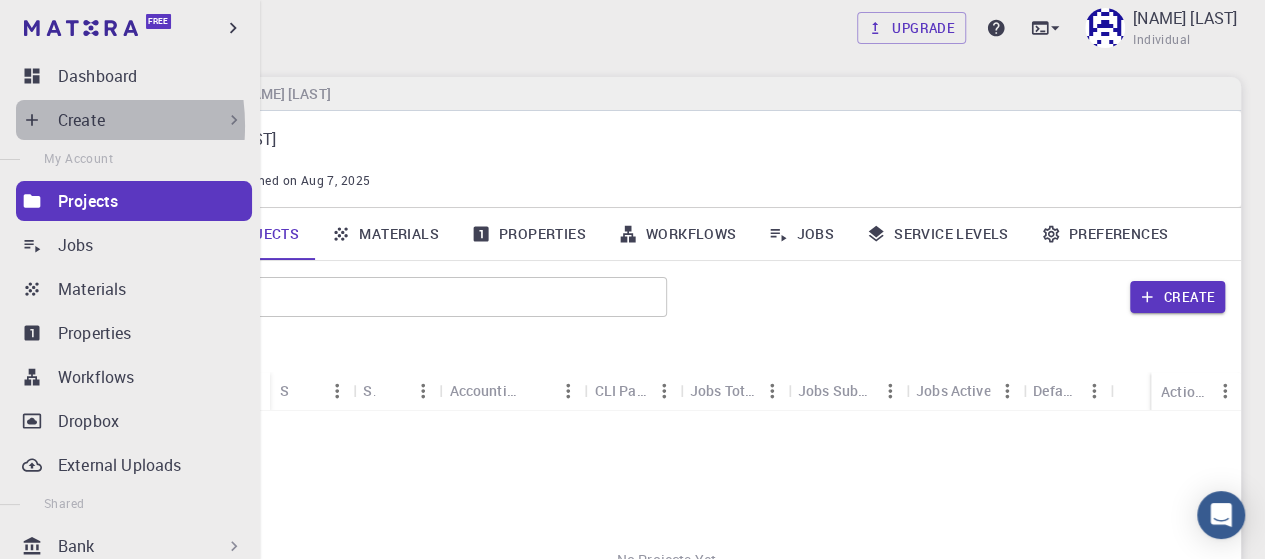 click 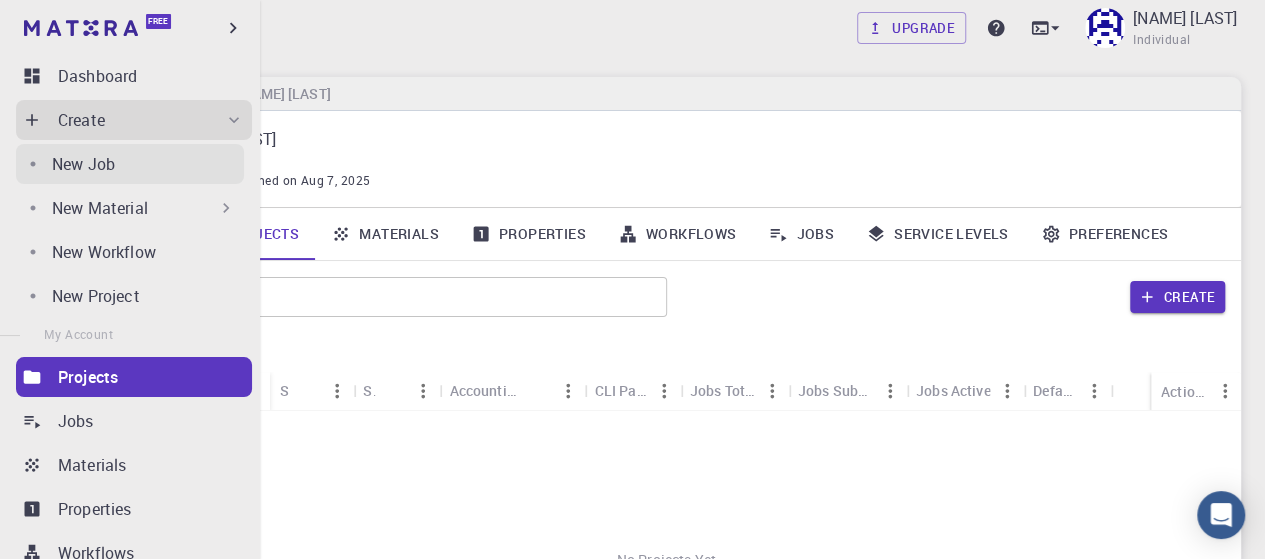 click on "New Job" at bounding box center [83, 164] 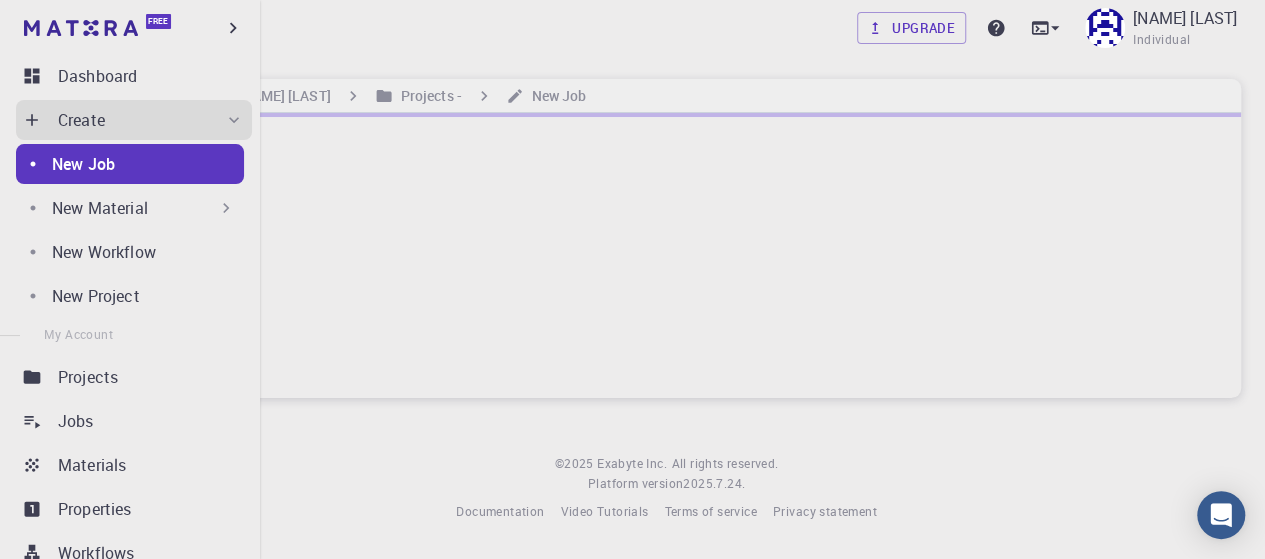scroll, scrollTop: 0, scrollLeft: 0, axis: both 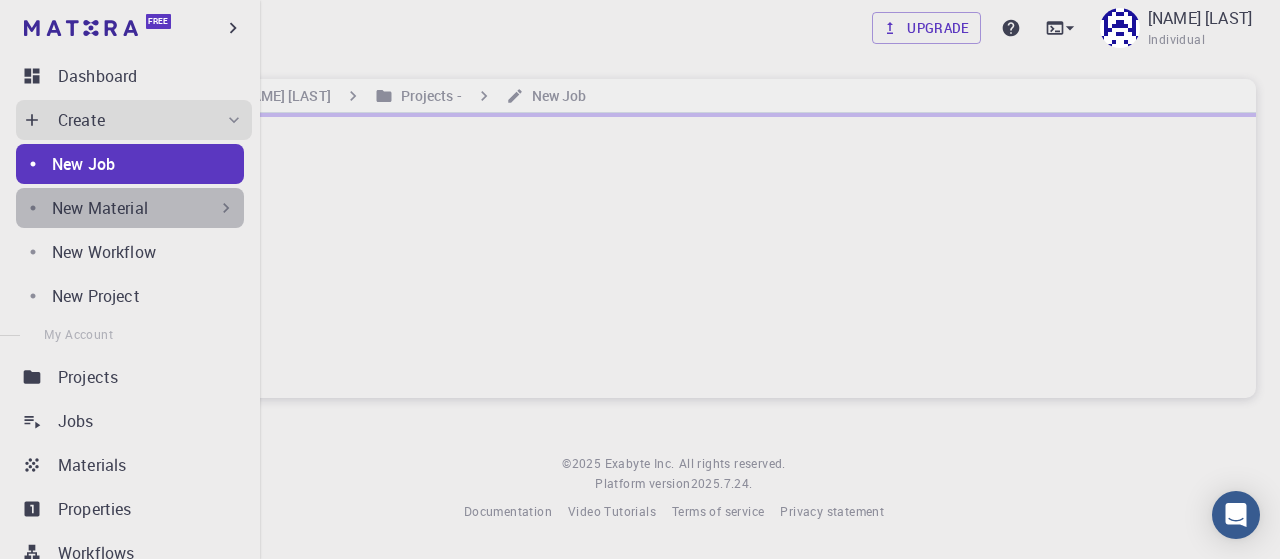 click 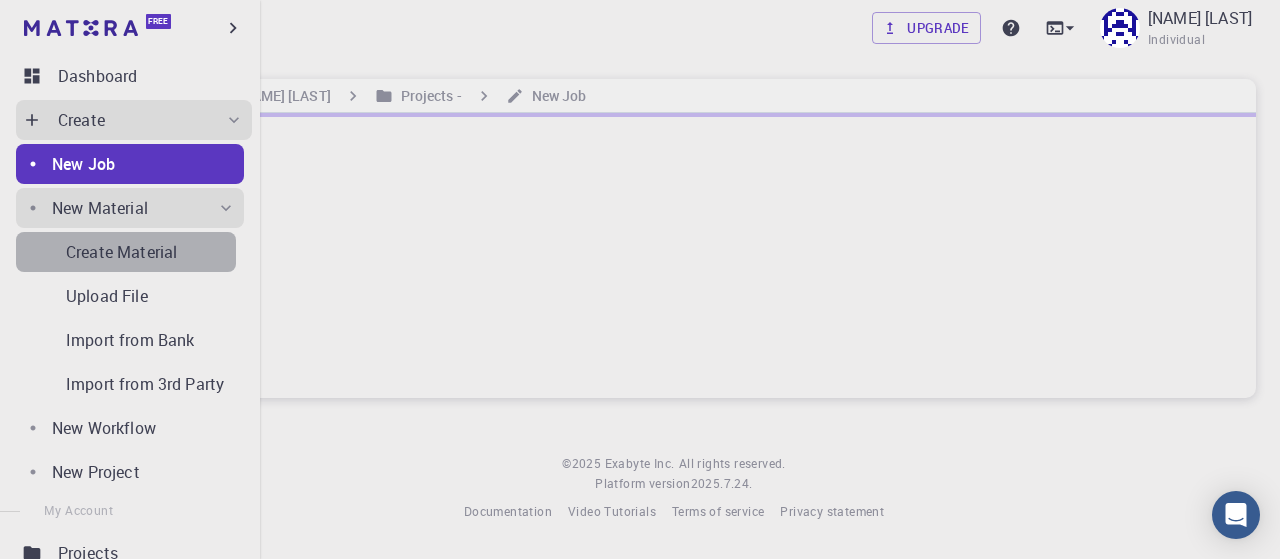 click on "Create Material" at bounding box center [121, 252] 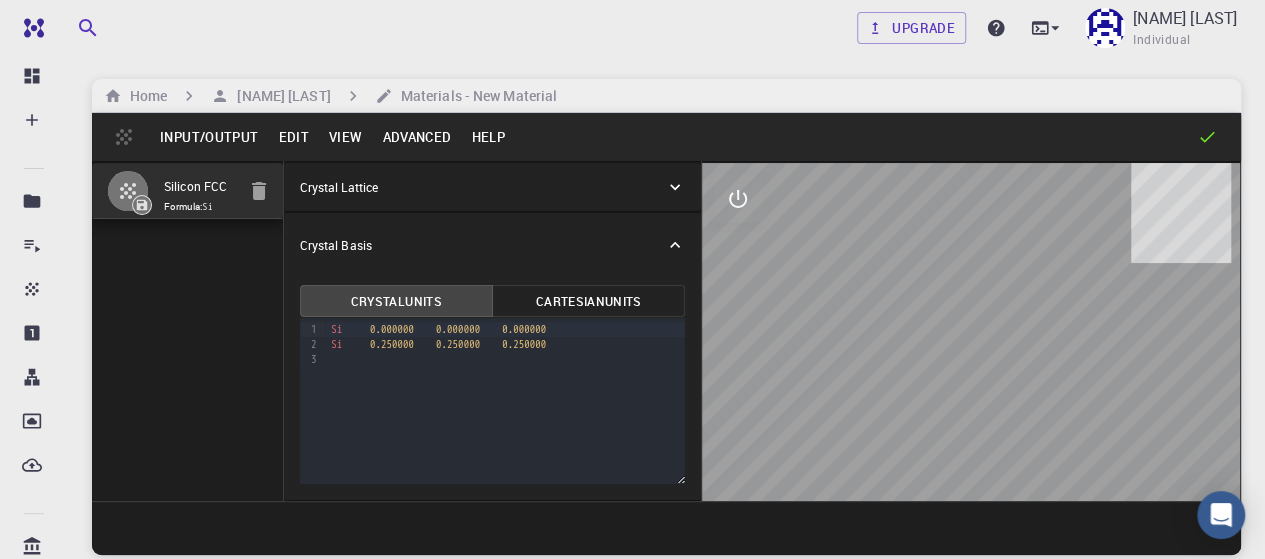 click on "Input/Output" at bounding box center [209, 137] 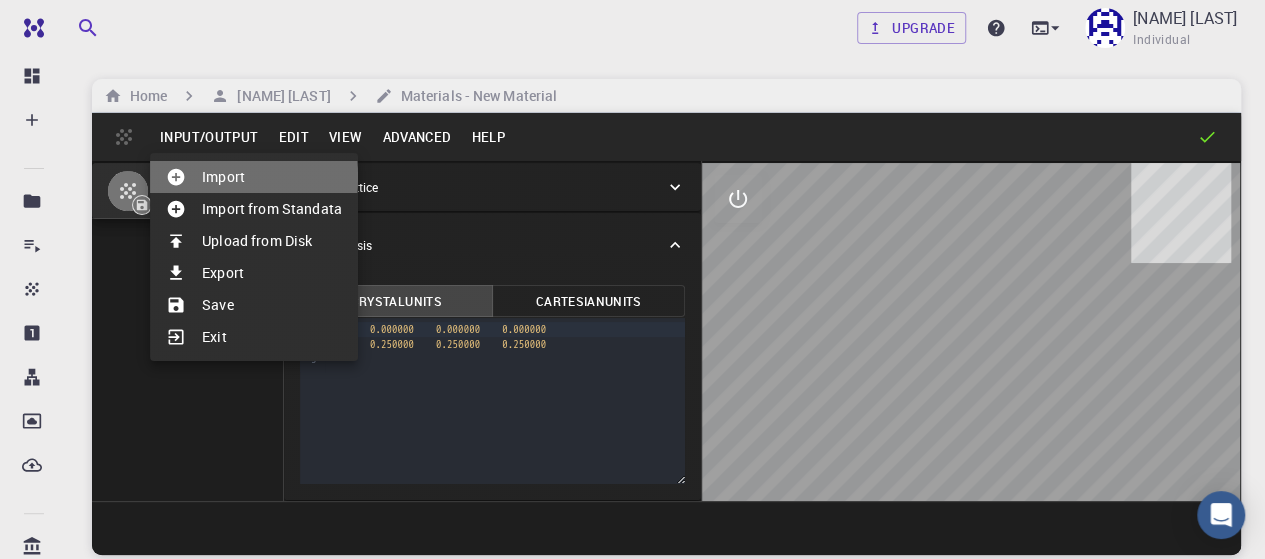 click 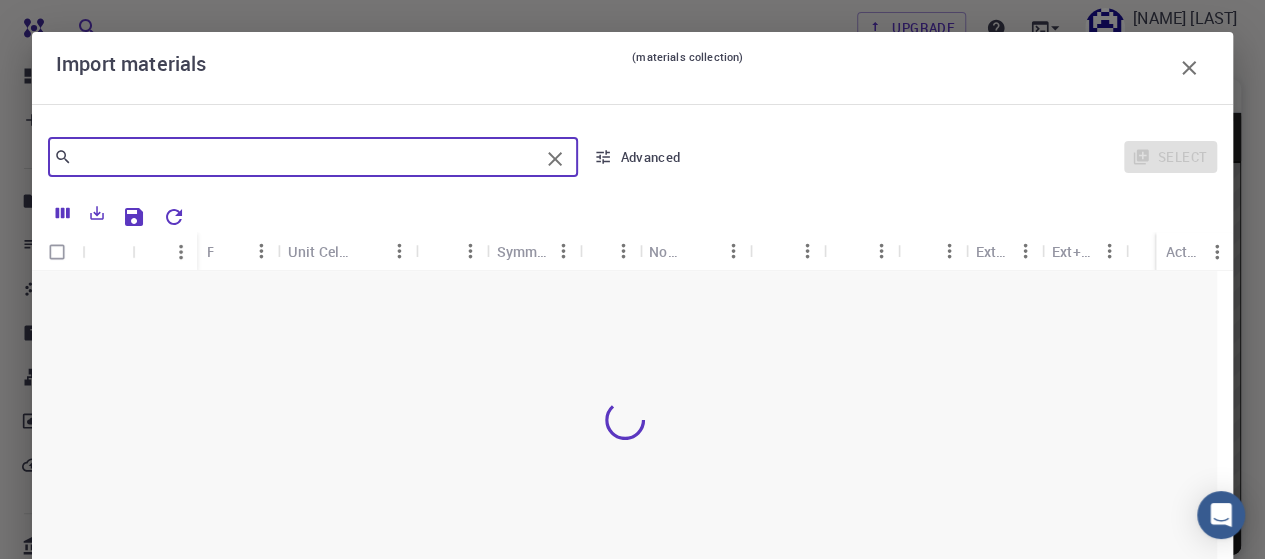 click at bounding box center (305, 157) 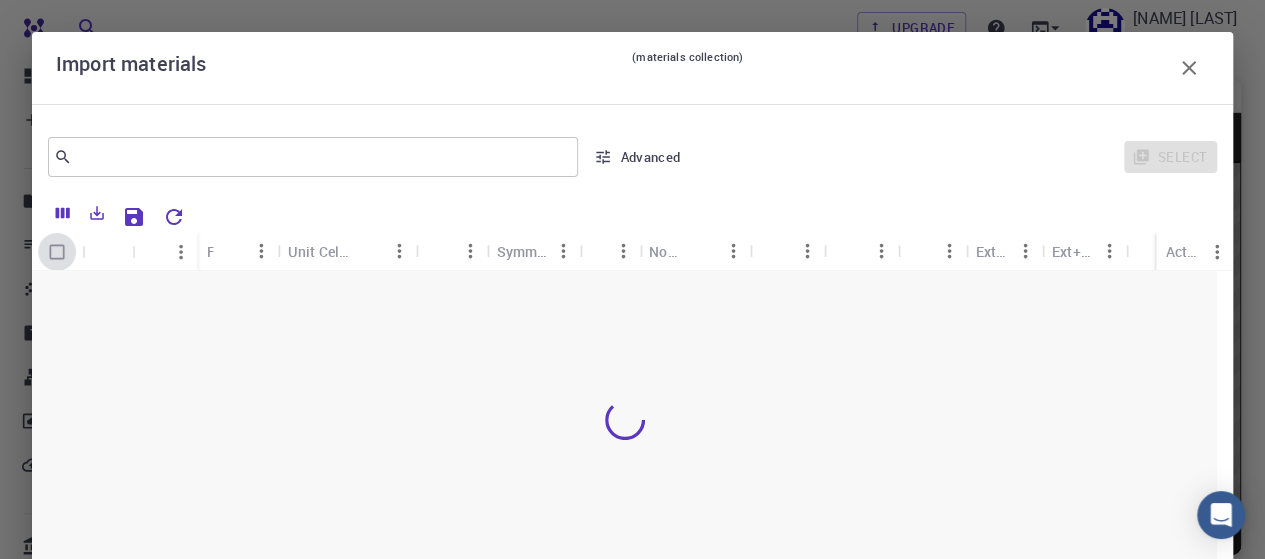 click at bounding box center [57, 252] 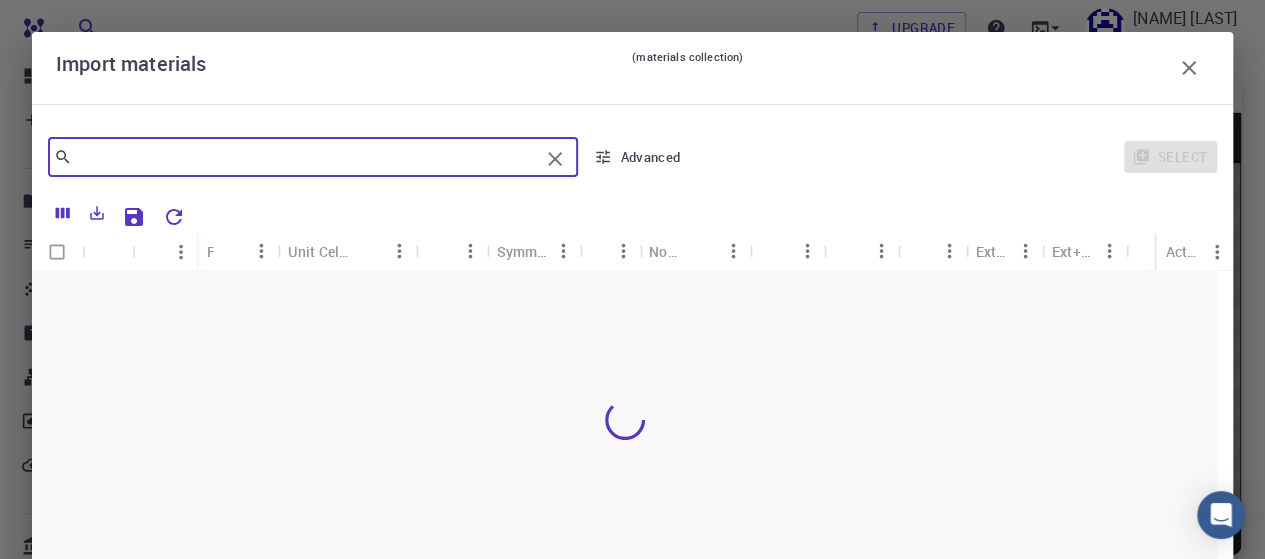 click at bounding box center [305, 157] 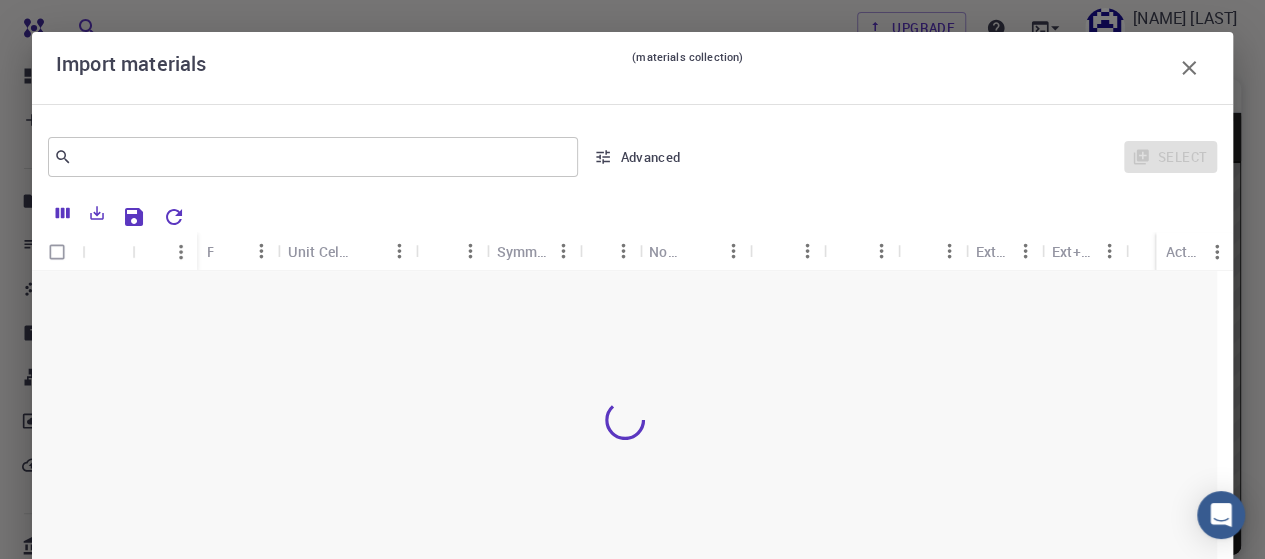 drag, startPoint x: 714, startPoint y: 93, endPoint x: 654, endPoint y: 82, distance: 61 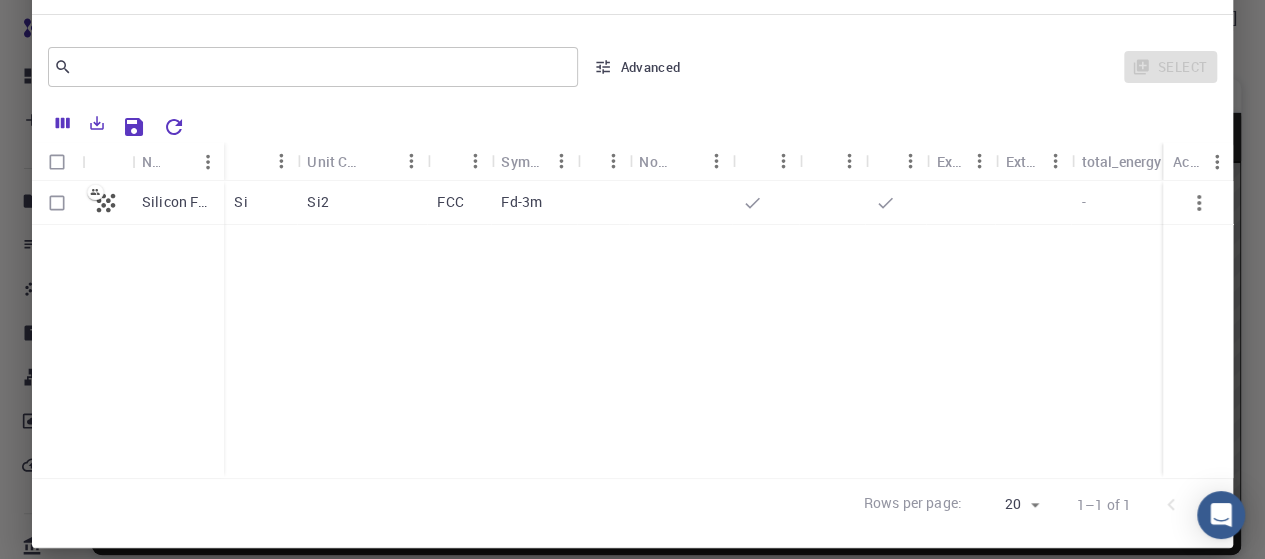 scroll, scrollTop: 110, scrollLeft: 0, axis: vertical 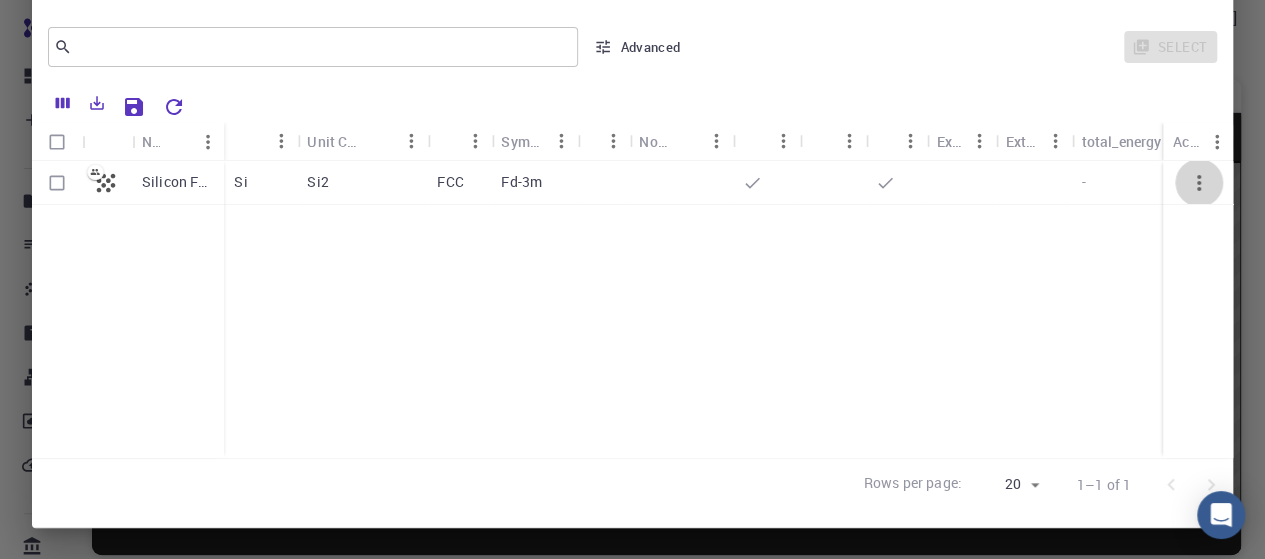 click 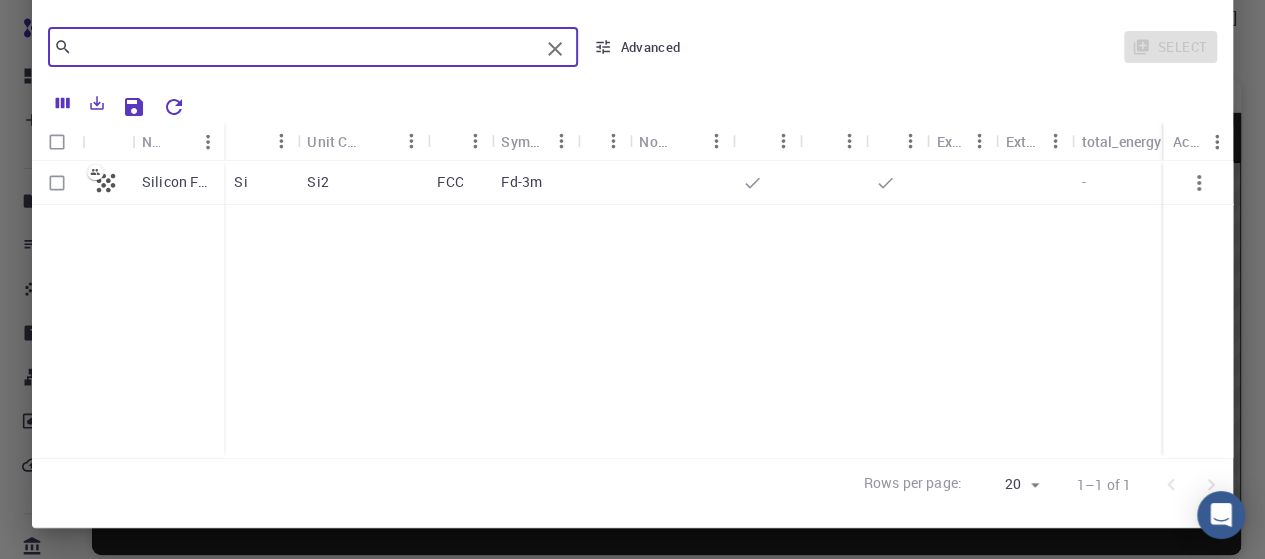 click at bounding box center [305, 47] 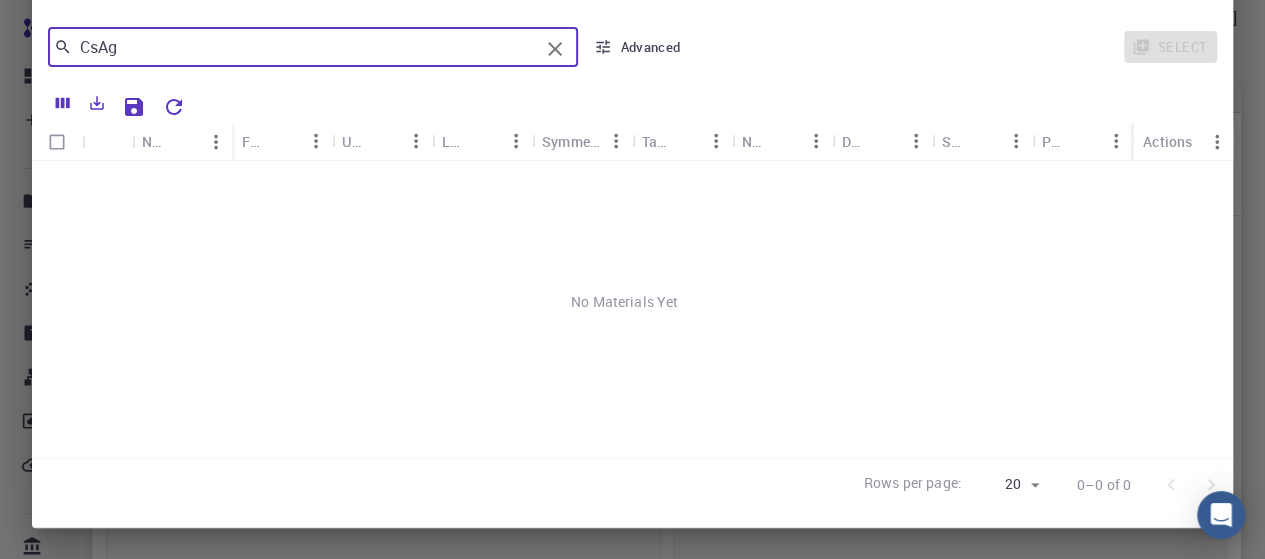 type on "CsAg" 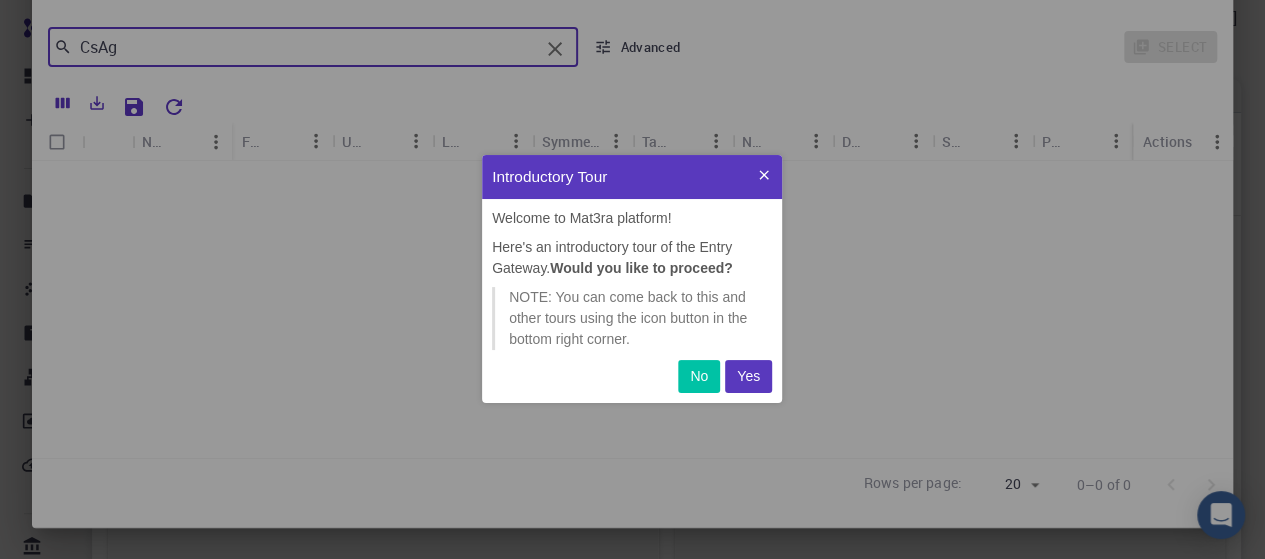 scroll, scrollTop: 0, scrollLeft: 0, axis: both 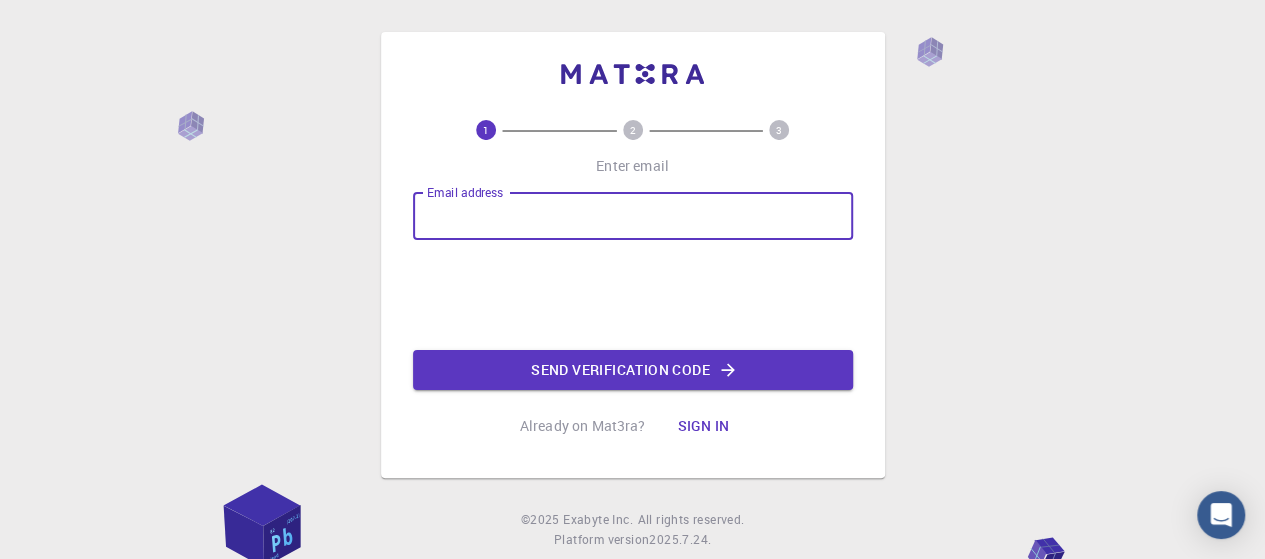 click on "Email address" at bounding box center [633, 216] 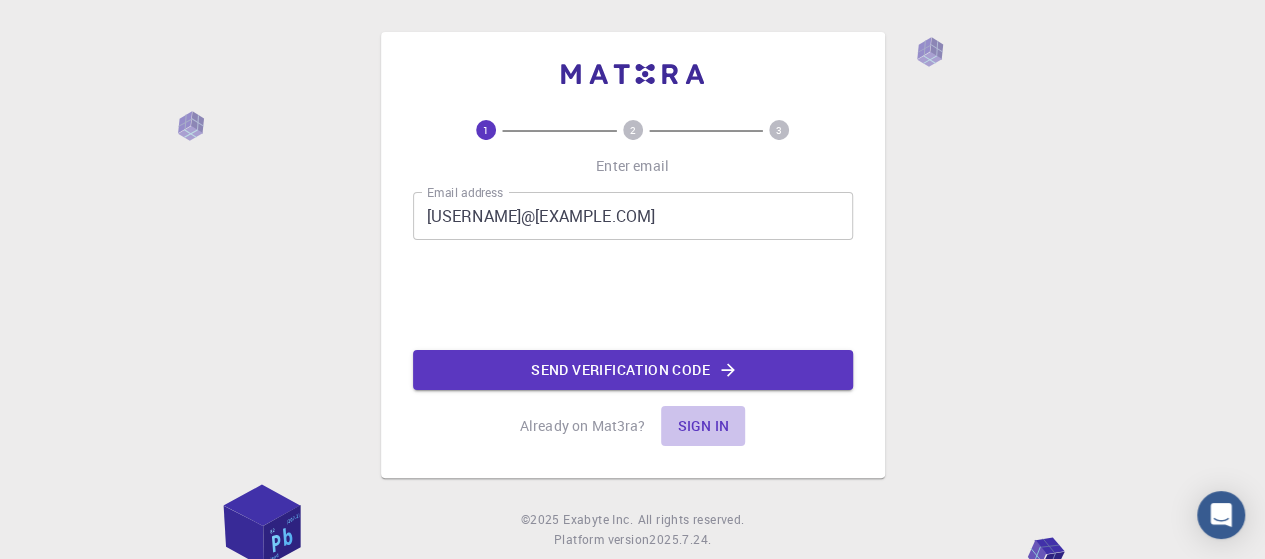 click on "Sign in" at bounding box center (703, 426) 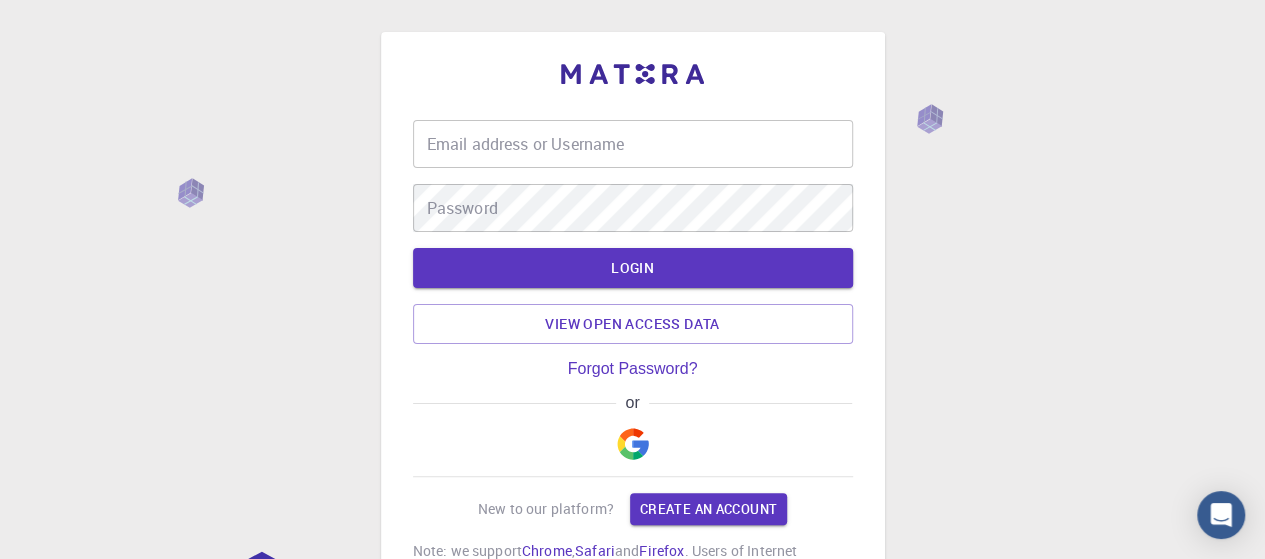 type on "[USERNAME]@[EXAMPLE.COM]" 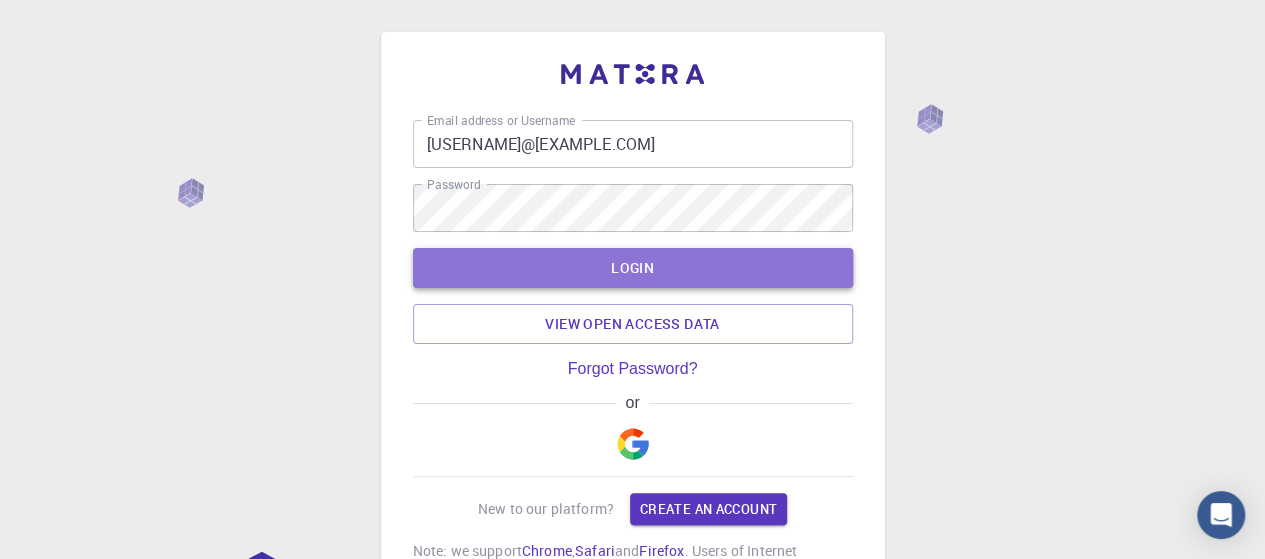 click on "LOGIN" at bounding box center (633, 268) 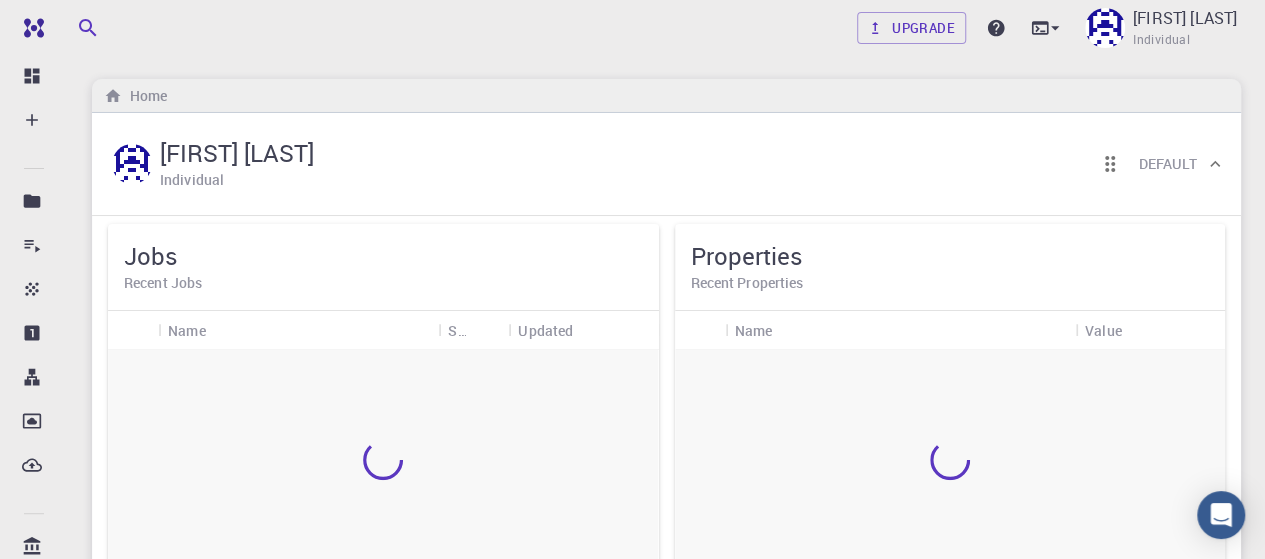 scroll, scrollTop: 0, scrollLeft: 0, axis: both 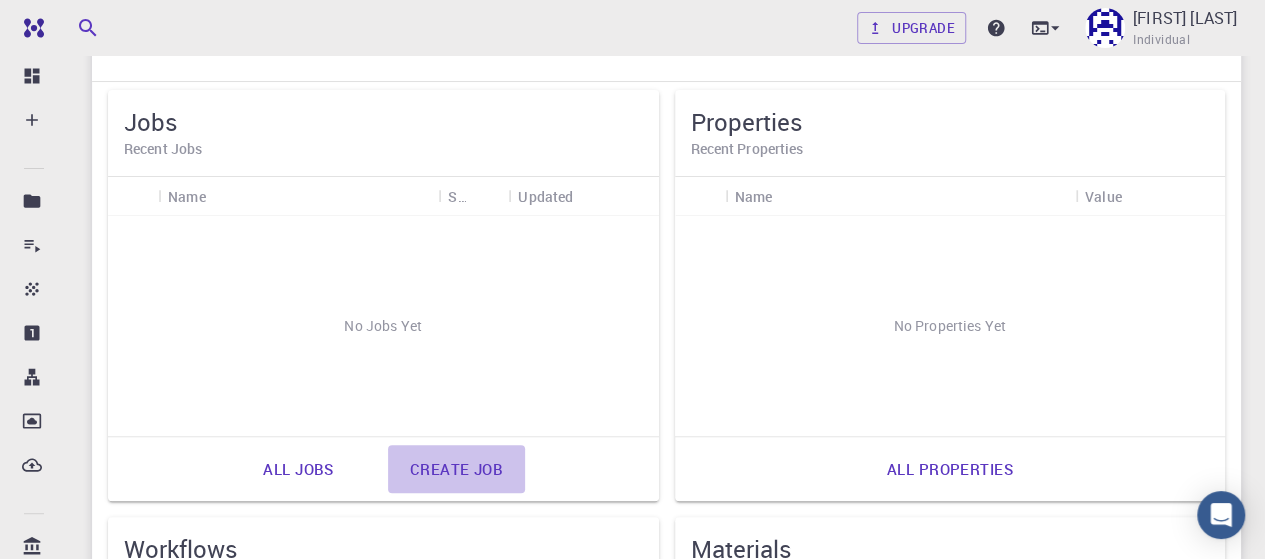 click on "Create job" at bounding box center (456, 469) 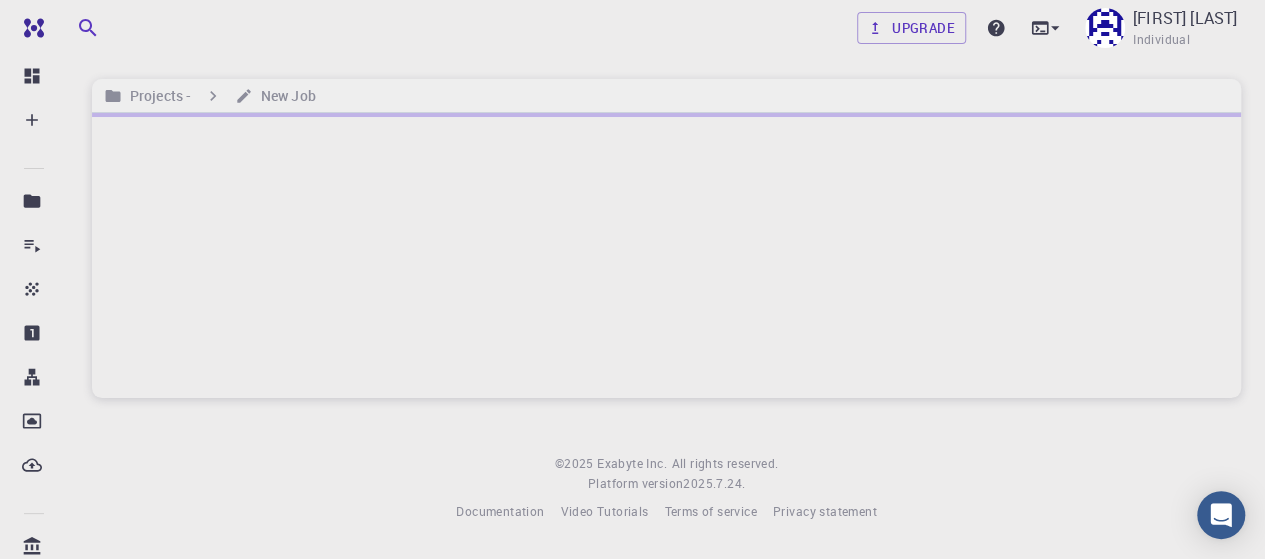 scroll, scrollTop: 0, scrollLeft: 0, axis: both 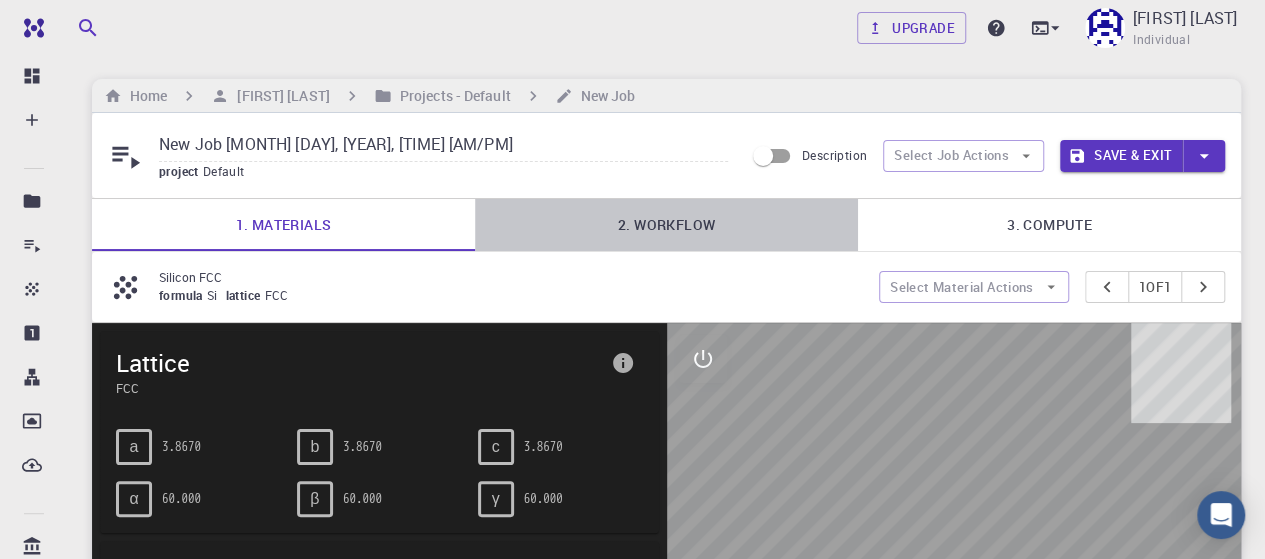 click on "2. Workflow" at bounding box center (666, 225) 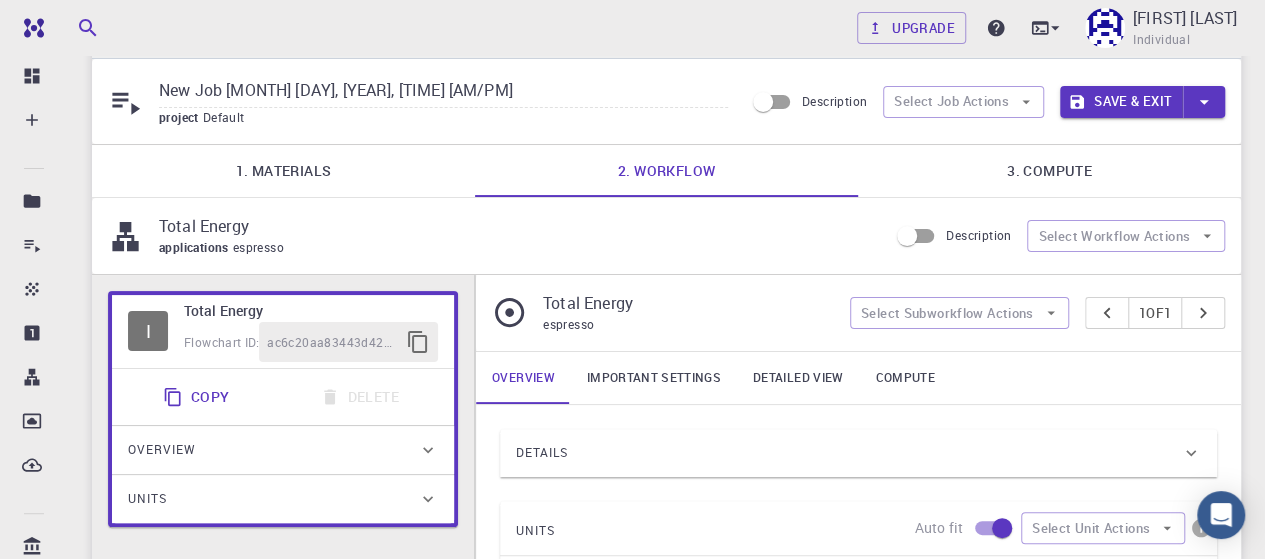 scroll, scrollTop: 0, scrollLeft: 0, axis: both 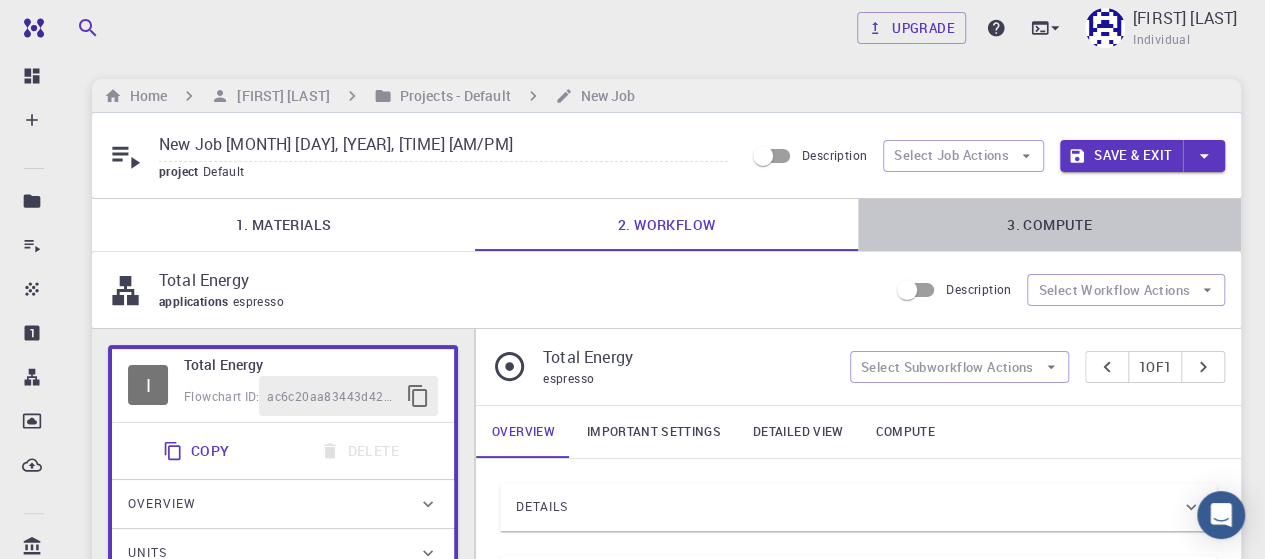 click on "3. Compute" at bounding box center (1049, 225) 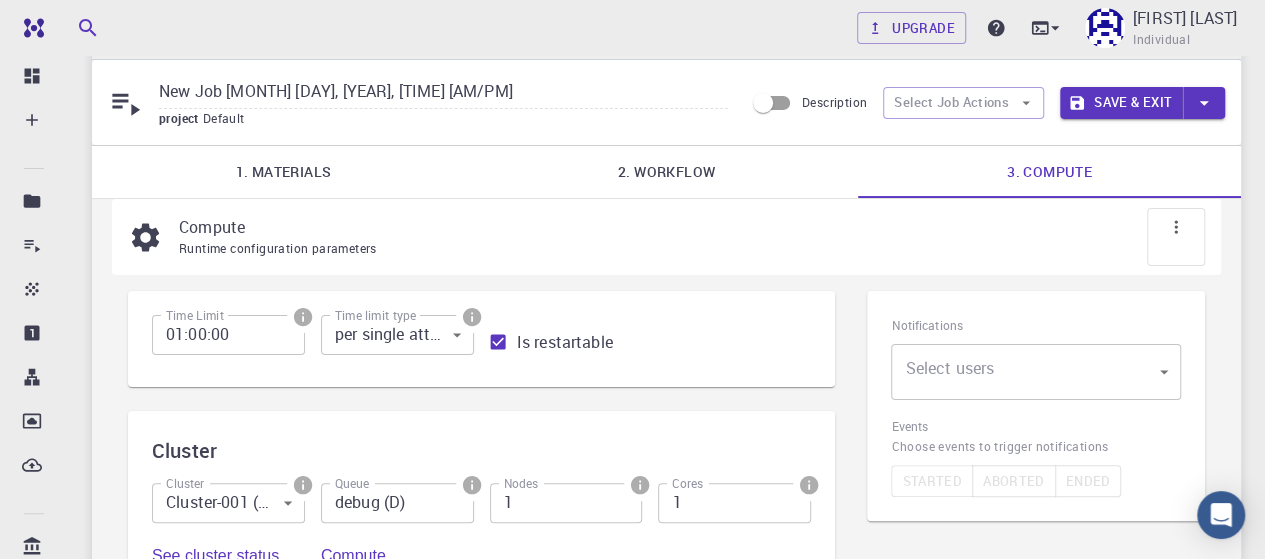 scroll, scrollTop: 0, scrollLeft: 0, axis: both 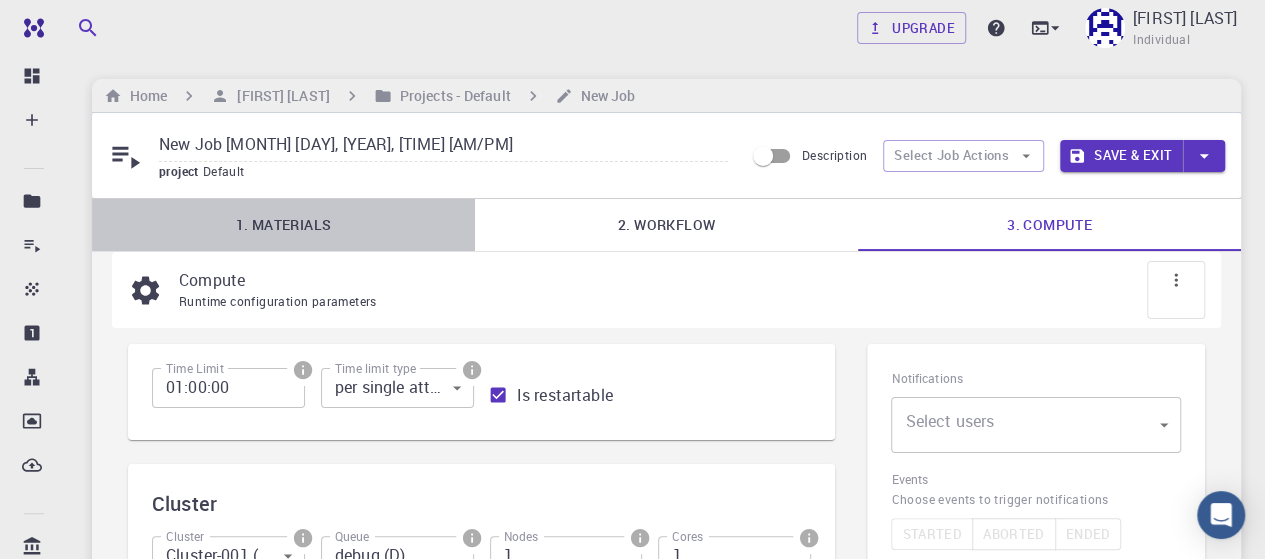click on "1. Materials" at bounding box center [283, 225] 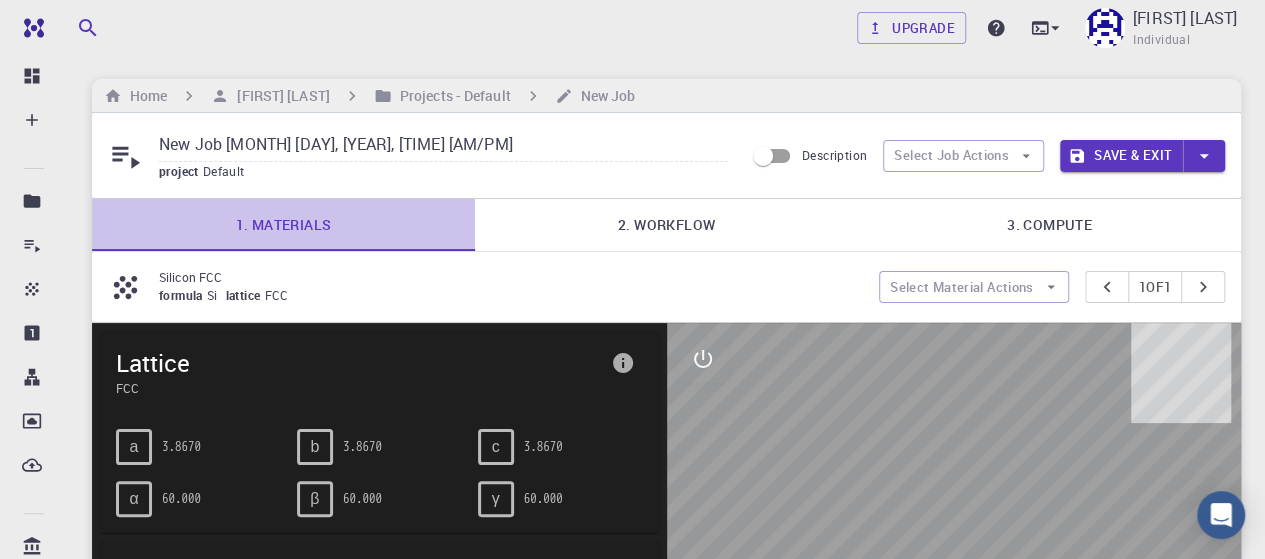 click on "1. Materials" at bounding box center [283, 225] 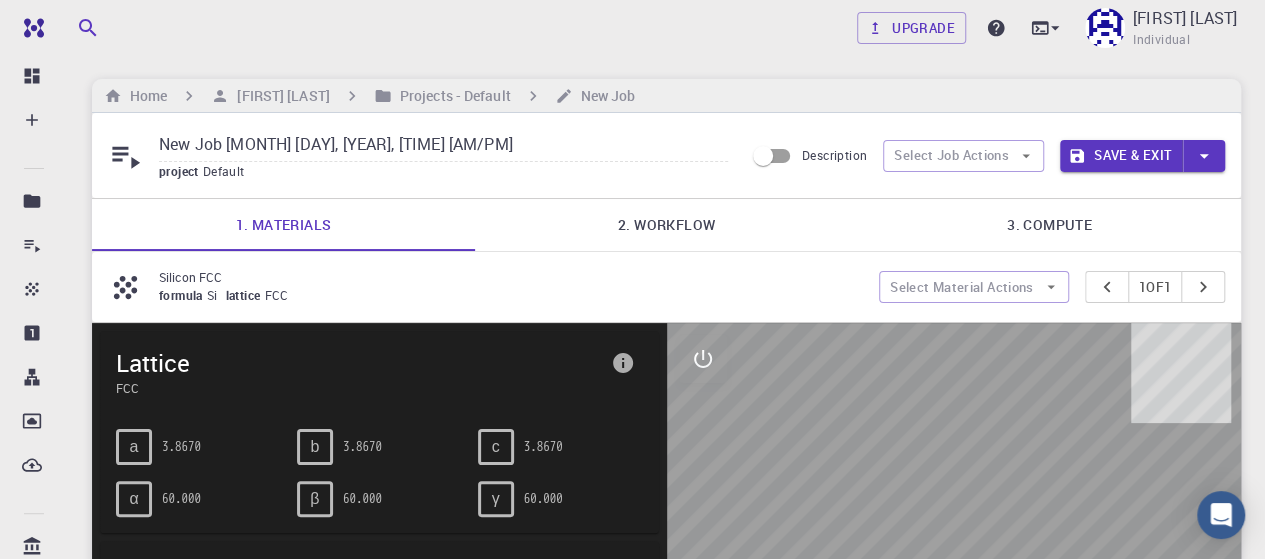 click on "1. Materials" at bounding box center [283, 225] 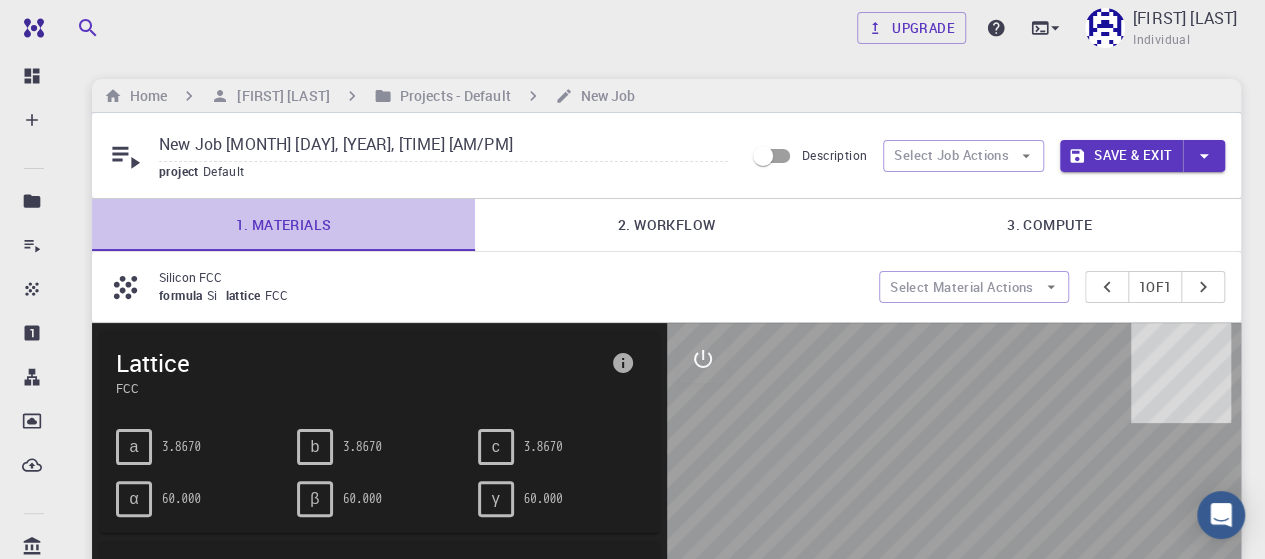 click on "1. Materials" at bounding box center [283, 225] 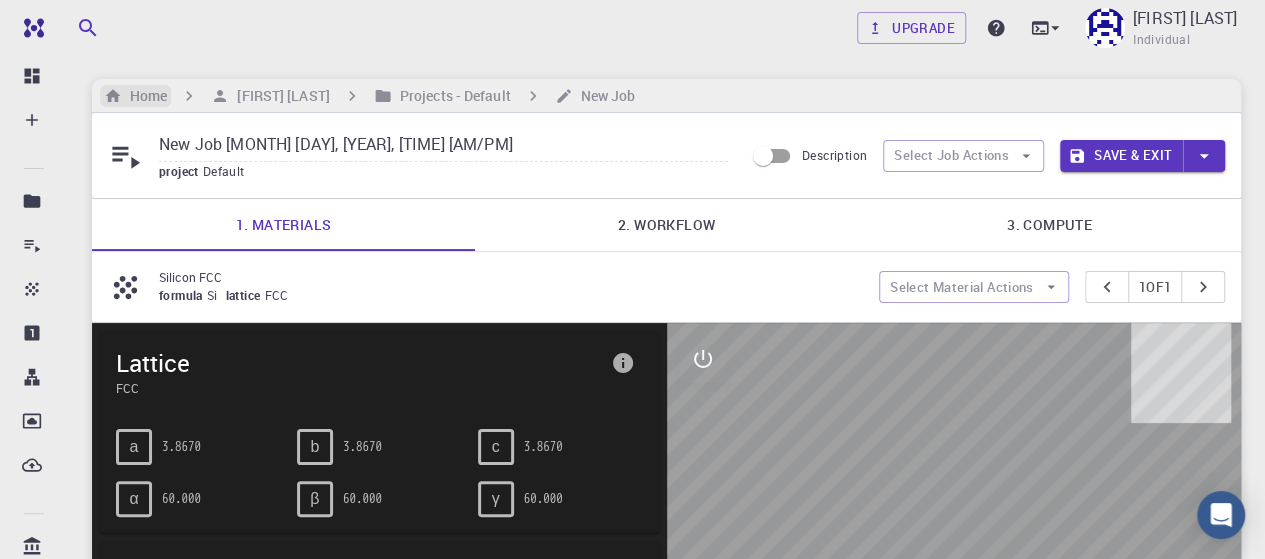 click on "Home" at bounding box center (144, 96) 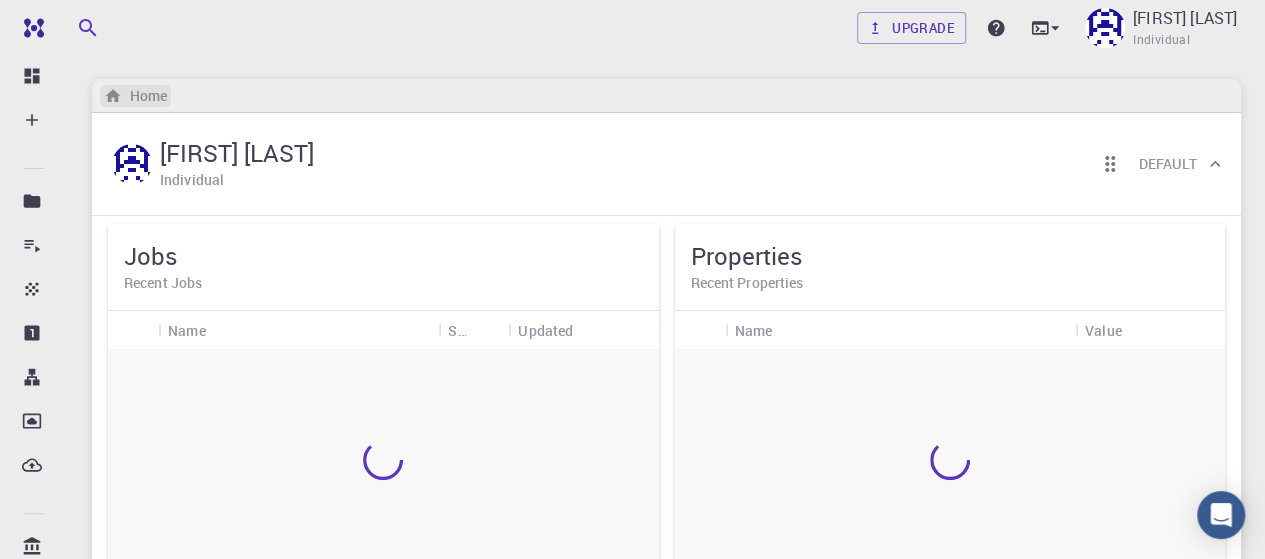 click on "Home" at bounding box center [144, 96] 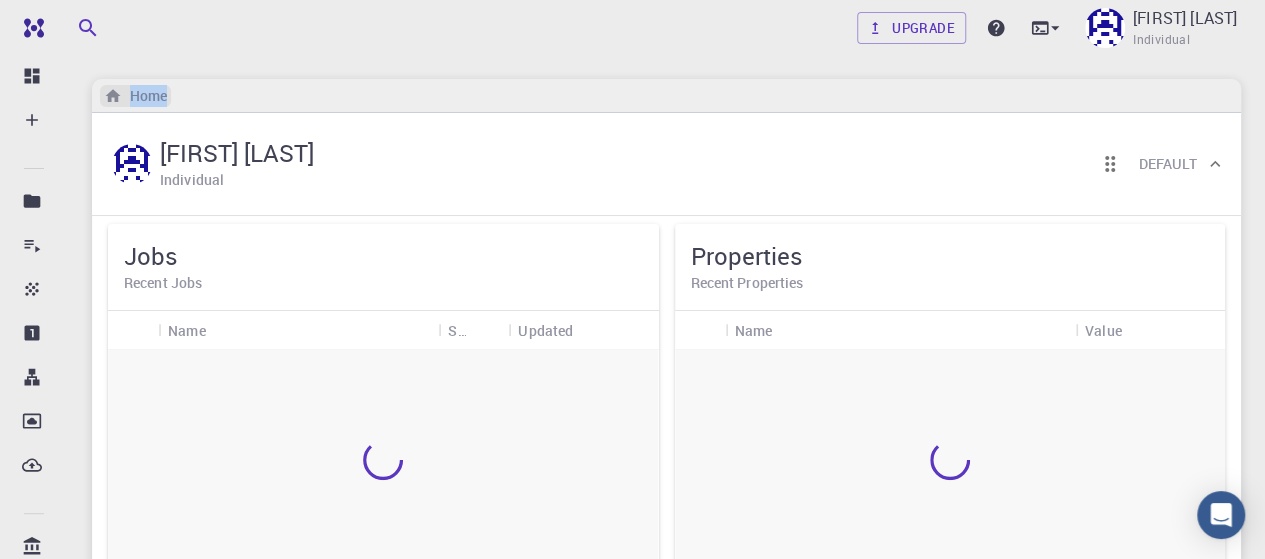 click on "Home" at bounding box center [144, 96] 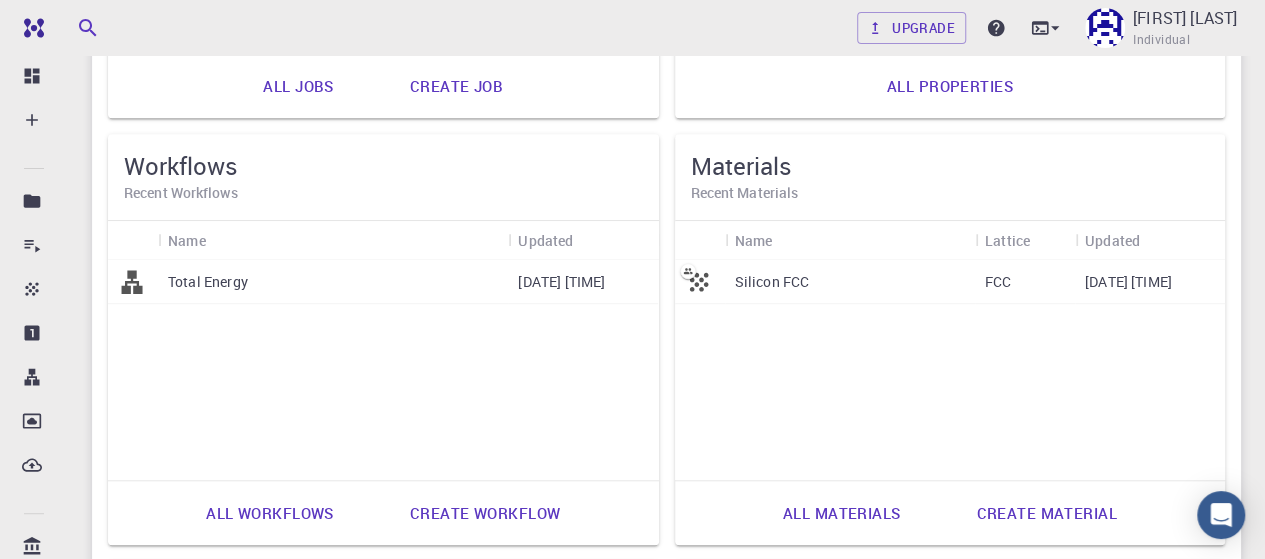scroll, scrollTop: 521, scrollLeft: 0, axis: vertical 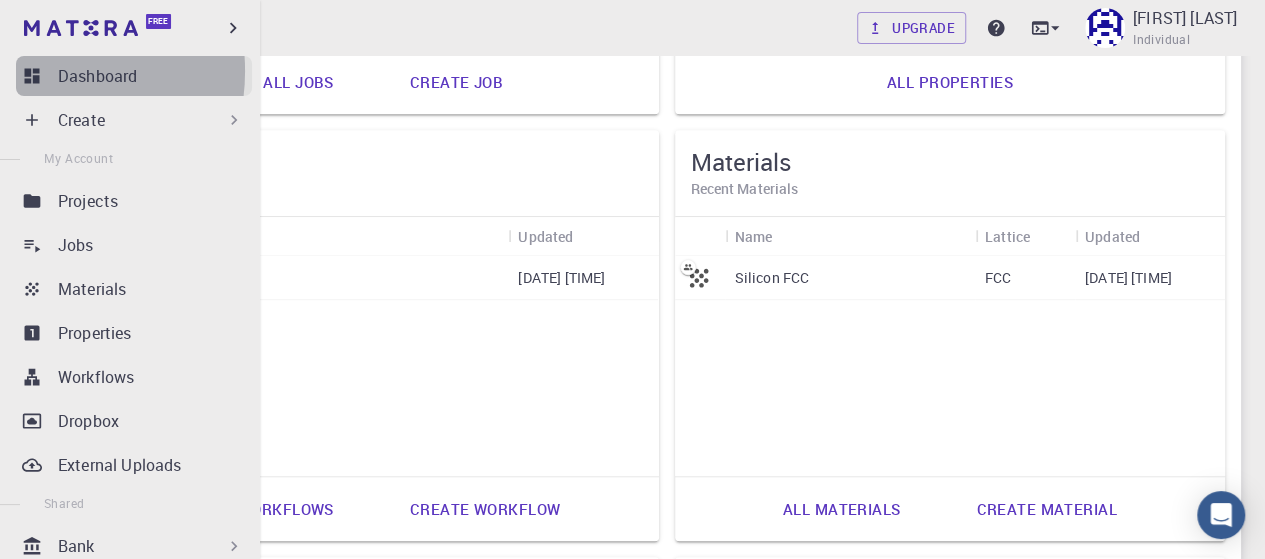 click 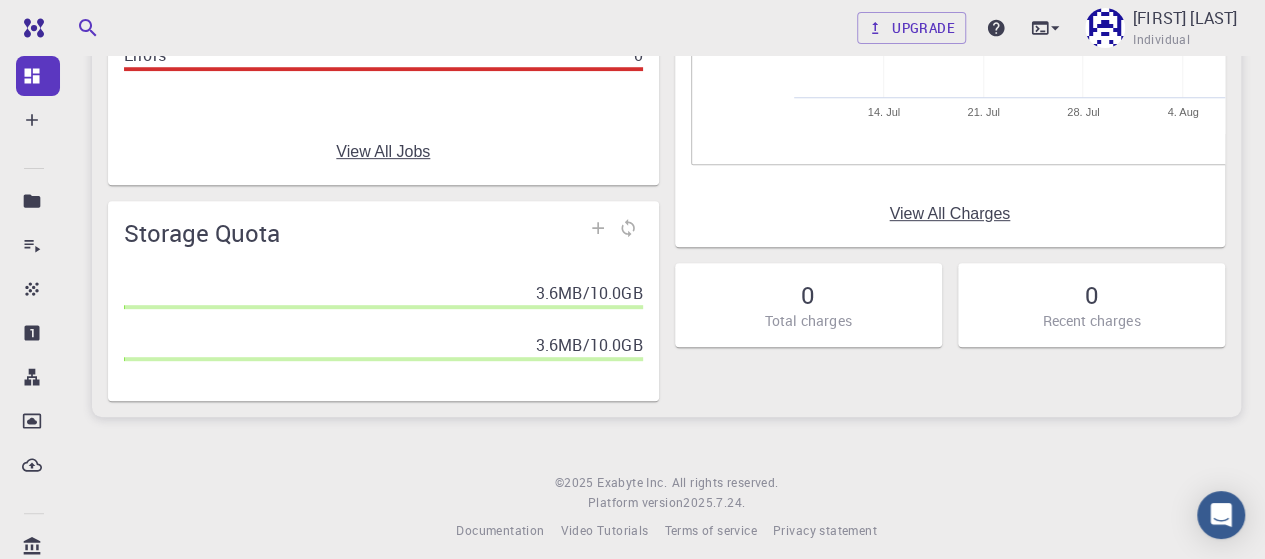 scroll, scrollTop: 0, scrollLeft: 0, axis: both 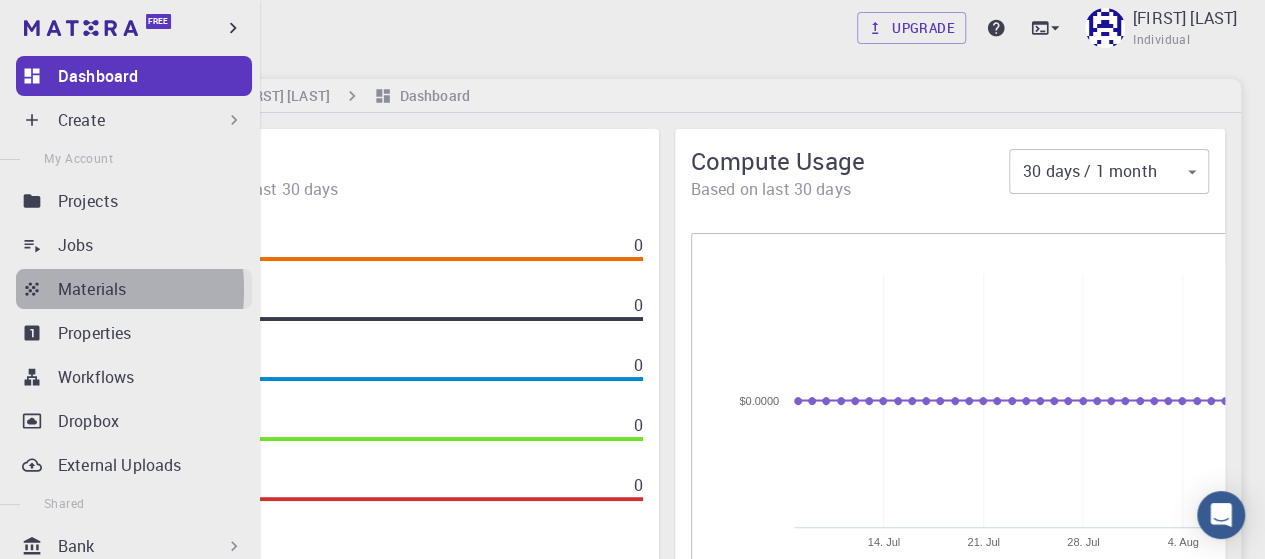 click 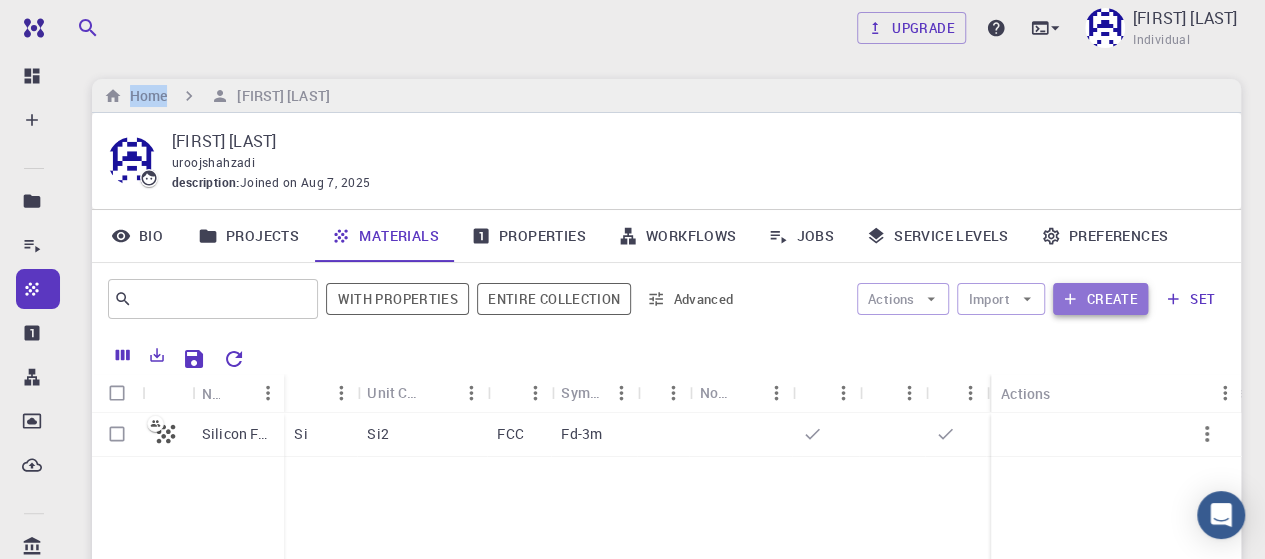 click 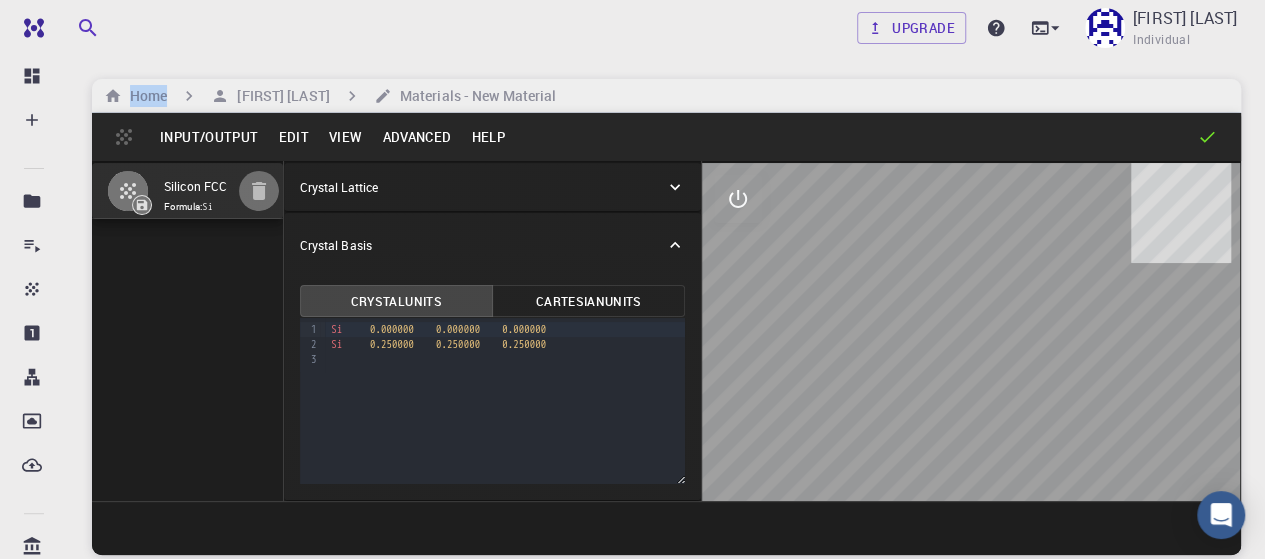 click 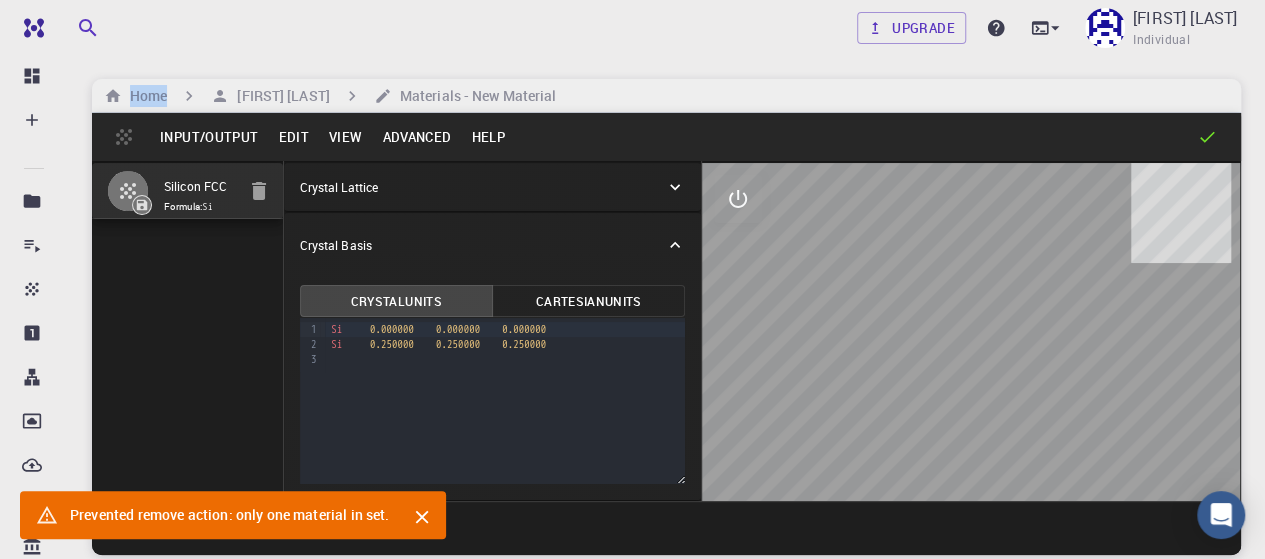 click 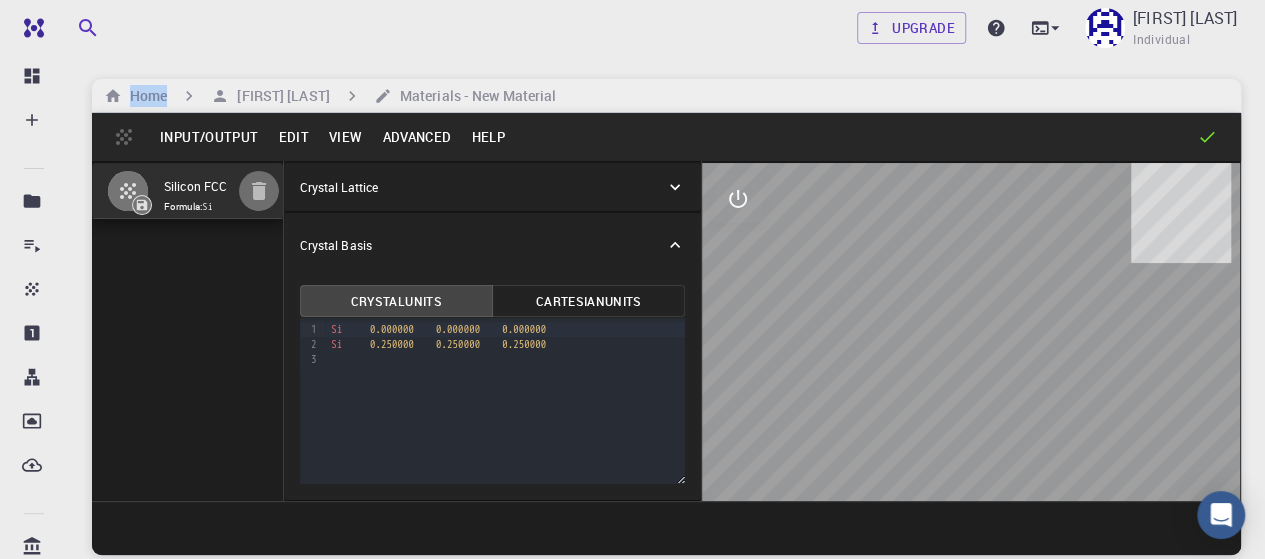 click 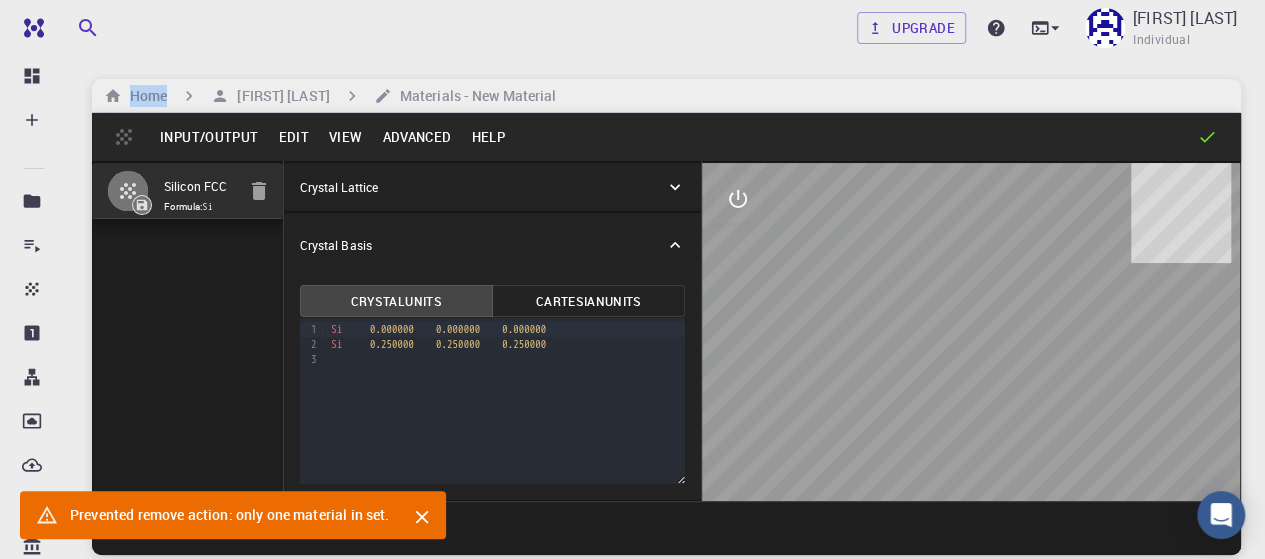 click on "Input/Output" at bounding box center (209, 137) 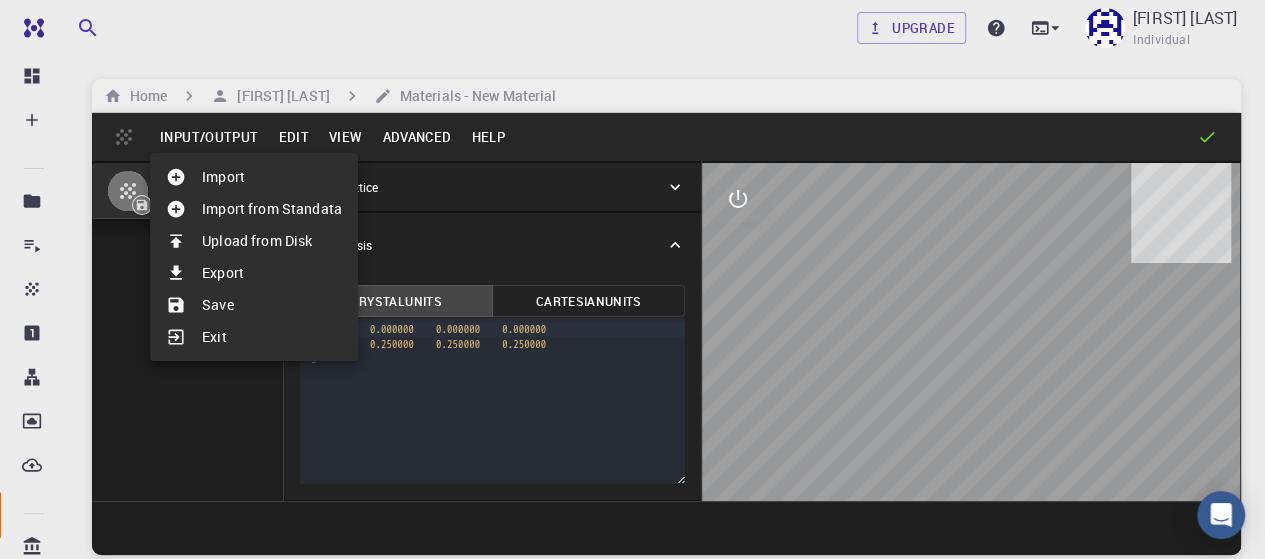 click at bounding box center (632, 279) 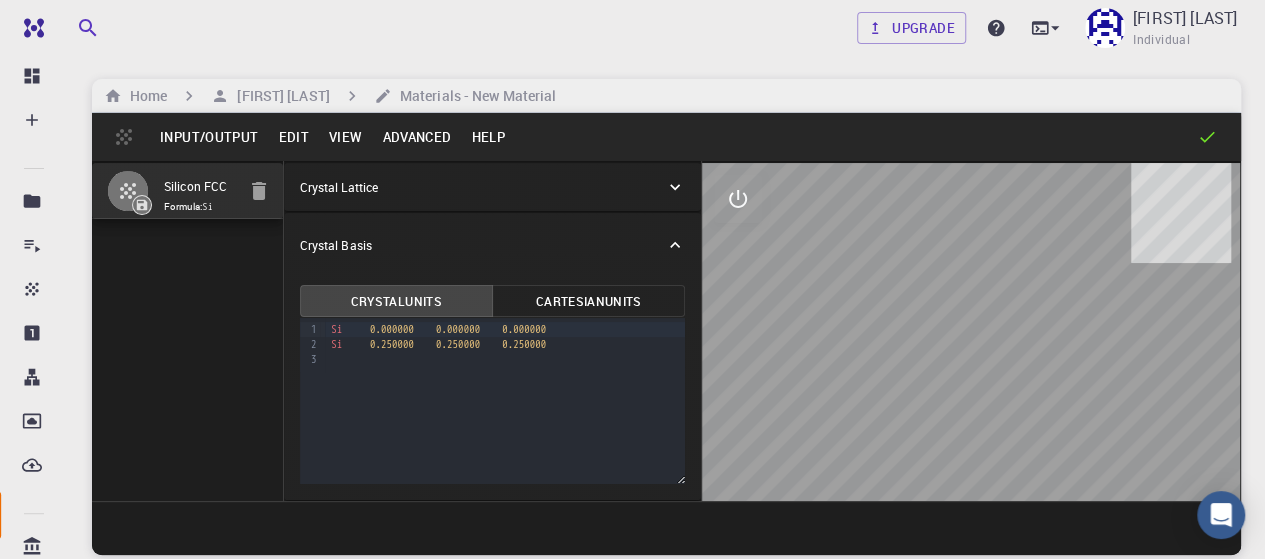 click on "Import Import from Standata Upload from Disk Export Save Exit" 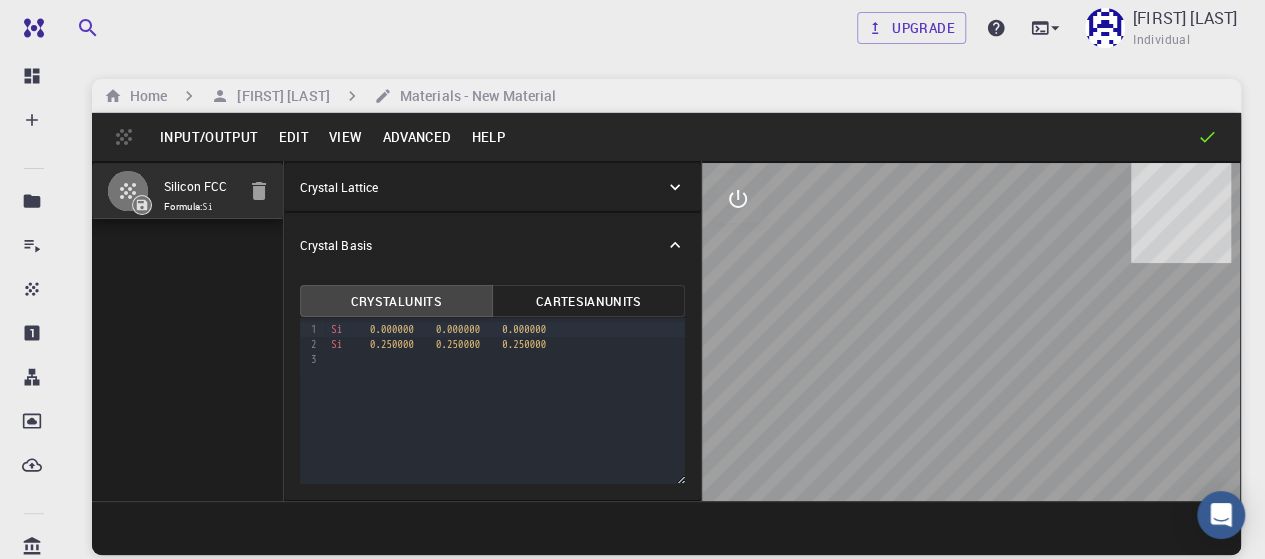 click on "Input/Output Edit View Advanced Help" at bounding box center (666, 137) 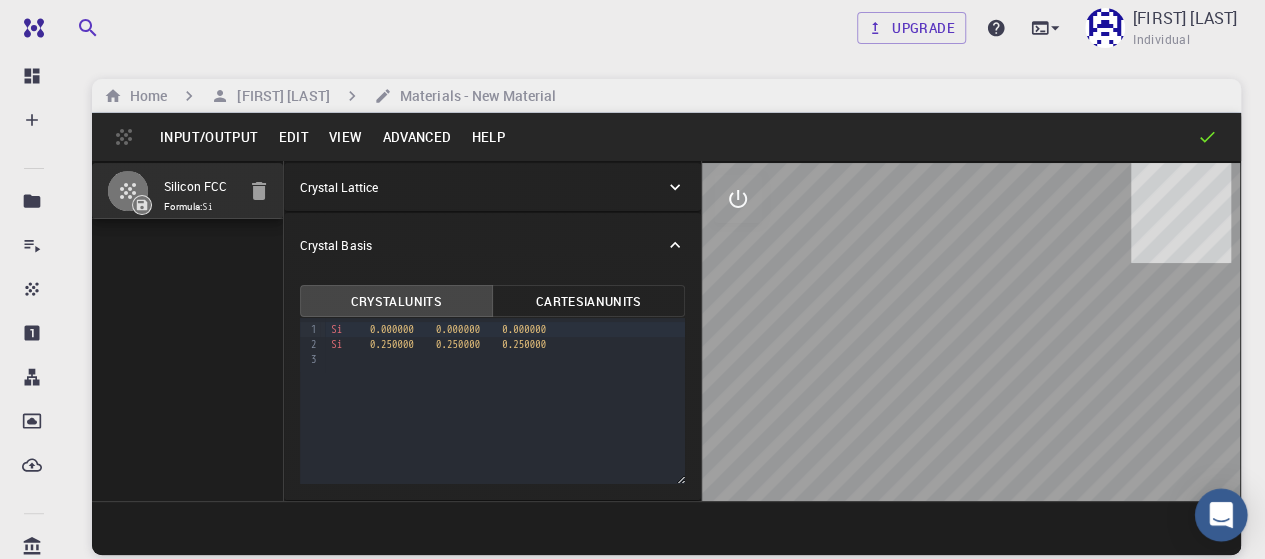 click at bounding box center (1221, 515) 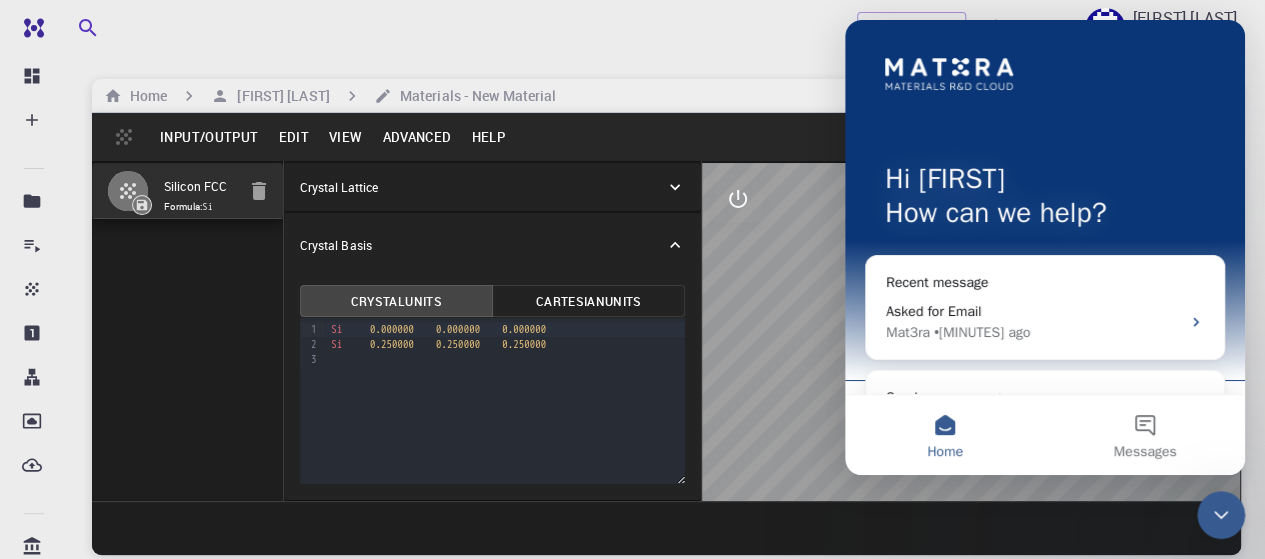 scroll, scrollTop: 0, scrollLeft: 0, axis: both 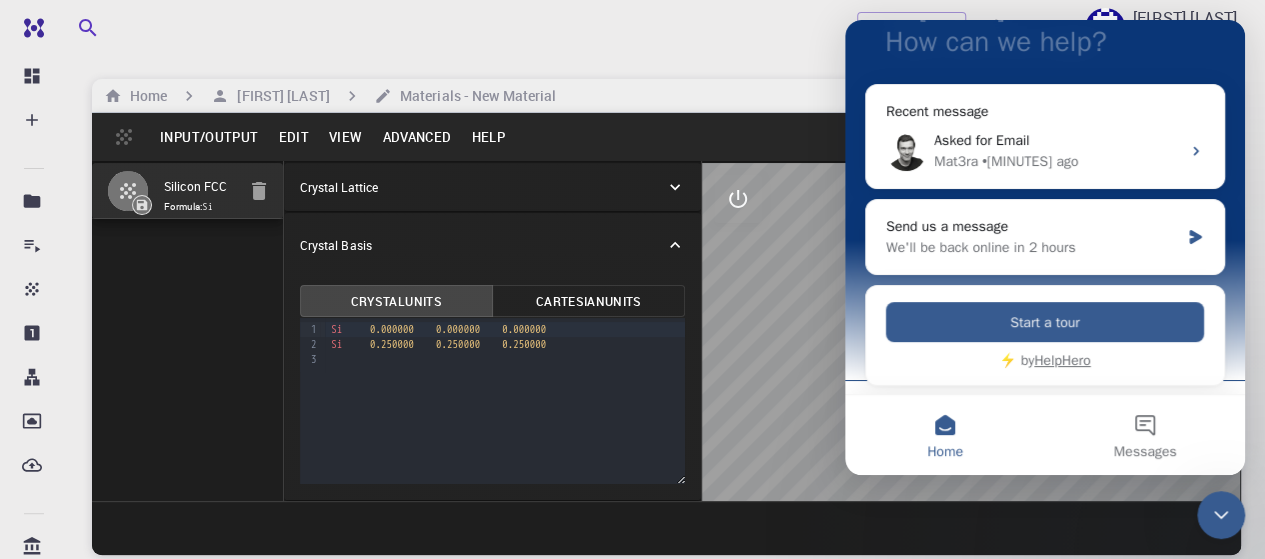 click at bounding box center (971, 332) 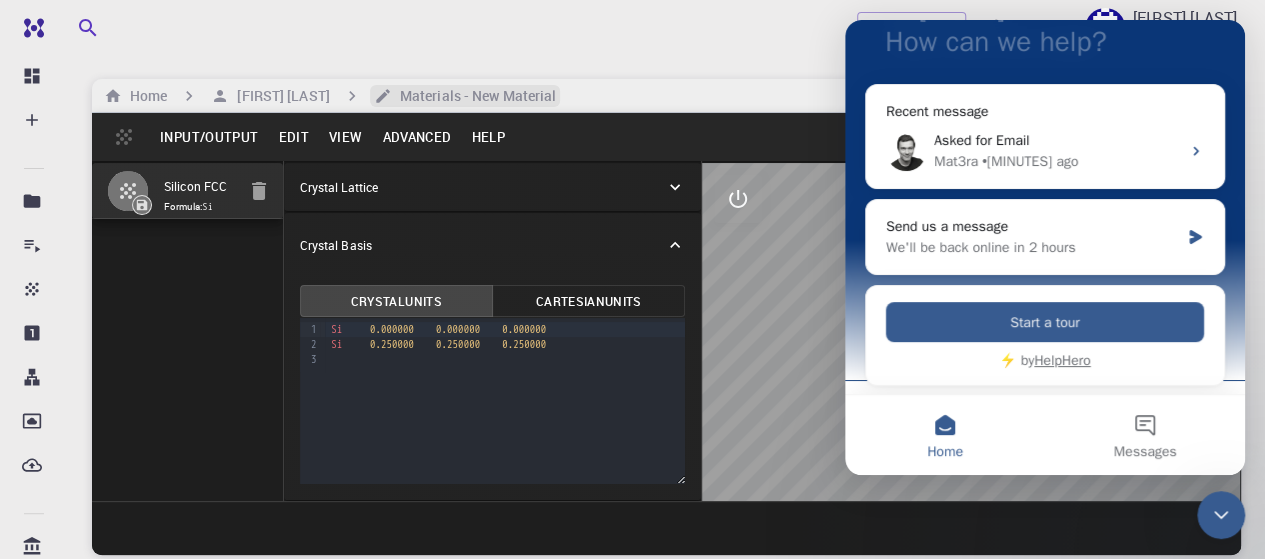 click on "Materials - New Material" at bounding box center [474, 96] 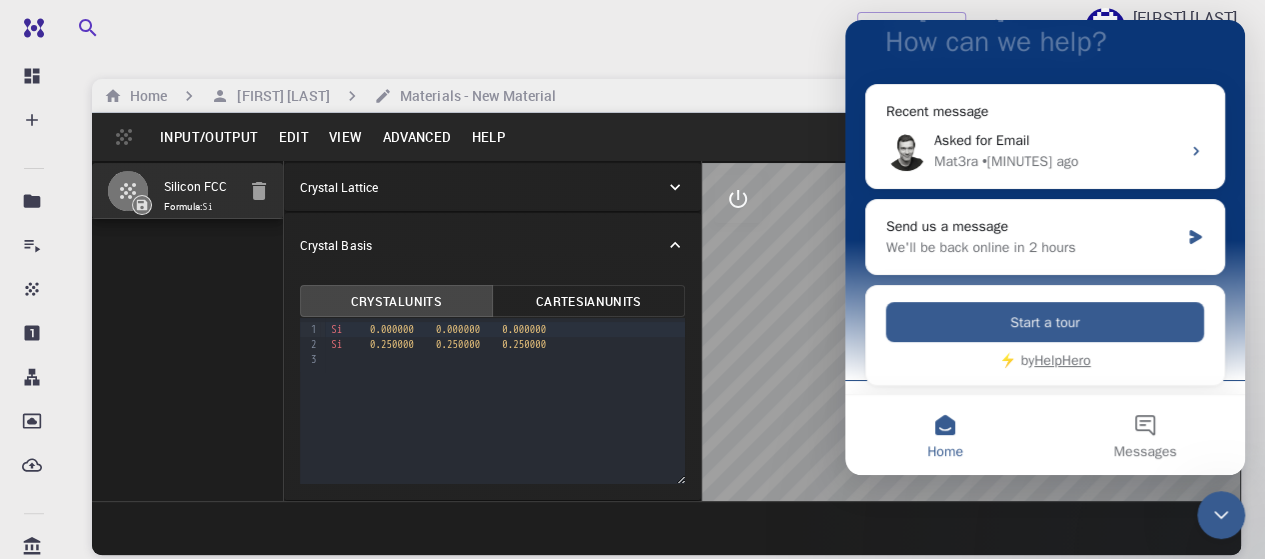 click on "Home [FIRST] [LAST] Materials - New Material" at bounding box center (330, 96) 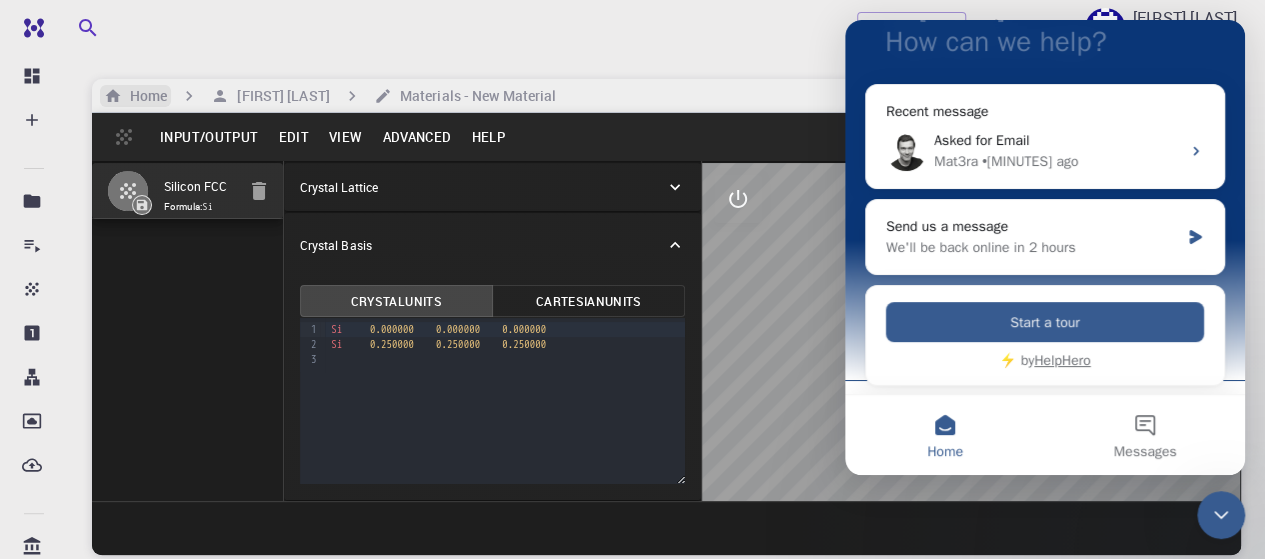 click 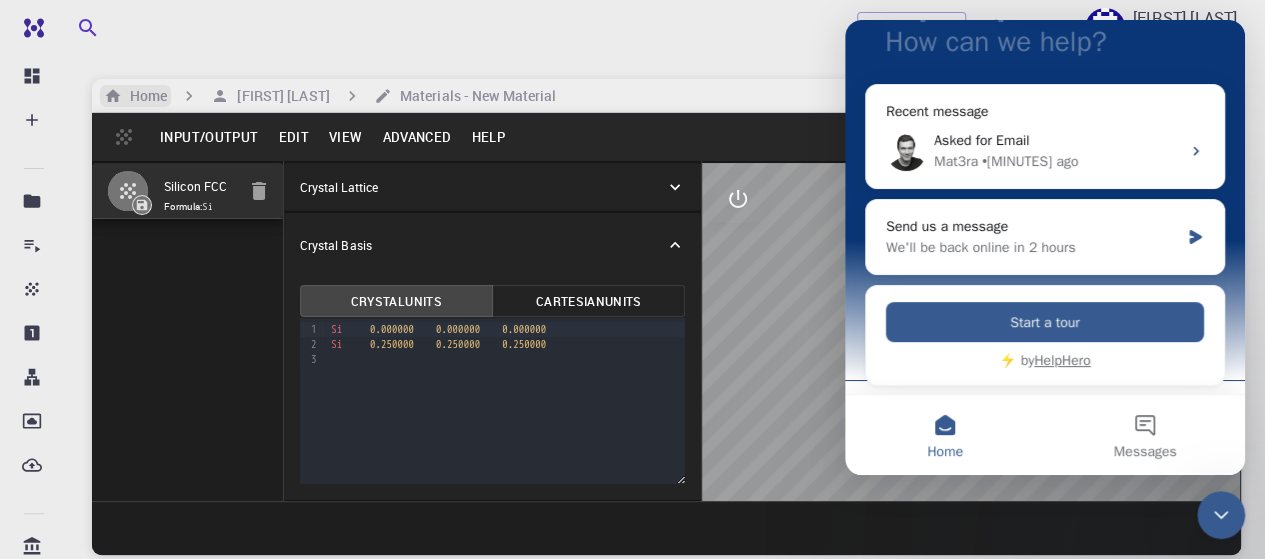 click 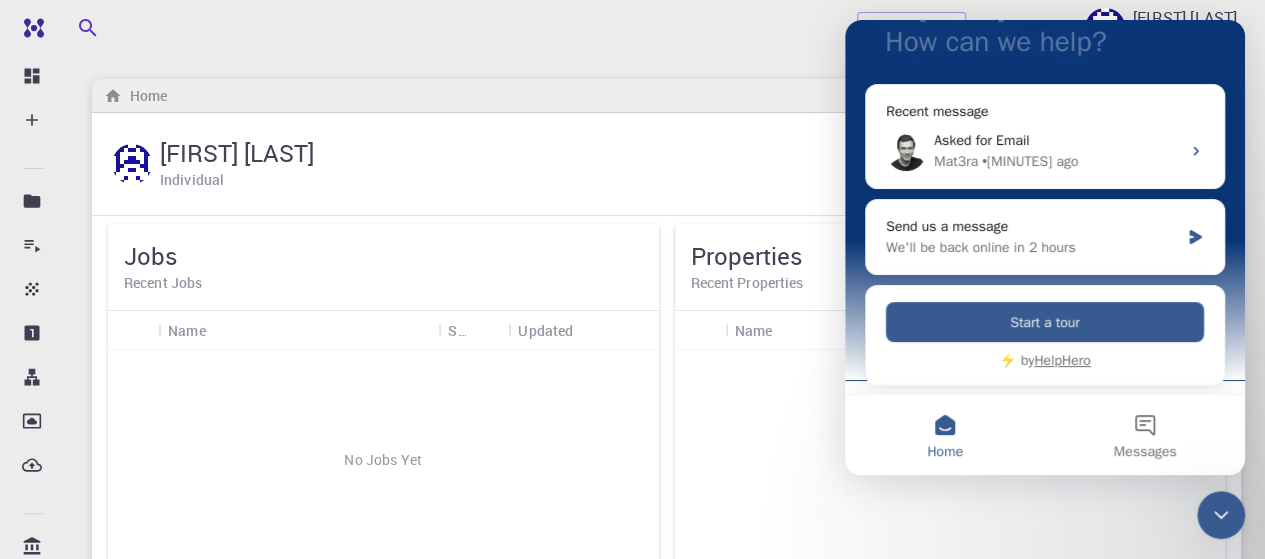 click on "No Properties Yet" at bounding box center [950, 460] 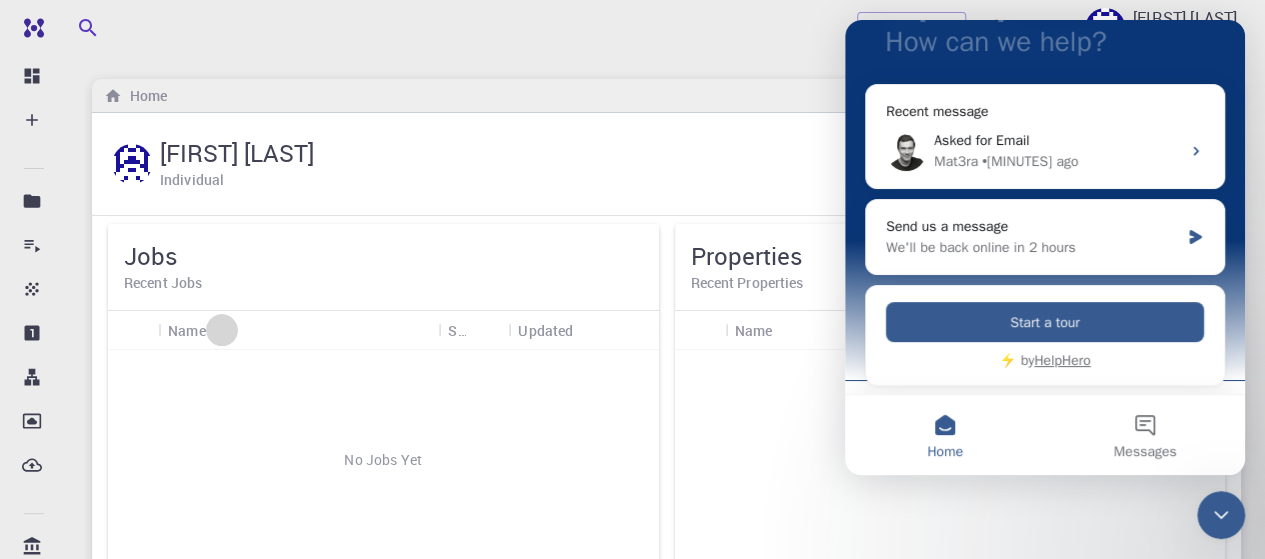 click 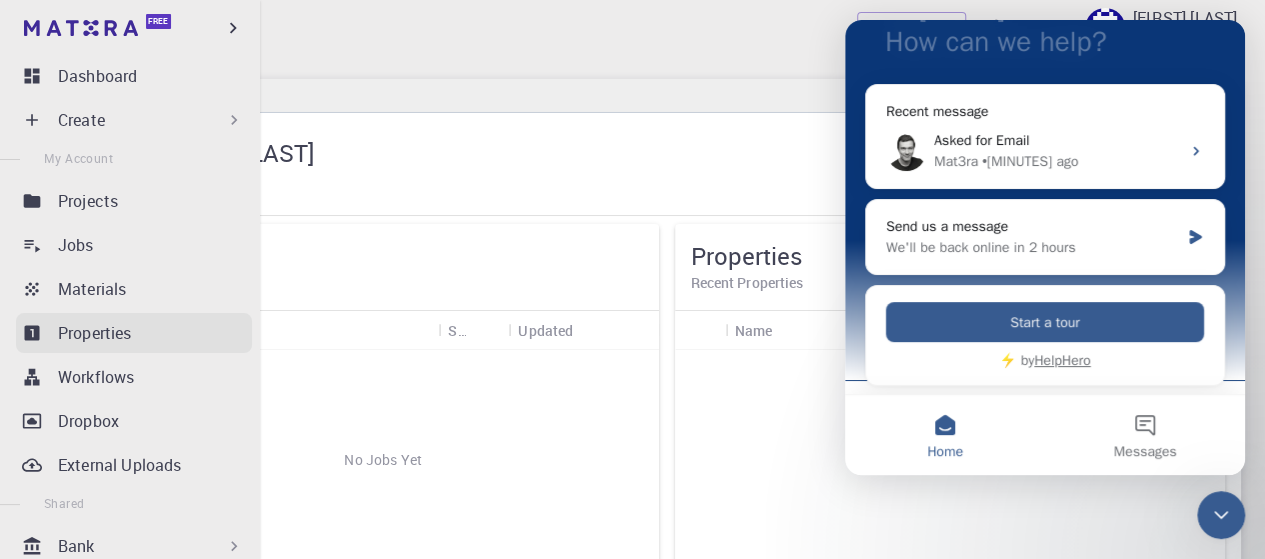 click 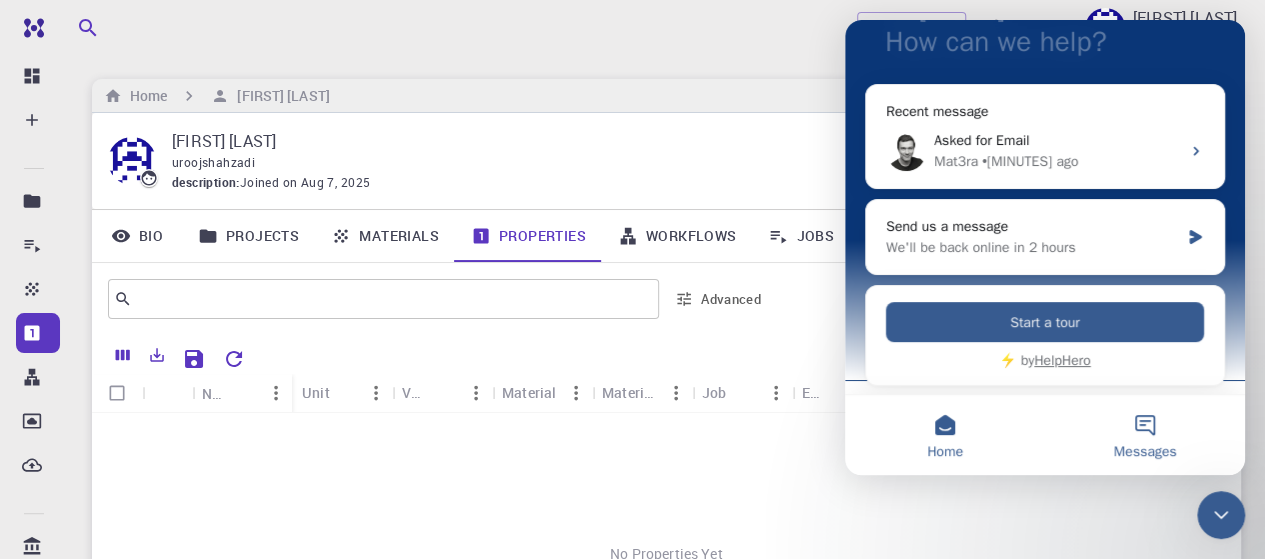 click on "Messages" at bounding box center (1145, 435) 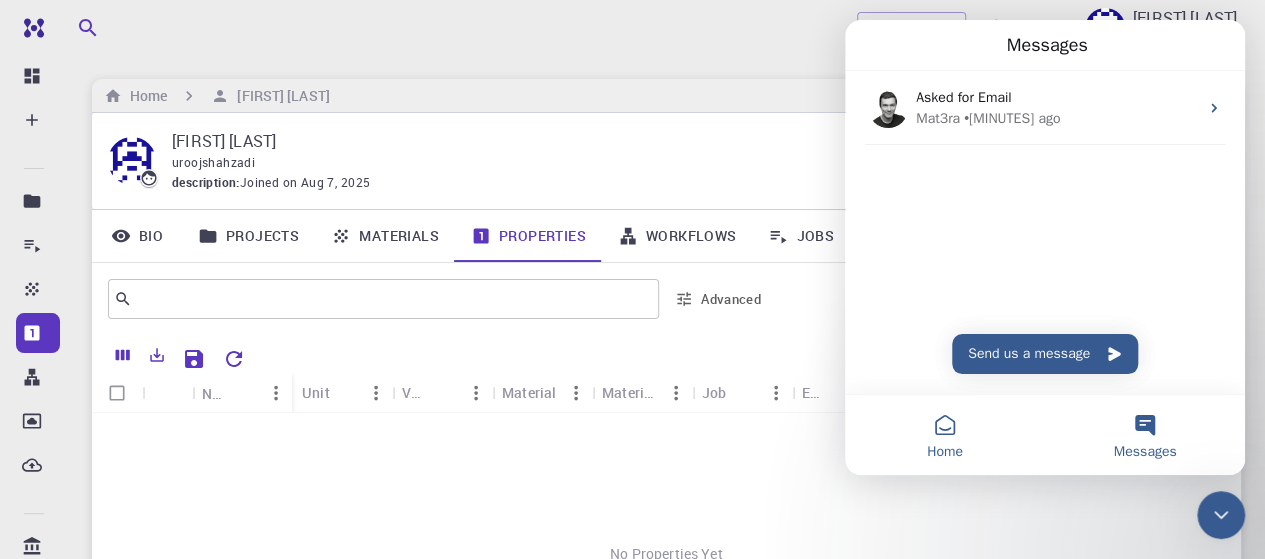 click on "Home" at bounding box center (945, 435) 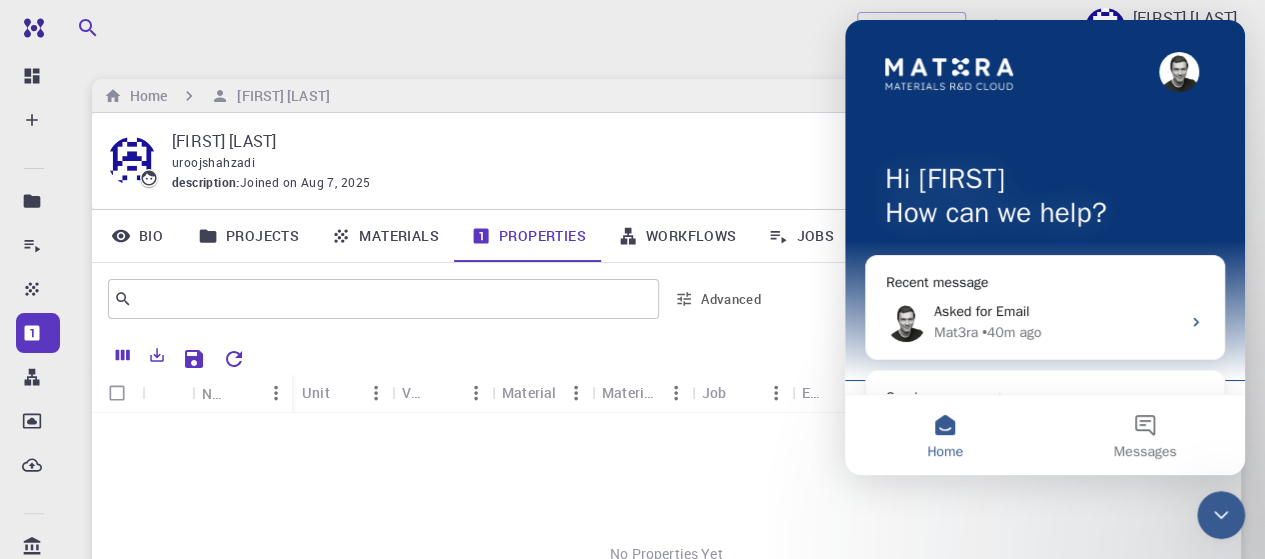 click on "No Properties Yet" at bounding box center (666, 554) 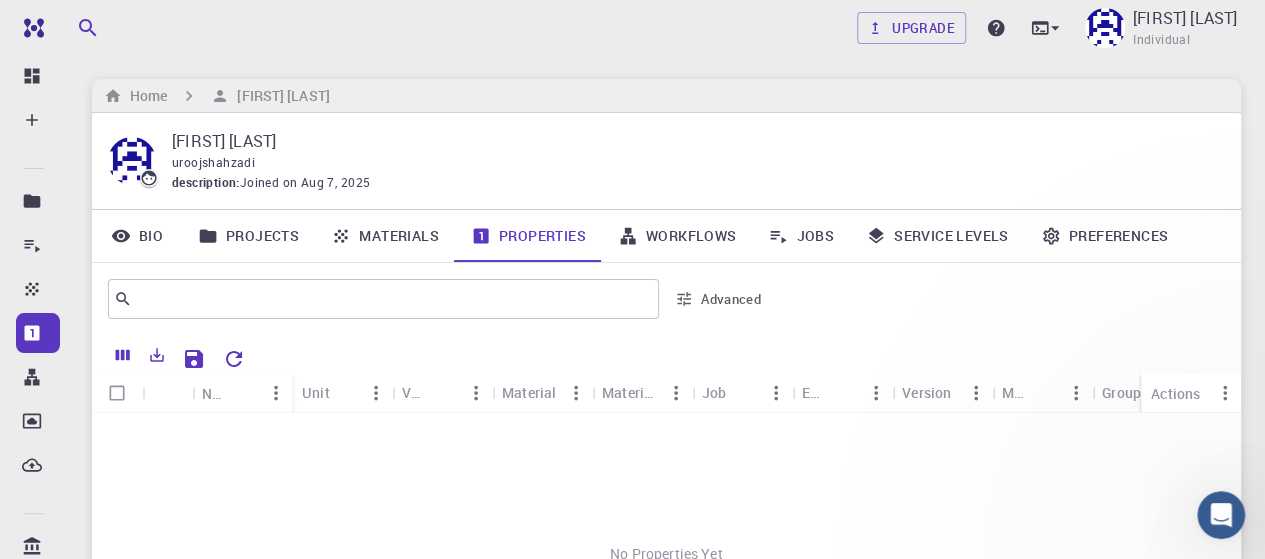 scroll, scrollTop: 0, scrollLeft: 0, axis: both 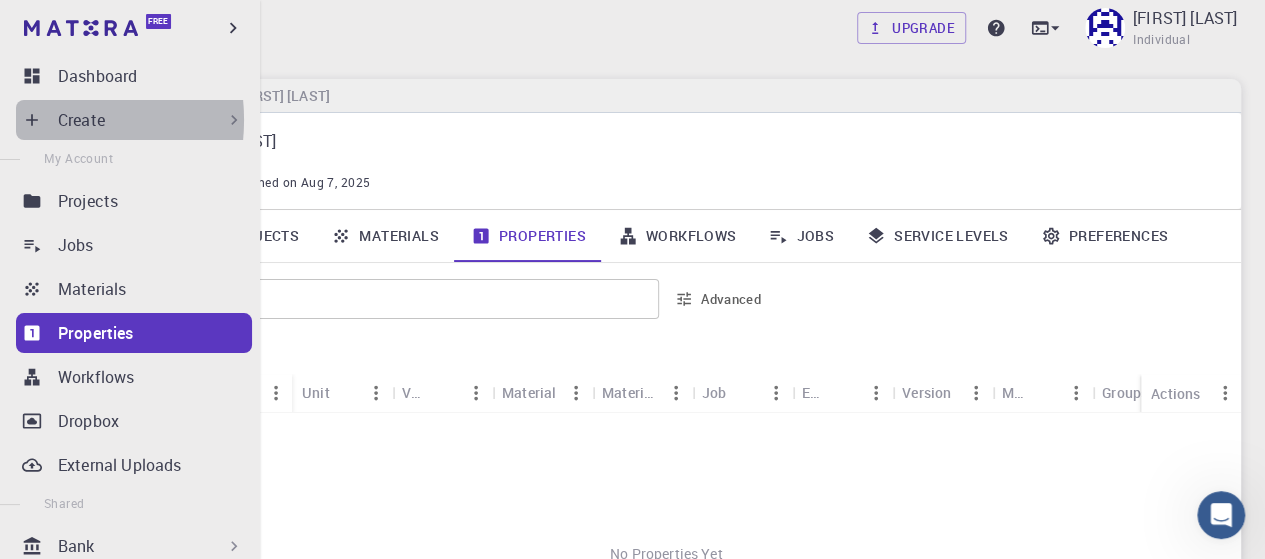 click 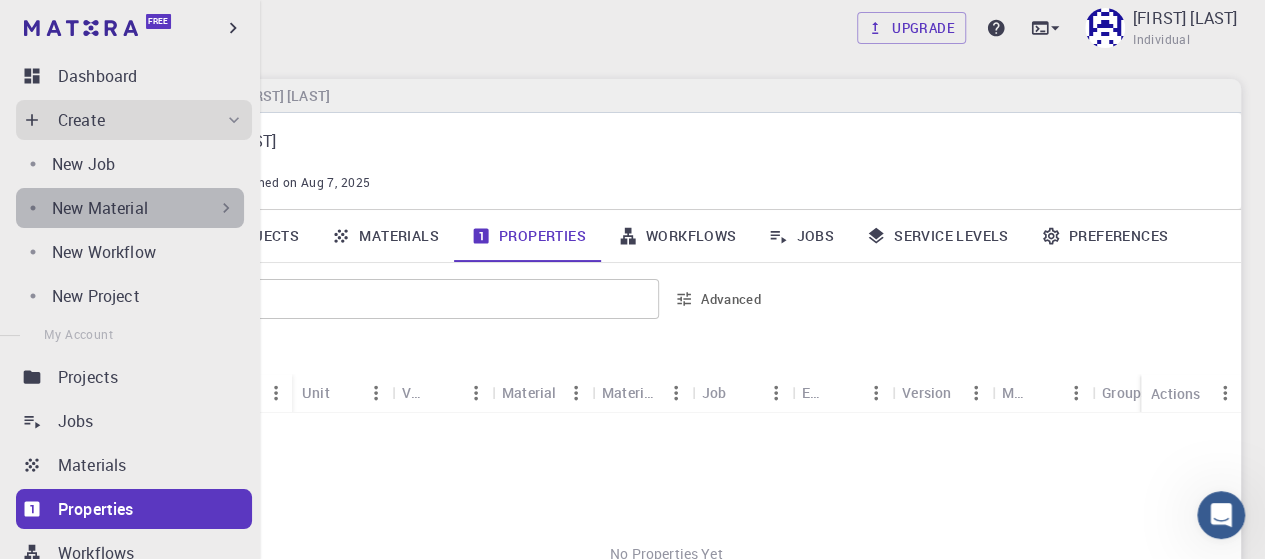 click 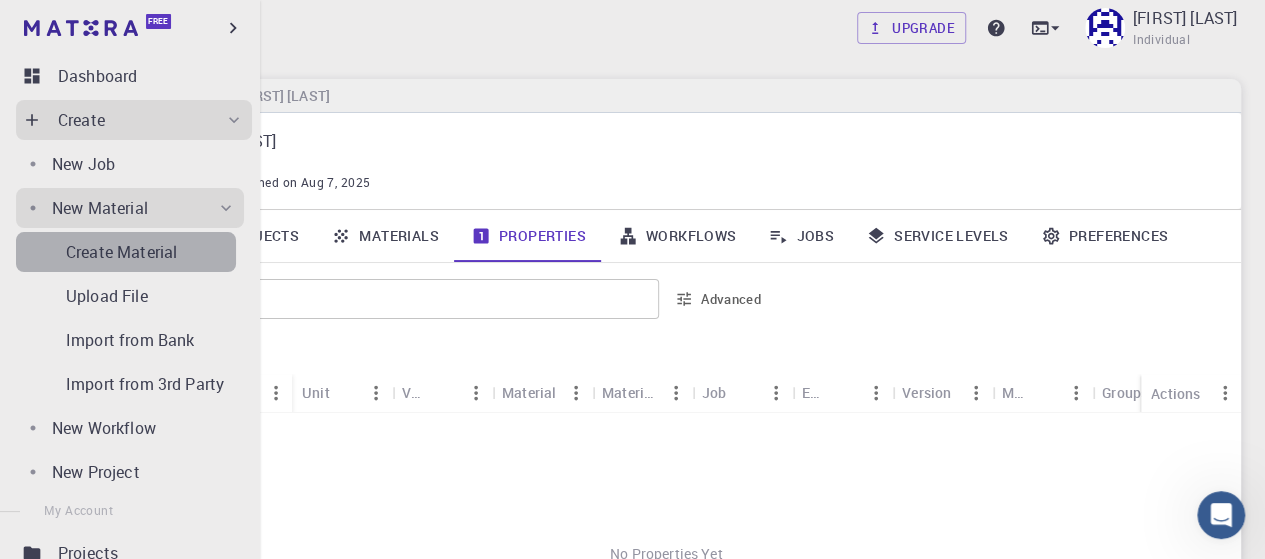 click on "Create Material" at bounding box center (121, 252) 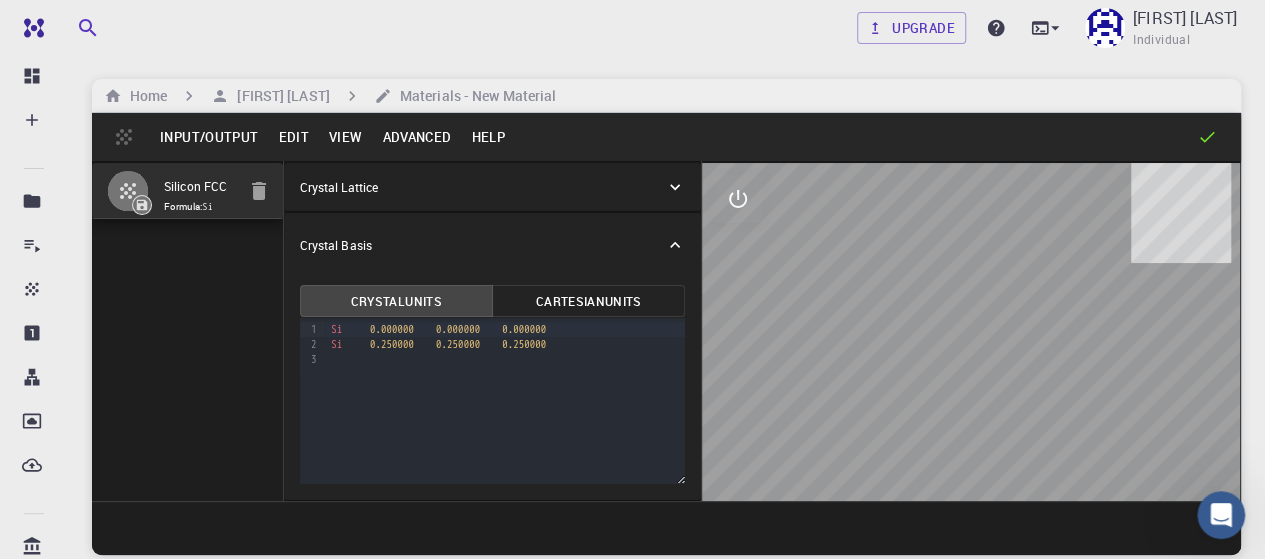 click 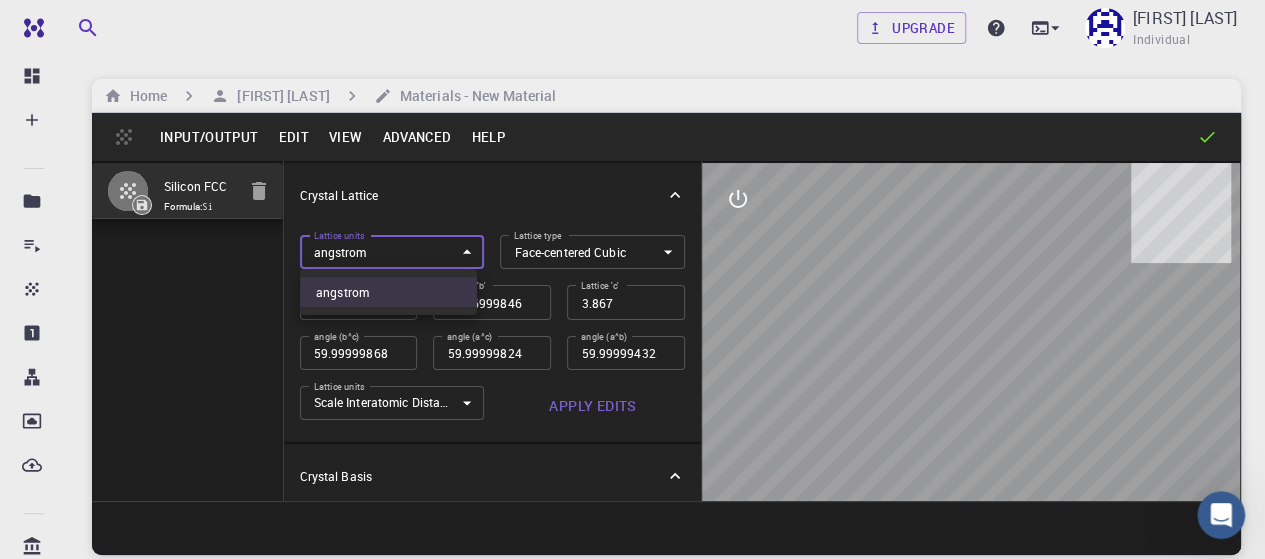 click on "Free Dashboard Create New Job New Material Create Material Upload File Import from Bank Import from 3rd Party New Workflow New Project Projects Jobs Materials Properties Workflows Dropbox External Uploads Bank Materials Workflows Accounts Shared with me Shared publicly Shared externally Documentation Contact Support Compute load: Low Upgrade [FIRST] [LAST] Individual Home [FIRST] [LAST] Materials - New Material Input/Output Edit View Advanced Help Silicon FCC Formula:  Si Crystal Lattice Lattice units angstrom angstrom Lattice units Lattice type Face-centered Cubic FCC Lattice type Lattice 'a' 3.8669997952417843 Lattice 'a' Lattice 'b' 3.8669998461227024 Lattice 'b' Lattice 'c' 3.867 Lattice 'c' angle (b^c) 59.9999986836772 angle (b^c) angle (a^c) 59.999998248423154 angle (a^c) angle (a^b) 59.99999432867027 angle (a^b) Lattice units Scale Interatomic Distances 0 Lattice units Apply Edits Crystal Basis Crystal  Units Cartesian  Units 9 1 2 3 › Si       0.000000      0.000000        Si" at bounding box center [632, 355] 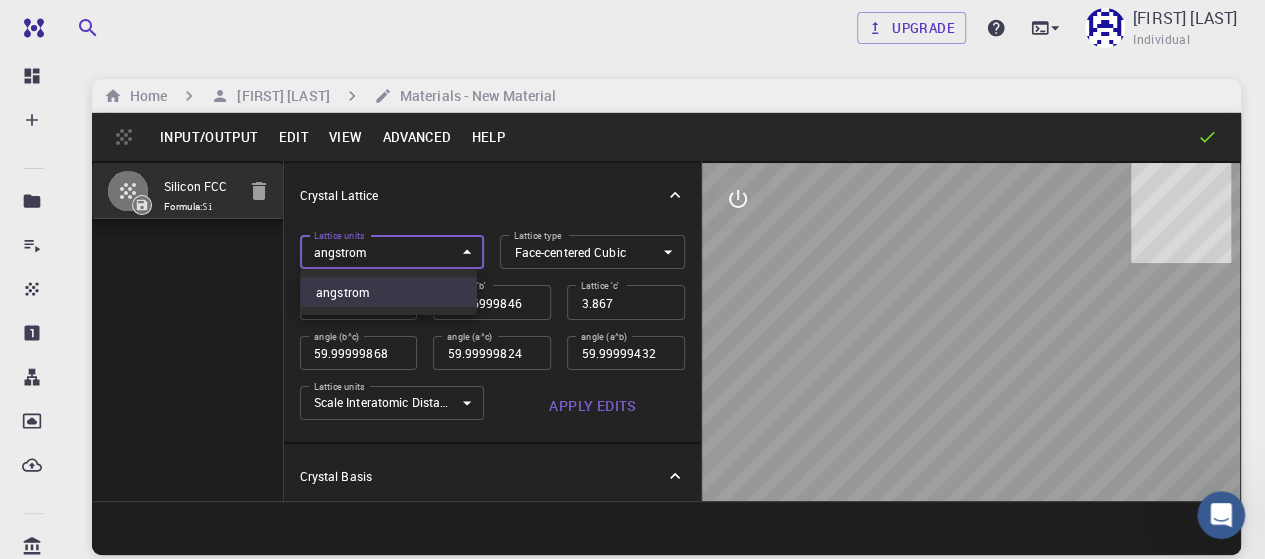 click at bounding box center [632, 279] 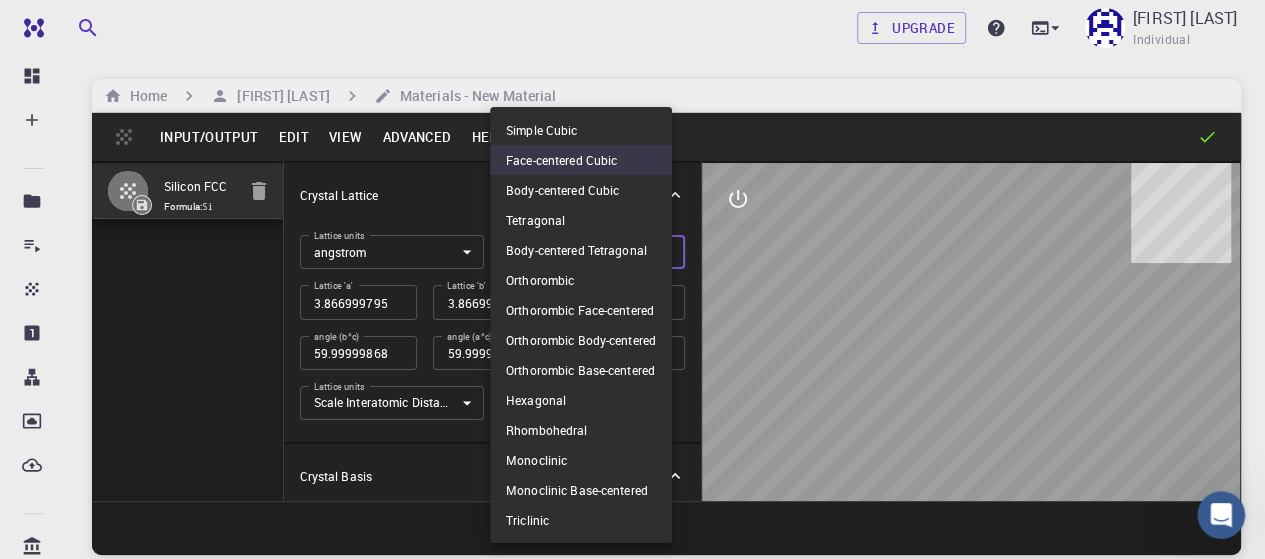 click on "Free Dashboard Create New Job New Material Create Material Upload File Import from Bank Import from 3rd Party New Workflow New Project Projects Jobs Materials Properties Workflows Dropbox External Uploads Bank Materials Workflows Accounts Shared with me Shared publicly Shared externally Documentation Contact Support Compute load: Low Upgrade [FIRST] [LAST] Individual Home [FIRST] [LAST] Materials - New Material Input/Output Edit View Advanced Help Silicon FCC Formula:  Si Crystal Lattice Lattice units angstrom angstrom Lattice units Lattice type Face-centered Cubic FCC Lattice type Lattice 'a' 3.8669997952417843 Lattice 'a' Lattice 'b' 3.8669998461227024 Lattice 'b' Lattice 'c' 3.867 Lattice 'c' angle (b^c) 59.9999986836772 angle (b^c) angle (a^c) 59.999998248423154 angle (a^c) angle (a^b) 59.99999432867027 angle (a^b) Lattice units Scale Interatomic Distances 0 Lattice units Apply Edits Crystal Basis Crystal  Units Cartesian  Units 9 1 2 3 › Si       0.000000      0.000000        Si" at bounding box center [632, 355] 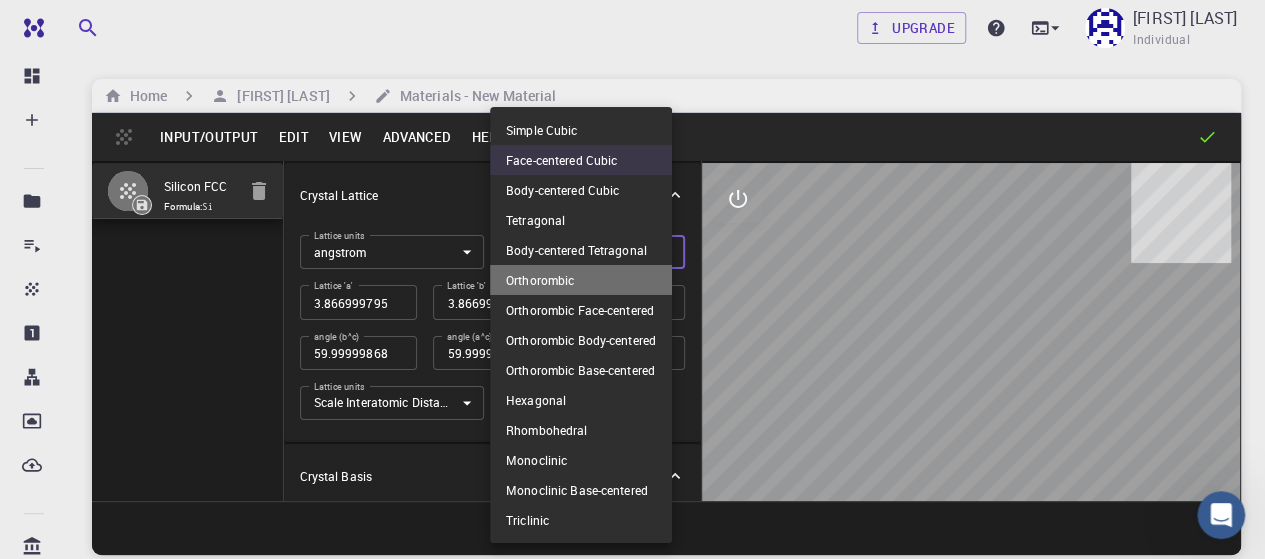 click on "Orthorombic" at bounding box center [581, 280] 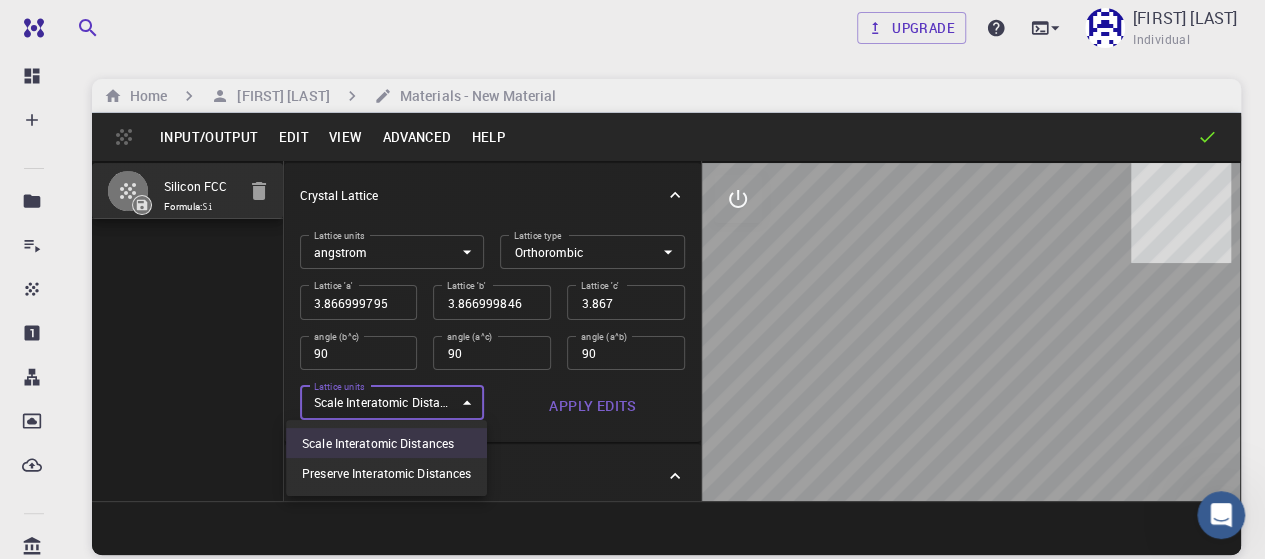 click on "Free Dashboard Create New Job New Material Create Material Upload File Import from Bank Import from 3rd Party New Workflow New Project Projects Jobs Materials Properties Workflows Dropbox External Uploads Bank Materials Workflows Accounts Shared with me Shared publicly Shared externally Documentation Contact Support Compute load: Low Upgrade [FIRST] [LAST] Individual Home [FIRST] [LAST] Materials - New Material Input/Output Edit View Advanced Help Silicon FCC Formula:  Si Crystal Lattice Lattice units angstrom angstrom Lattice units Lattice type Orthorombic ORC Lattice type Lattice 'a' 3.866999795 Lattice 'a' Lattice 'b' 3.866999846 Lattice 'b' Lattice 'c' 3.867 Lattice 'c' angle (b^c) 90 angle (b^c) angle (a^c) 90 angle (a^c) angle (a^b) 90 angle (a^b) Lattice units Scale Interatomic Distances 0 Lattice units Apply Edits Crystal Basis Crystal  Units Cartesian  Units 9 1 2 3 › Si       0.000000      0.000000      0.000000   Si       0.250000      0.250000      0.250000   ©  2025" at bounding box center (632, 355) 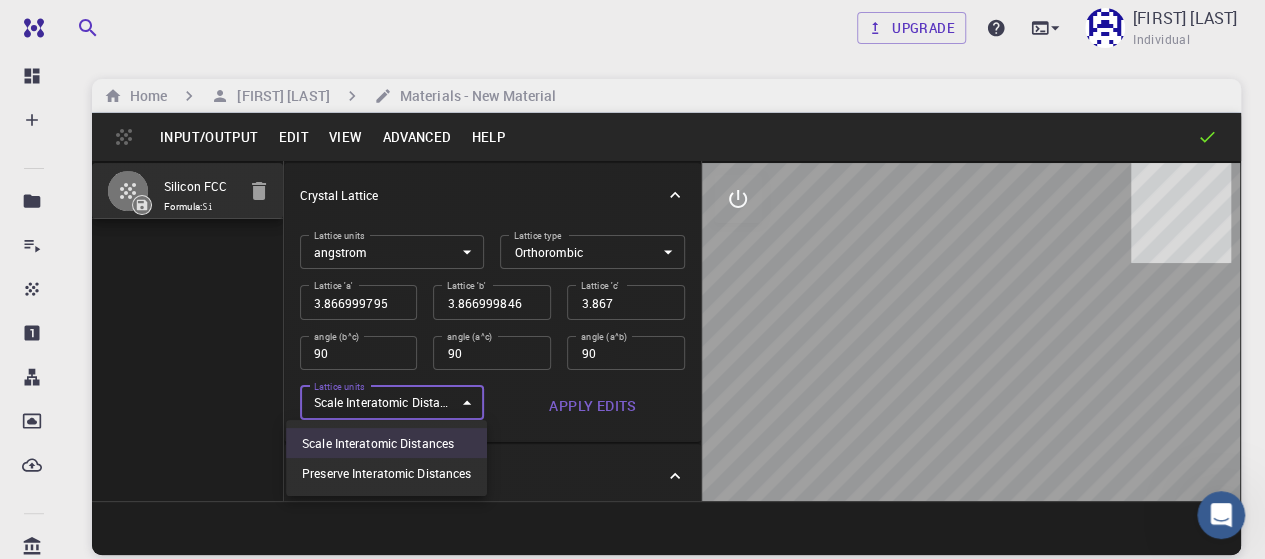 click at bounding box center [632, 279] 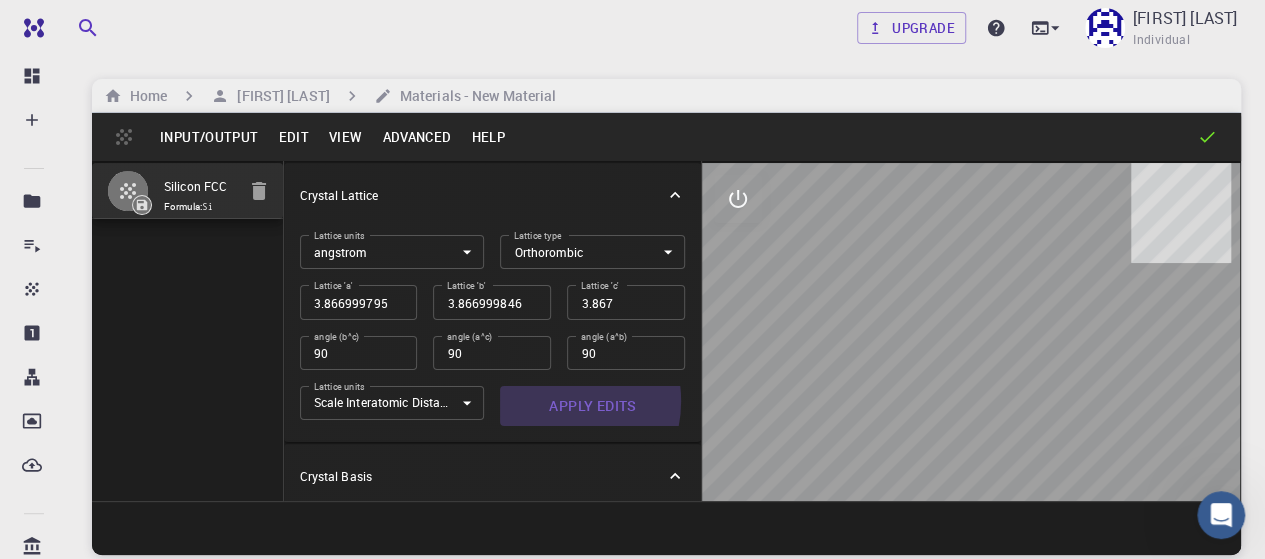 click on "Apply Edits" at bounding box center (592, 406) 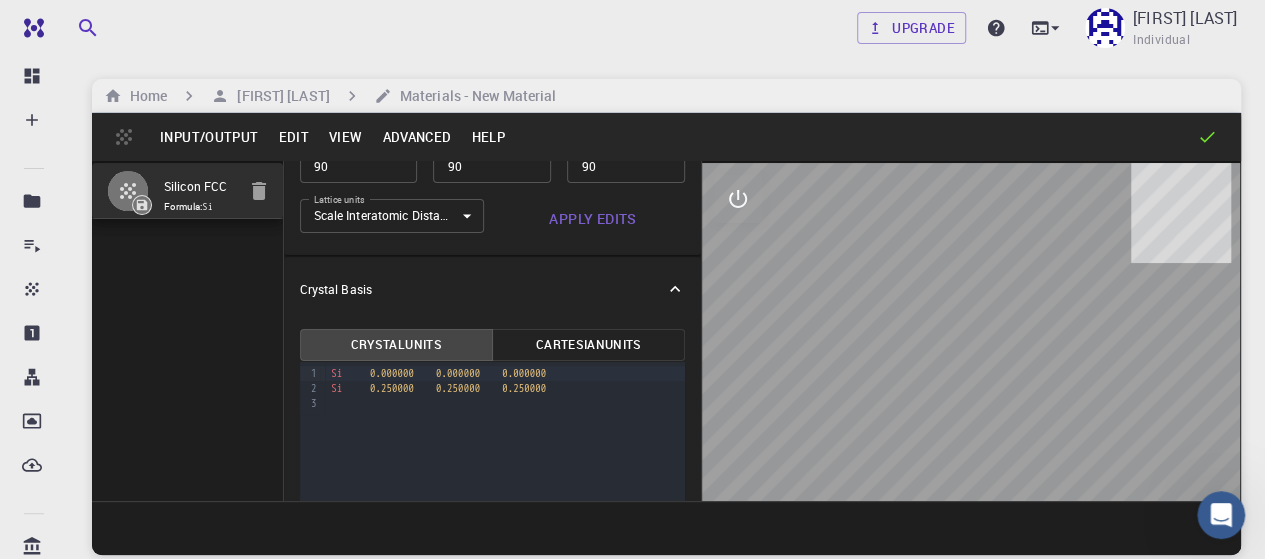 scroll, scrollTop: 213, scrollLeft: 0, axis: vertical 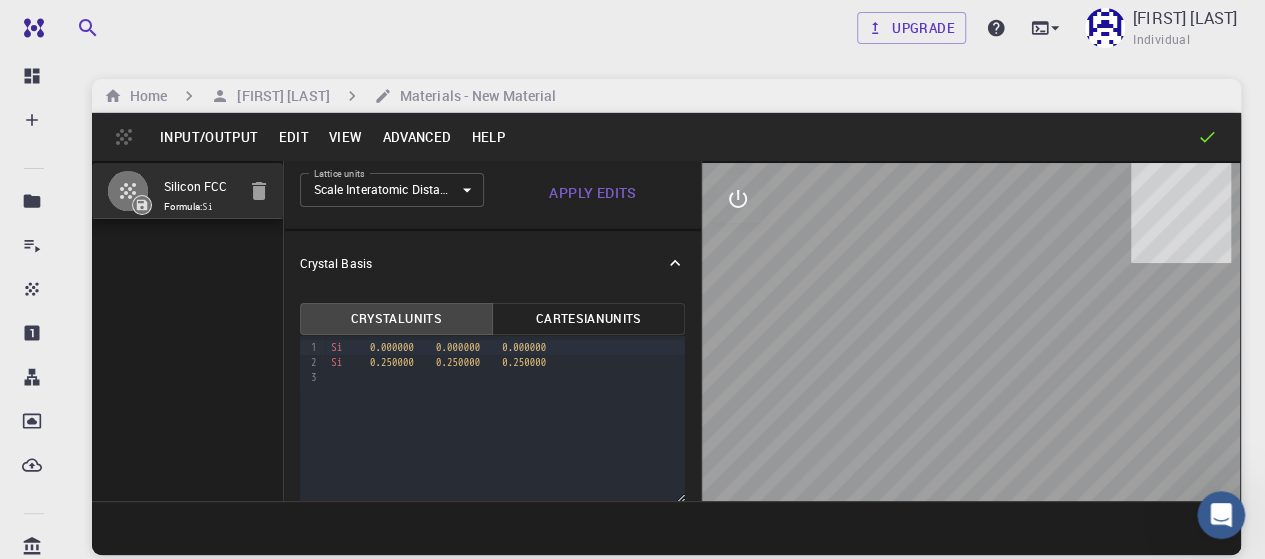 click on "Crystal  Units" at bounding box center (396, 319) 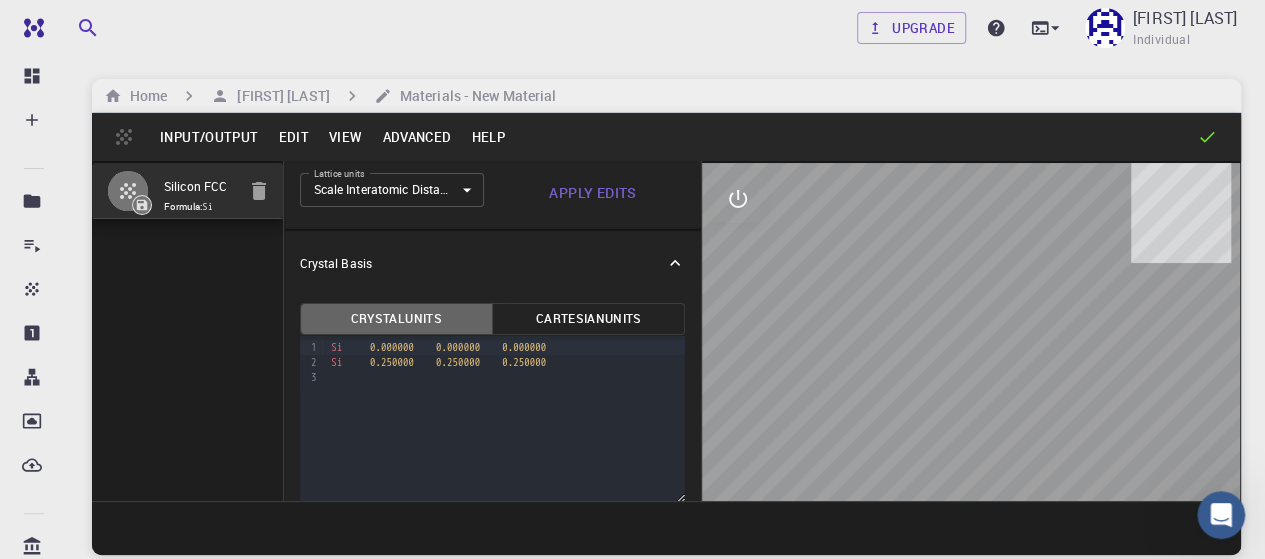 click on "Crystal  Units" at bounding box center [396, 319] 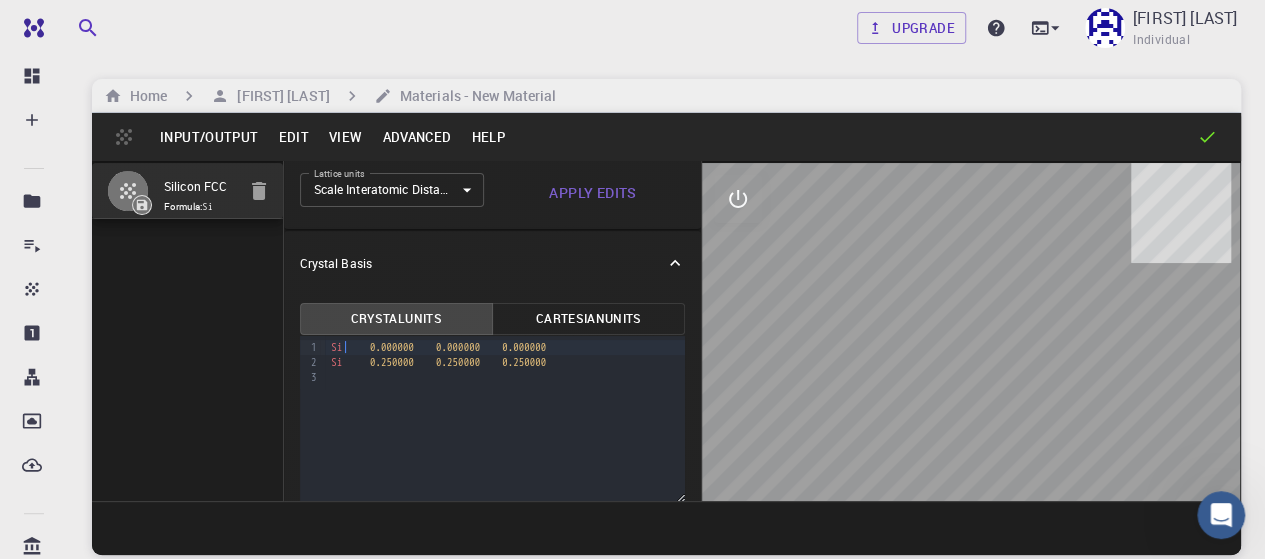click on "Si" at bounding box center [336, 347] 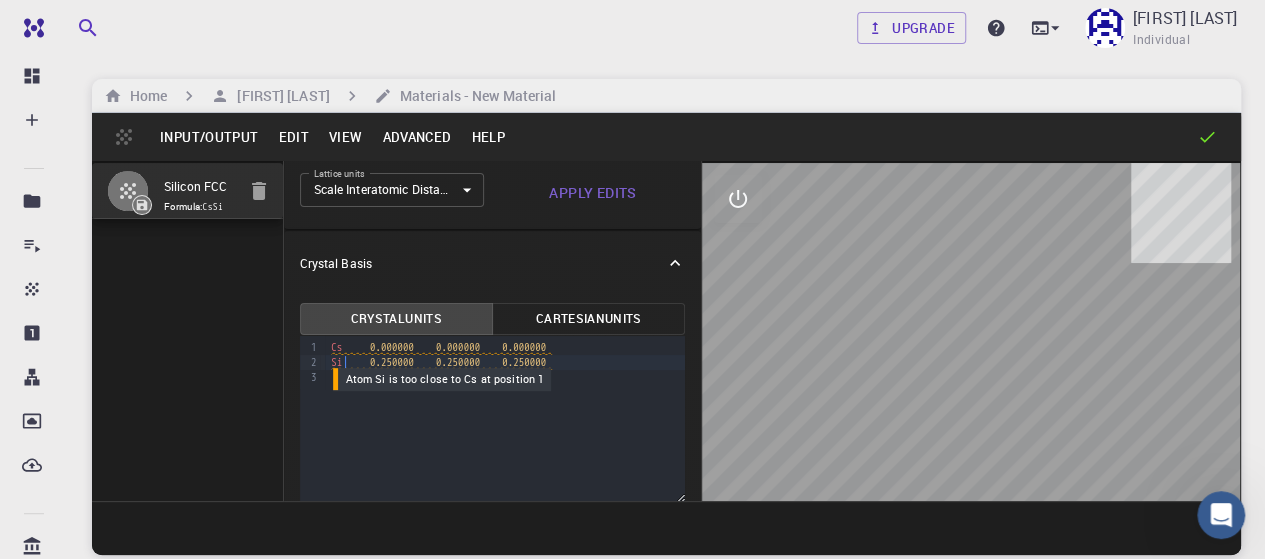 click on "Si" at bounding box center (336, 362) 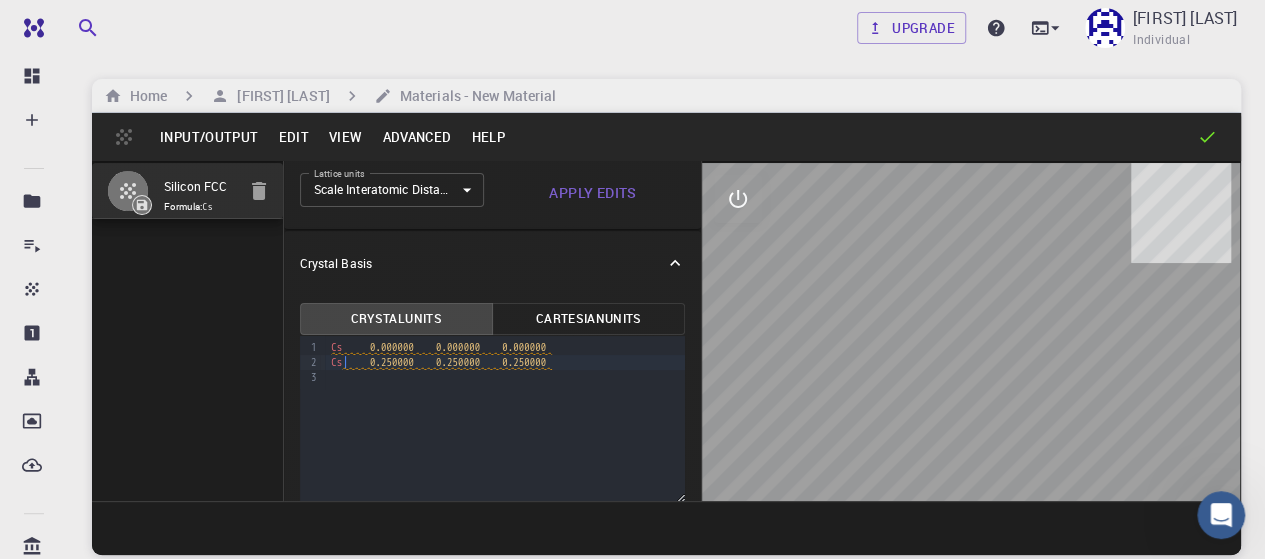 scroll, scrollTop: 229, scrollLeft: 0, axis: vertical 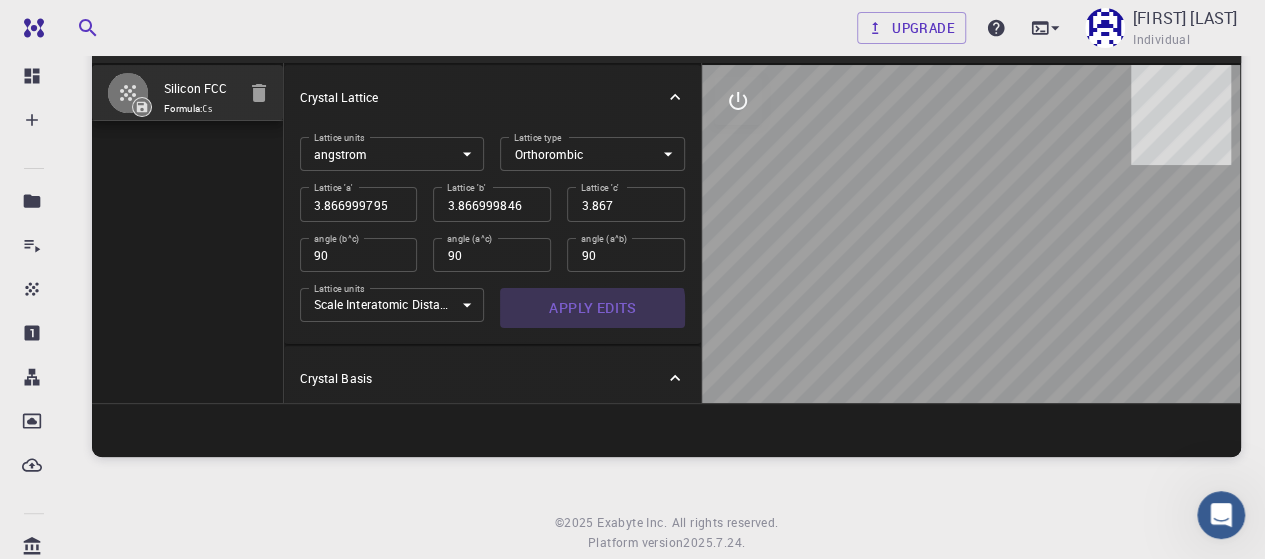 click on "Apply Edits" at bounding box center [592, 308] 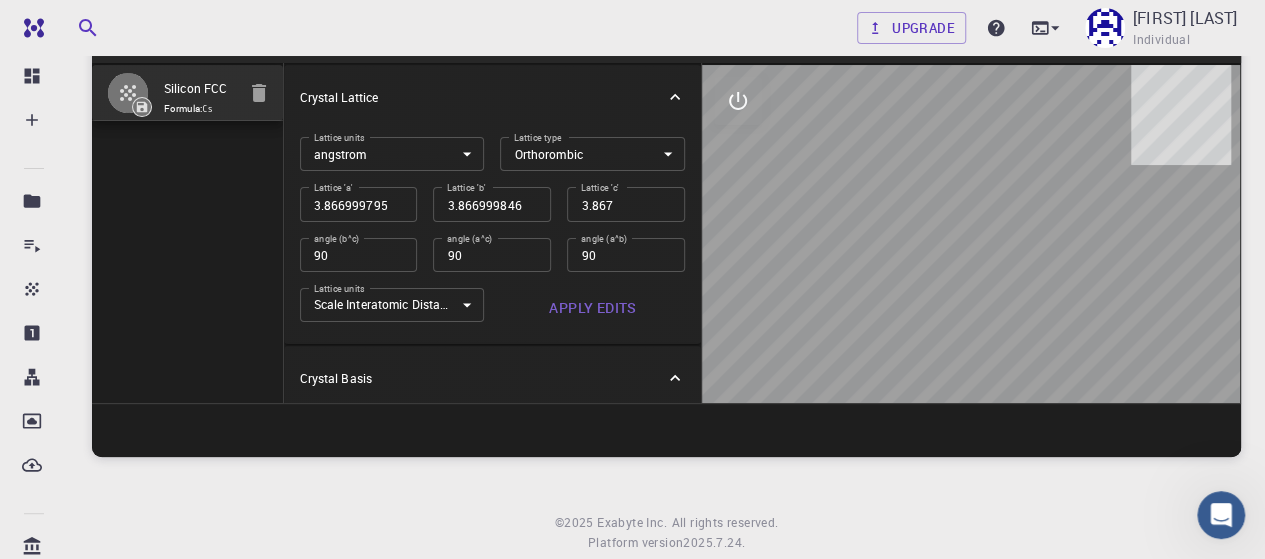 scroll, scrollTop: 229, scrollLeft: 0, axis: vertical 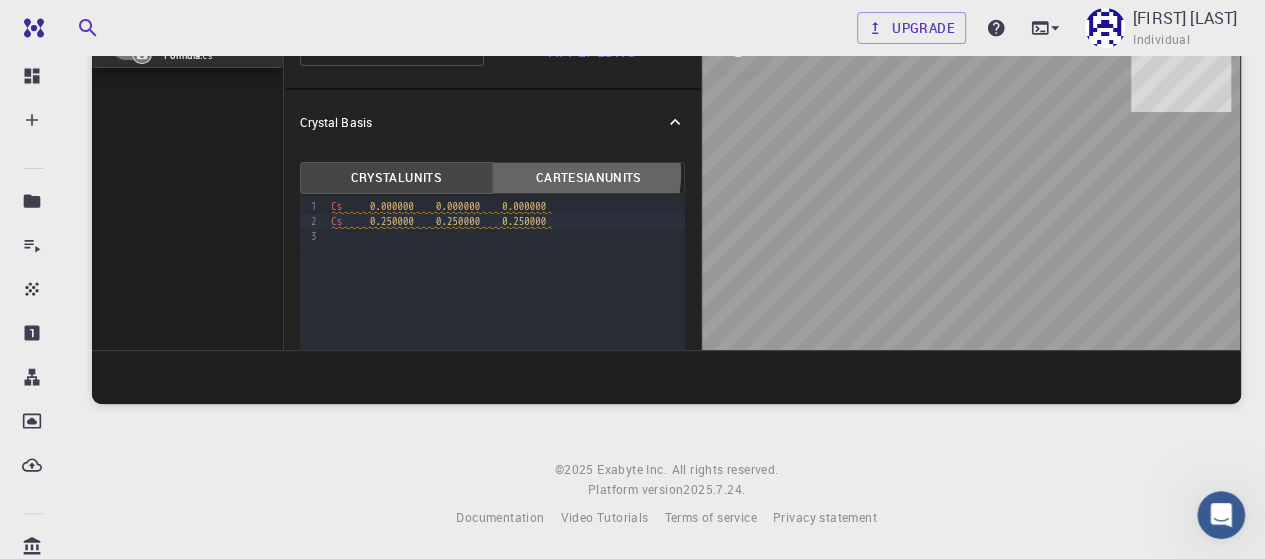 click on "Cartesian  Units" at bounding box center (588, 178) 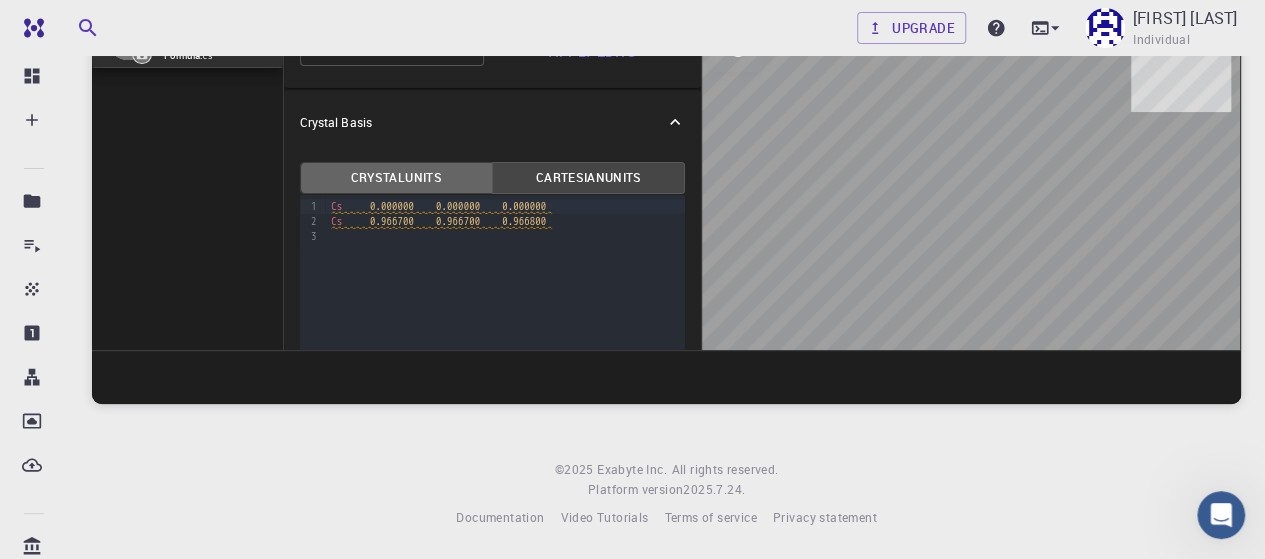 click on "Crystal  Units" at bounding box center [396, 178] 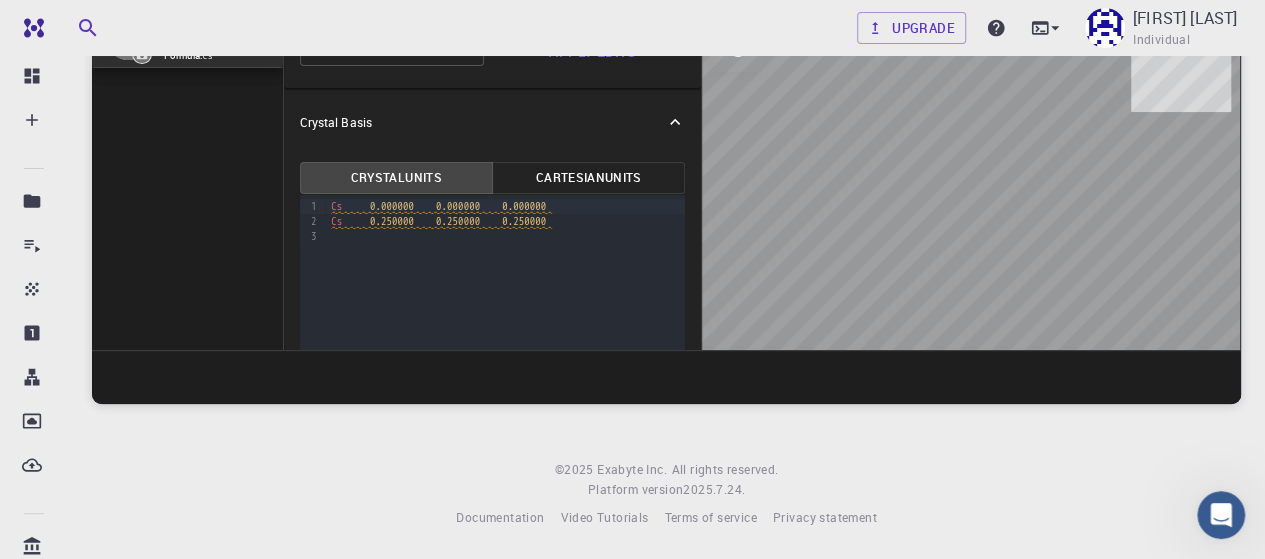 scroll, scrollTop: 0, scrollLeft: 0, axis: both 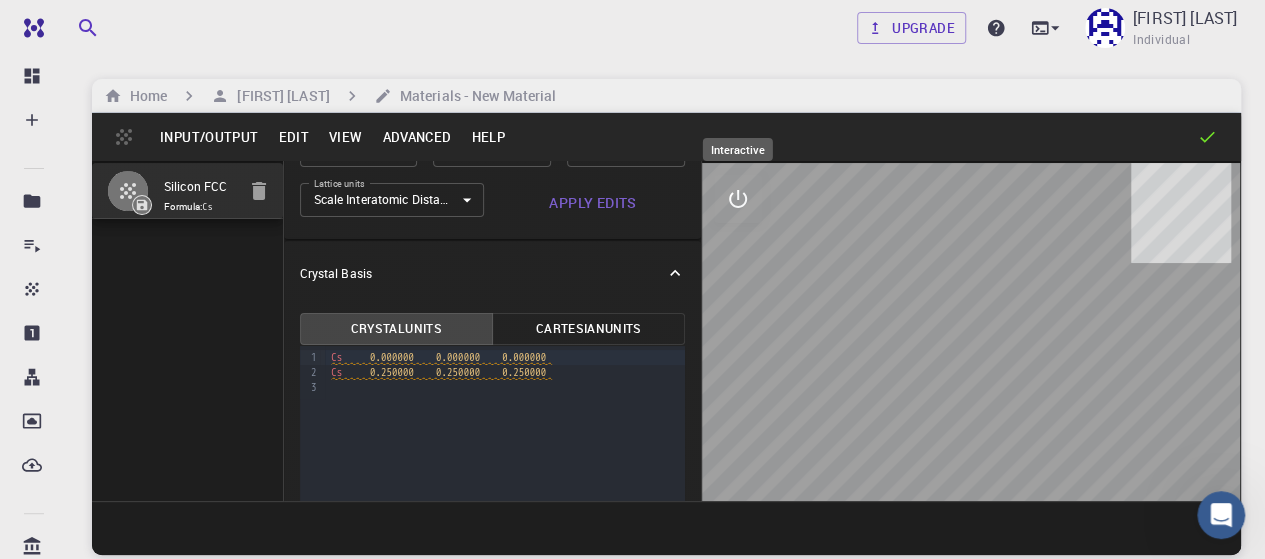 click 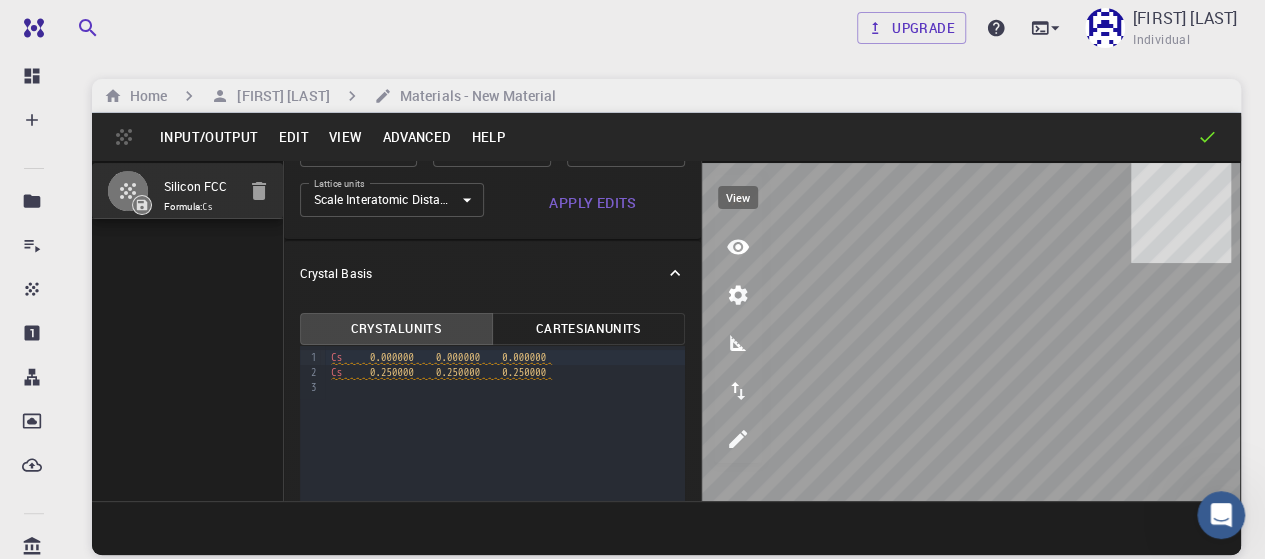click 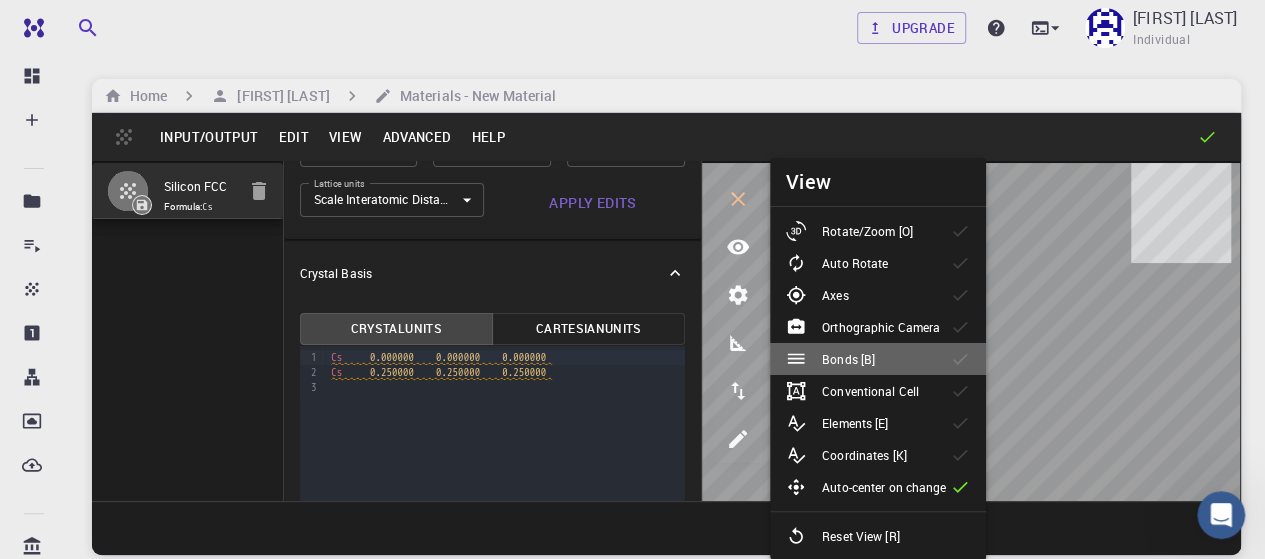 click on "Bonds [B]" at bounding box center (848, 359) 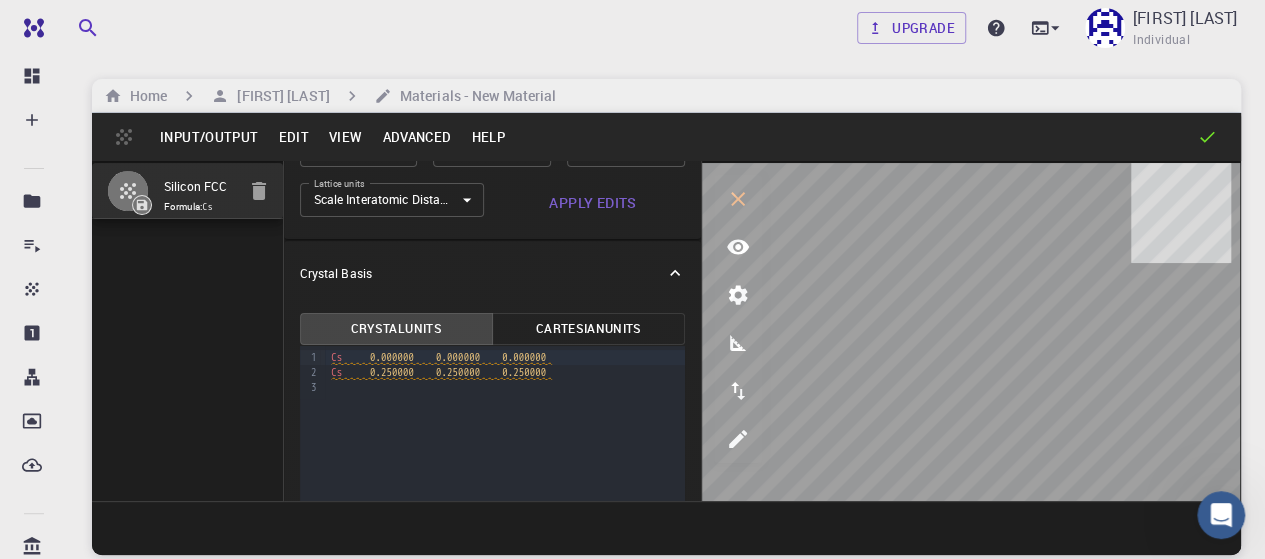click 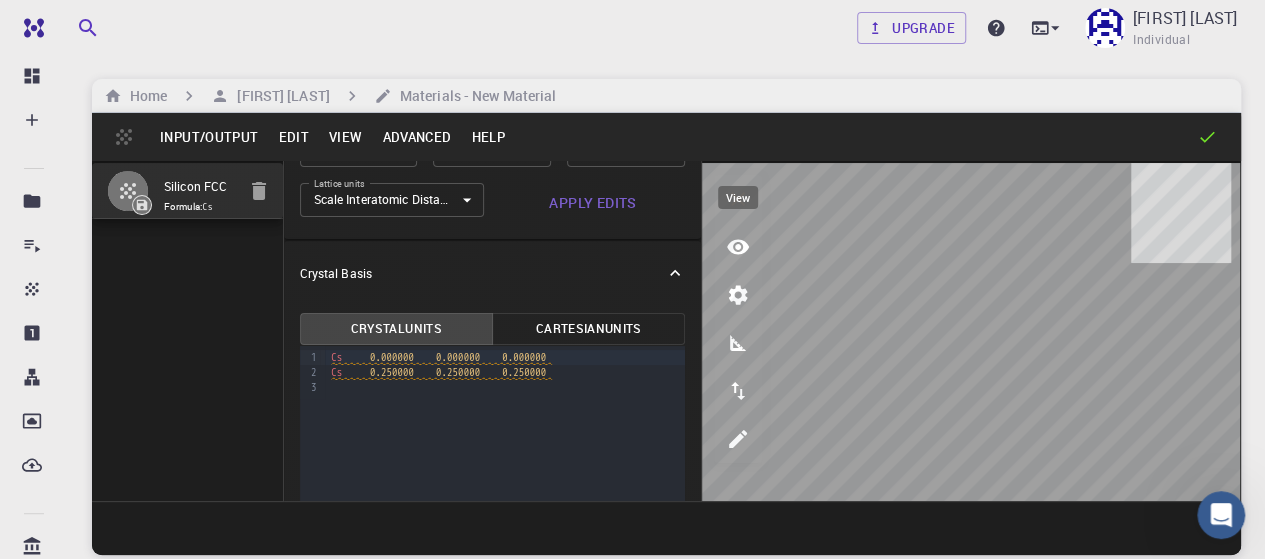 click 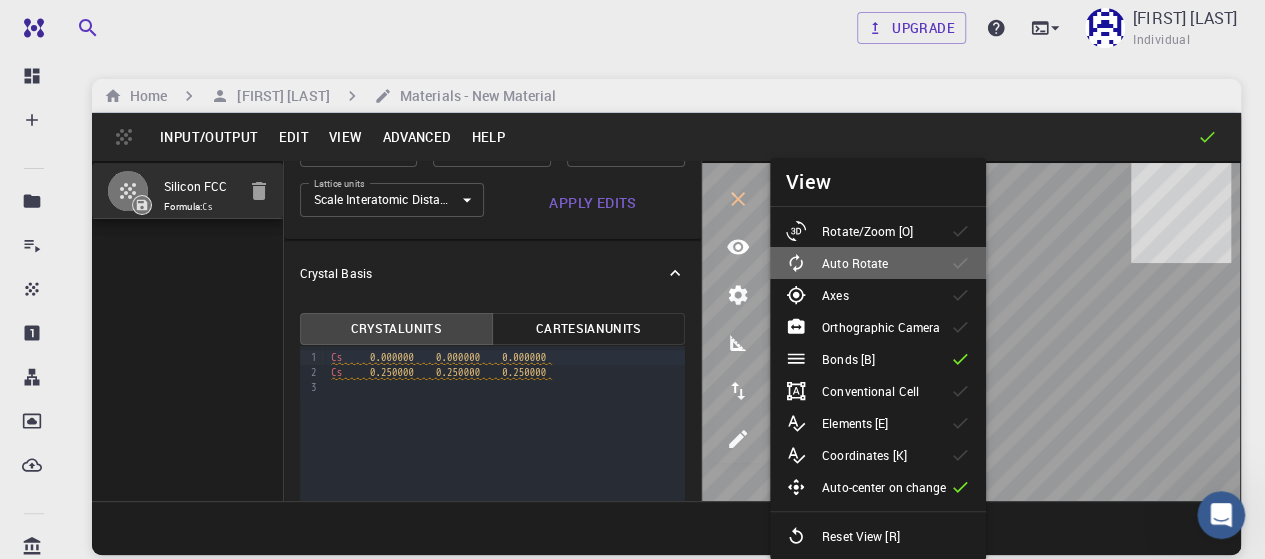 click on "Auto Rotate" at bounding box center (845, 263) 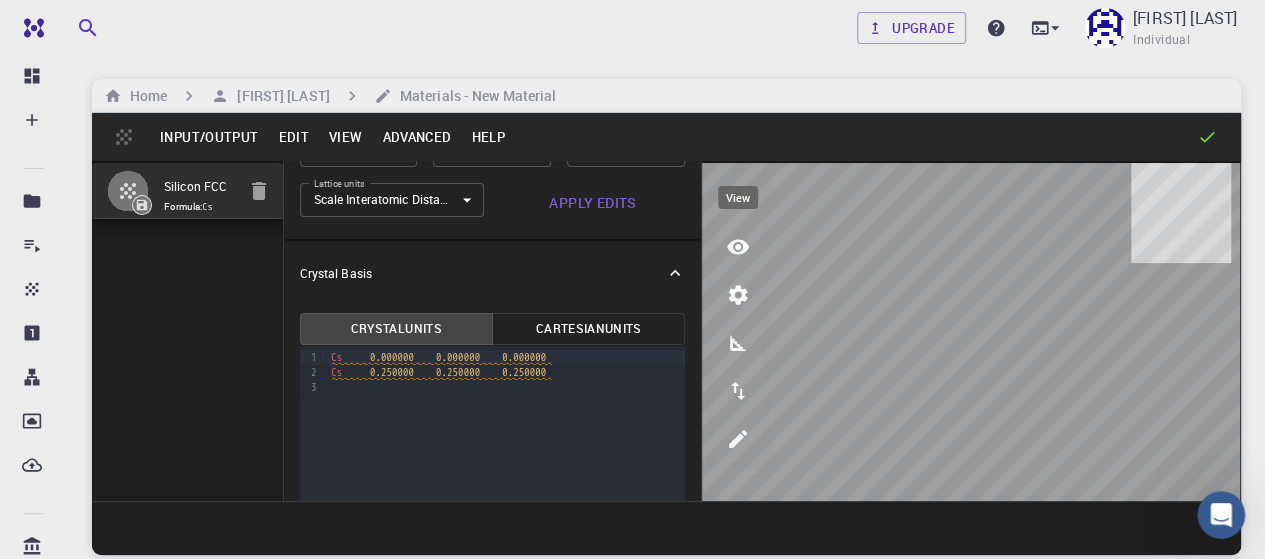 click 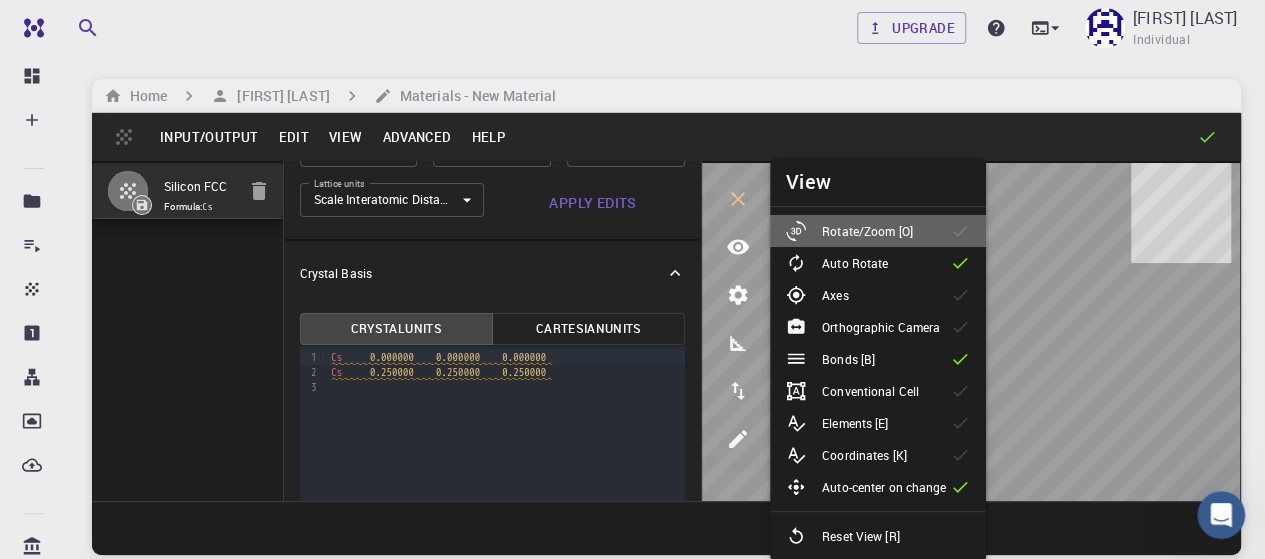 click on "Rotate/Zoom [O]" at bounding box center [867, 231] 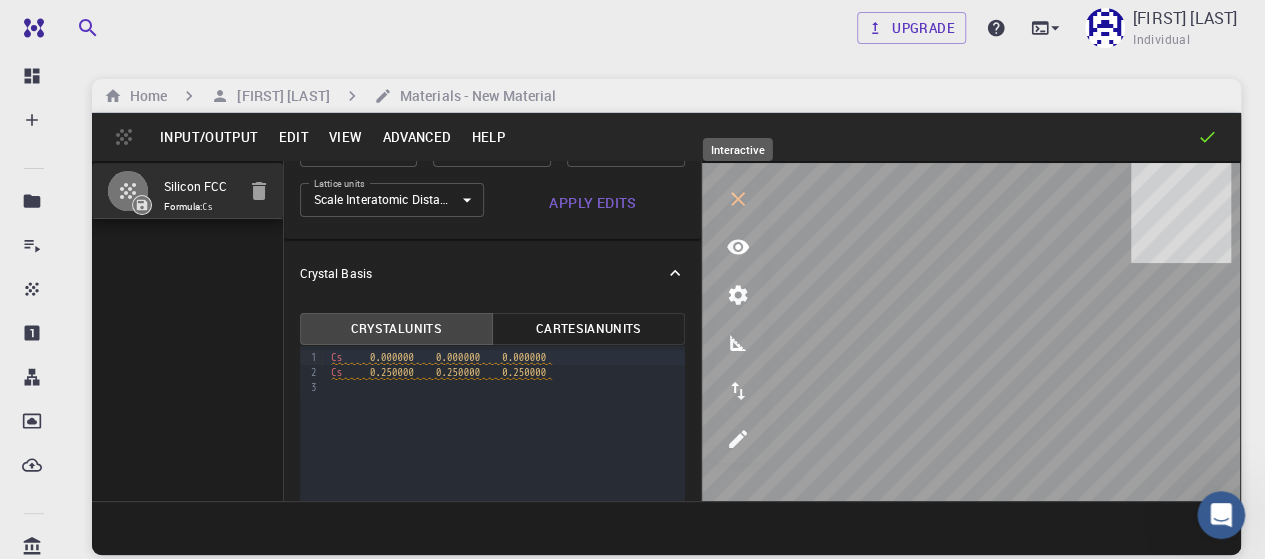 click 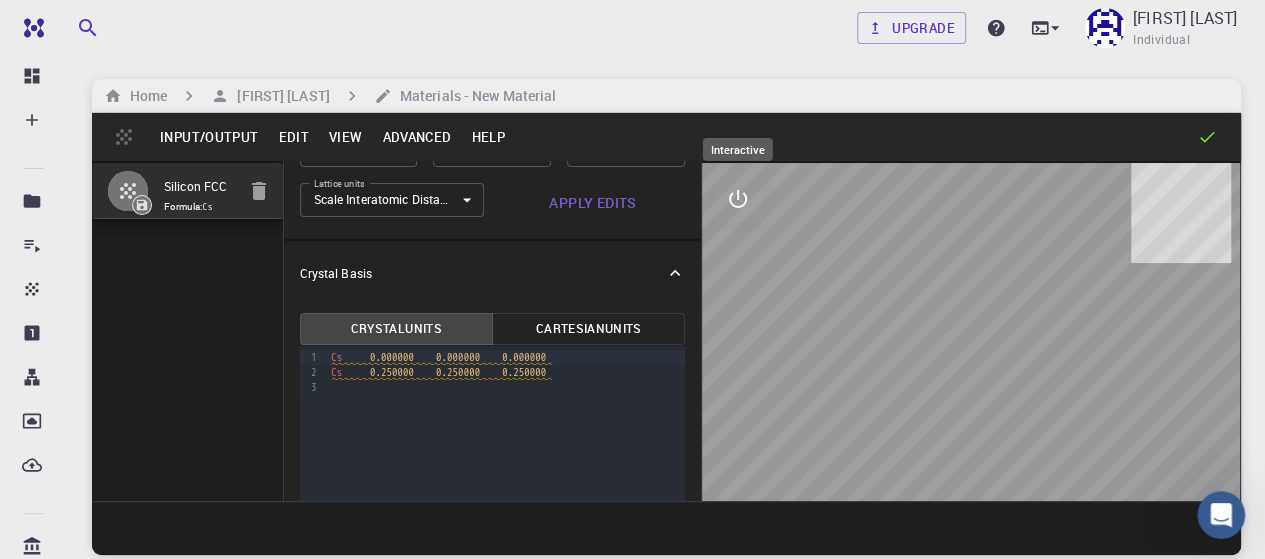 click 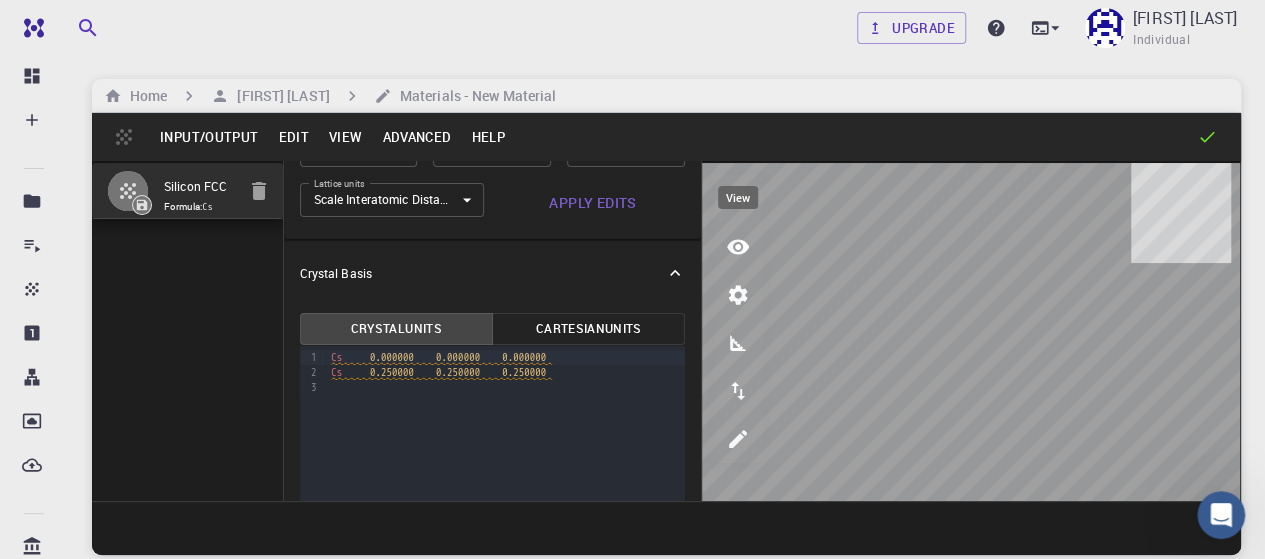 click 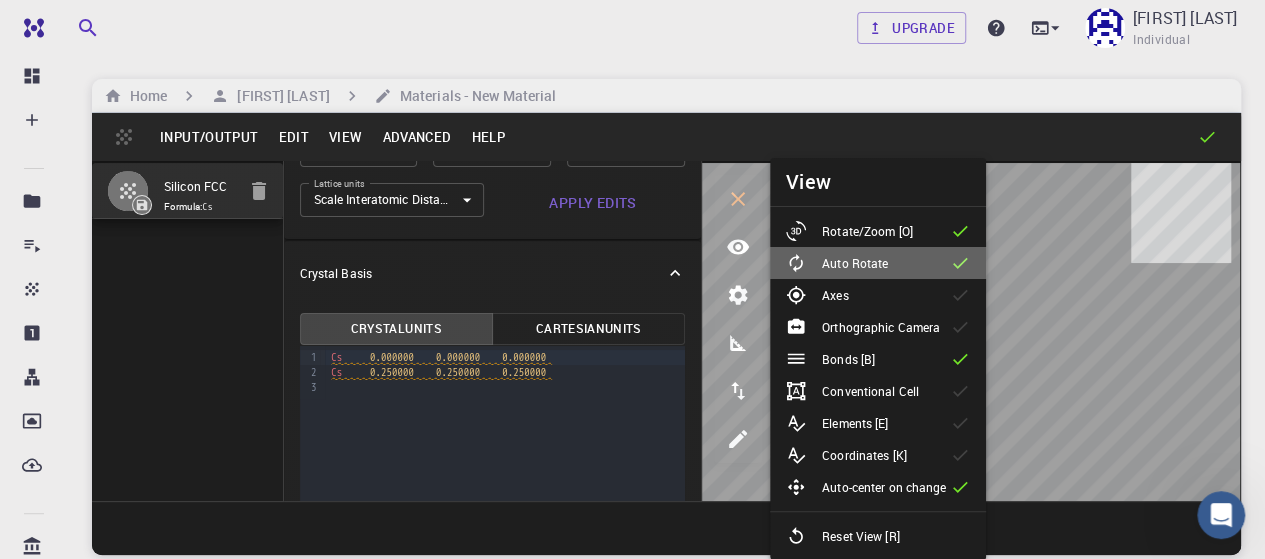 click 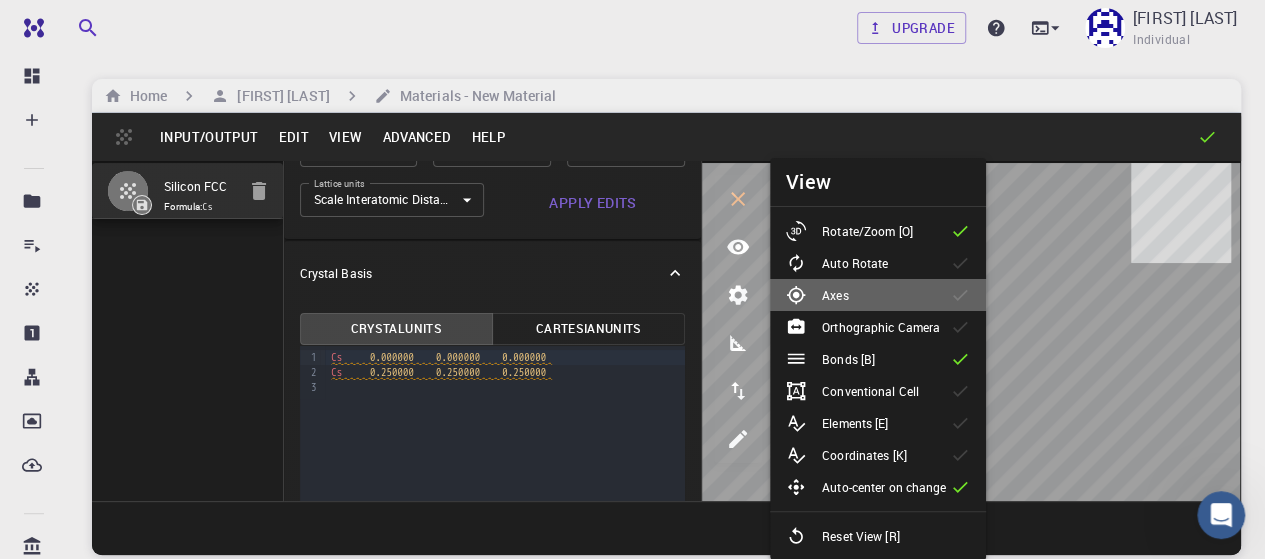 click 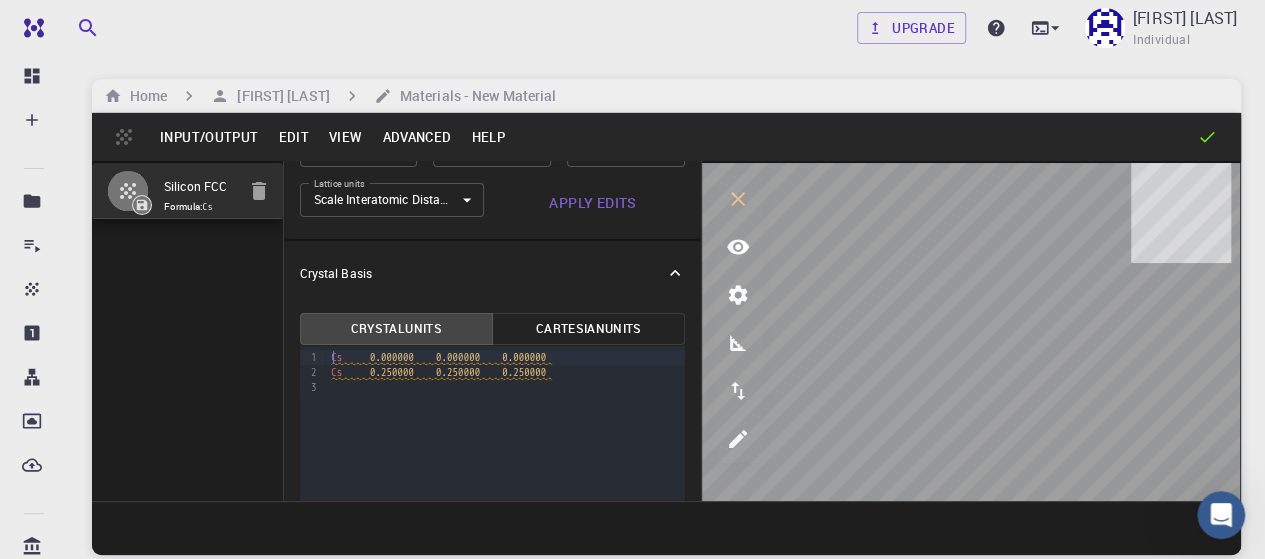 click on "Cs       0.000000      0.000000      0.000000" at bounding box center (505, 357) 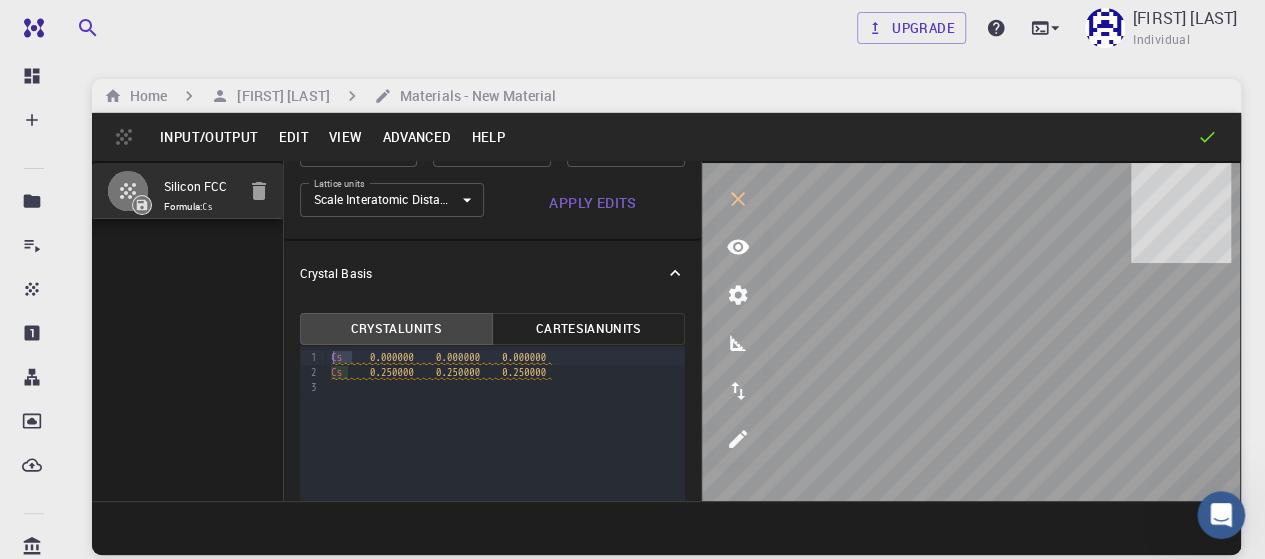 drag, startPoint x: 352, startPoint y: 361, endPoint x: 335, endPoint y: 361, distance: 17 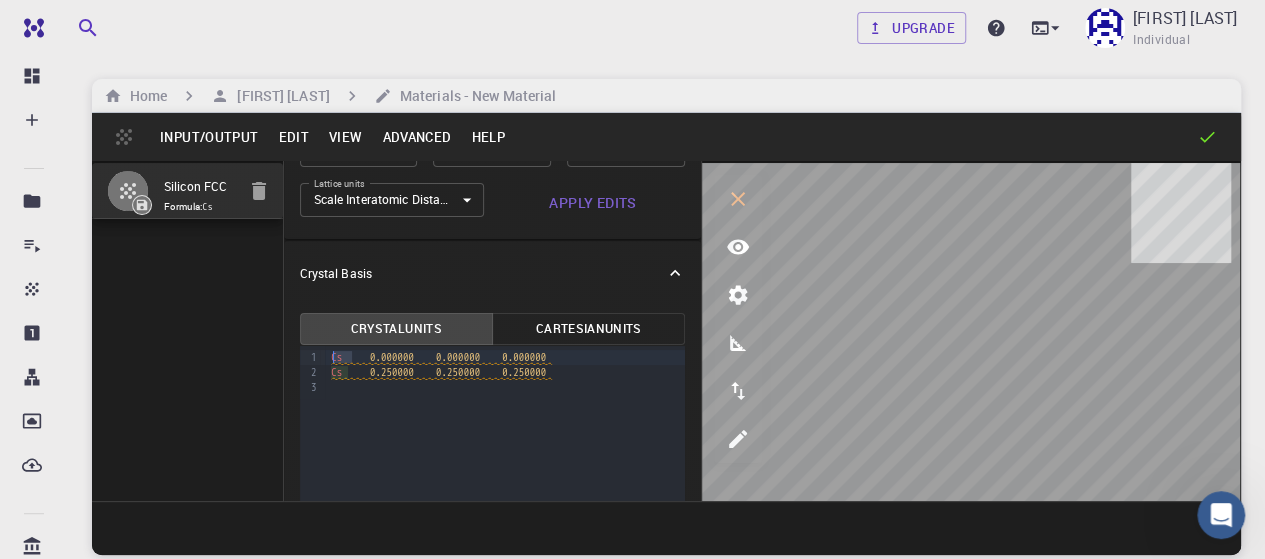 click on "Cs       0.000000      0.000000      0.000000" at bounding box center (441, 358) 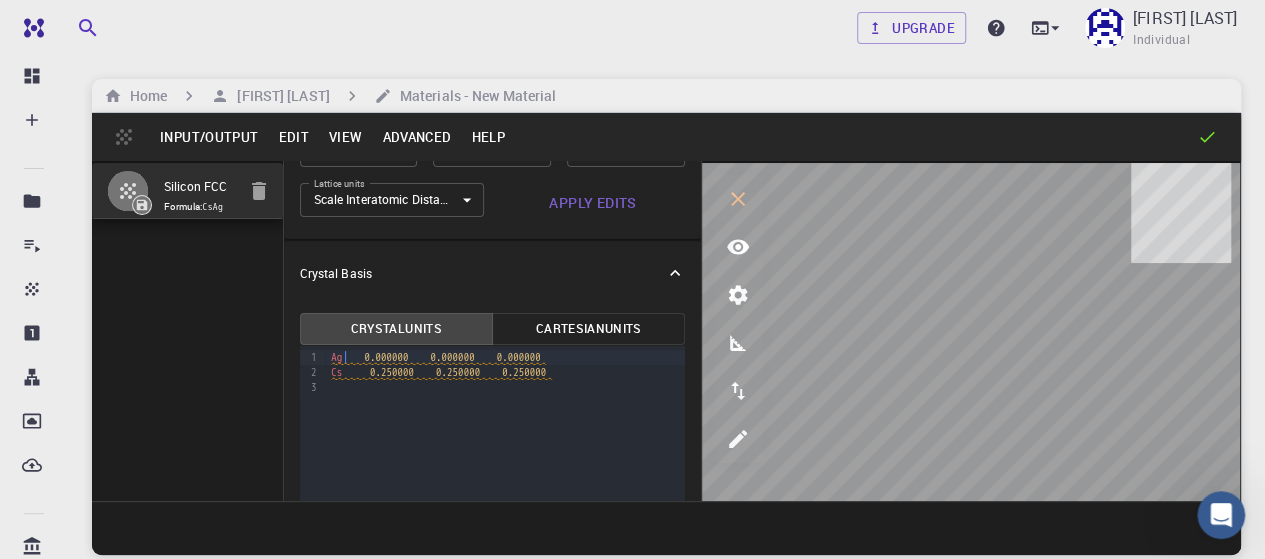 click on "Silicon FCC Formula:  CsAg" at bounding box center [188, 331] 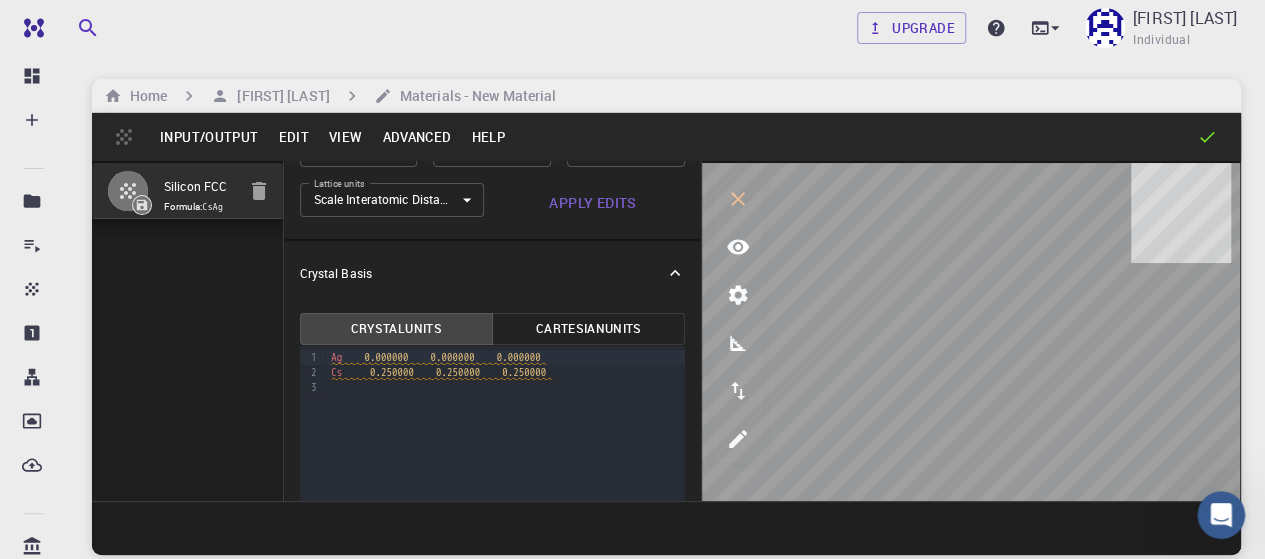 click on "9 1 2 3 › Ag      0.000000      0.000000      0.000000   Cs       0.250000      0.250000      0.250000" at bounding box center [493, 429] 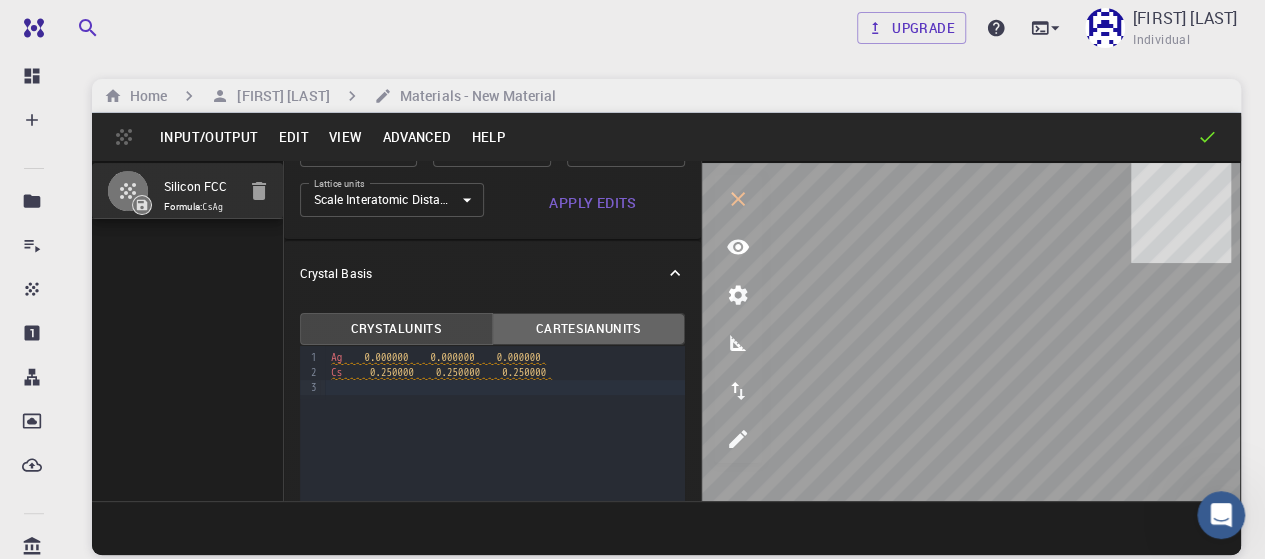 click on "Cartesian  Units" at bounding box center [588, 329] 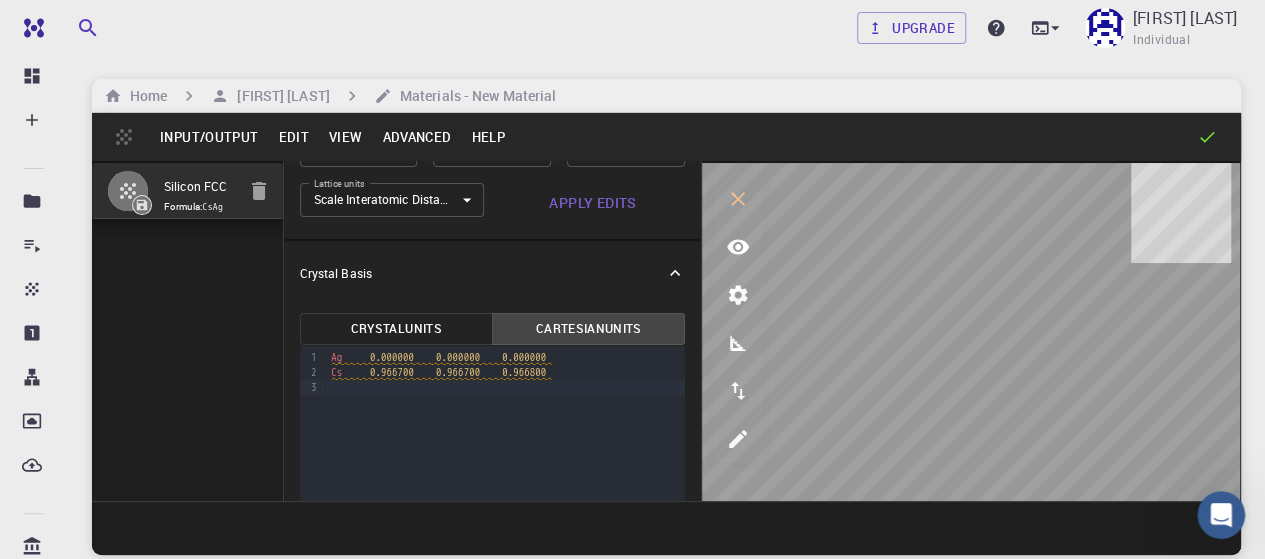 click on "9 1 2 3 › Ag       0.000000      0.000000      0.000000   Cs       0.966700      0.966700      0.966800" at bounding box center (493, 429) 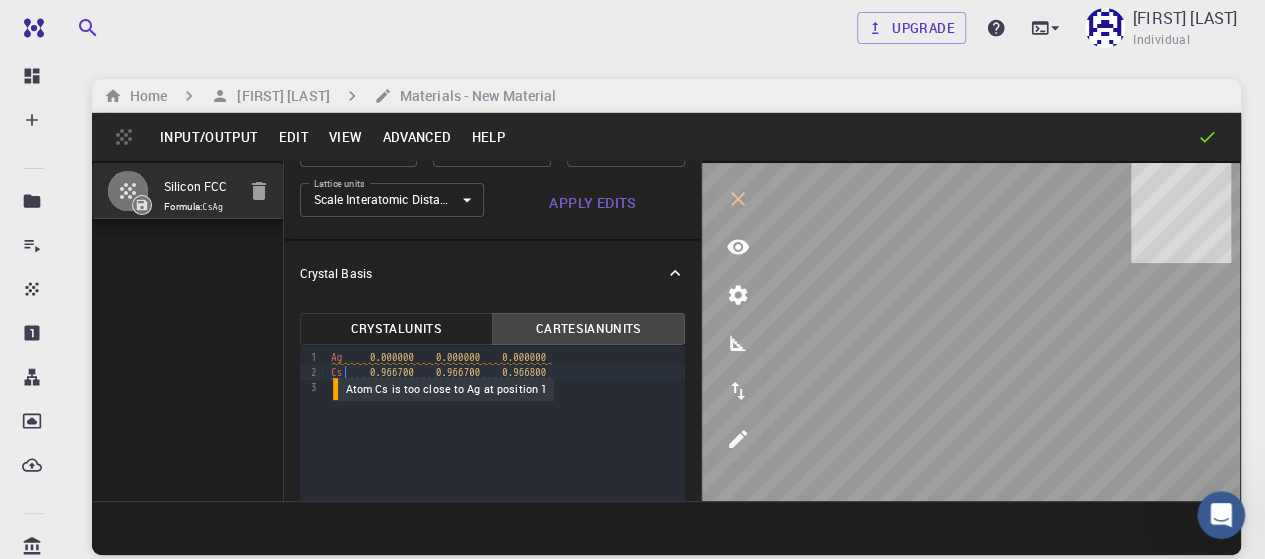click on "Cs       0.966700      0.966700      0.966800" at bounding box center (441, 373) 